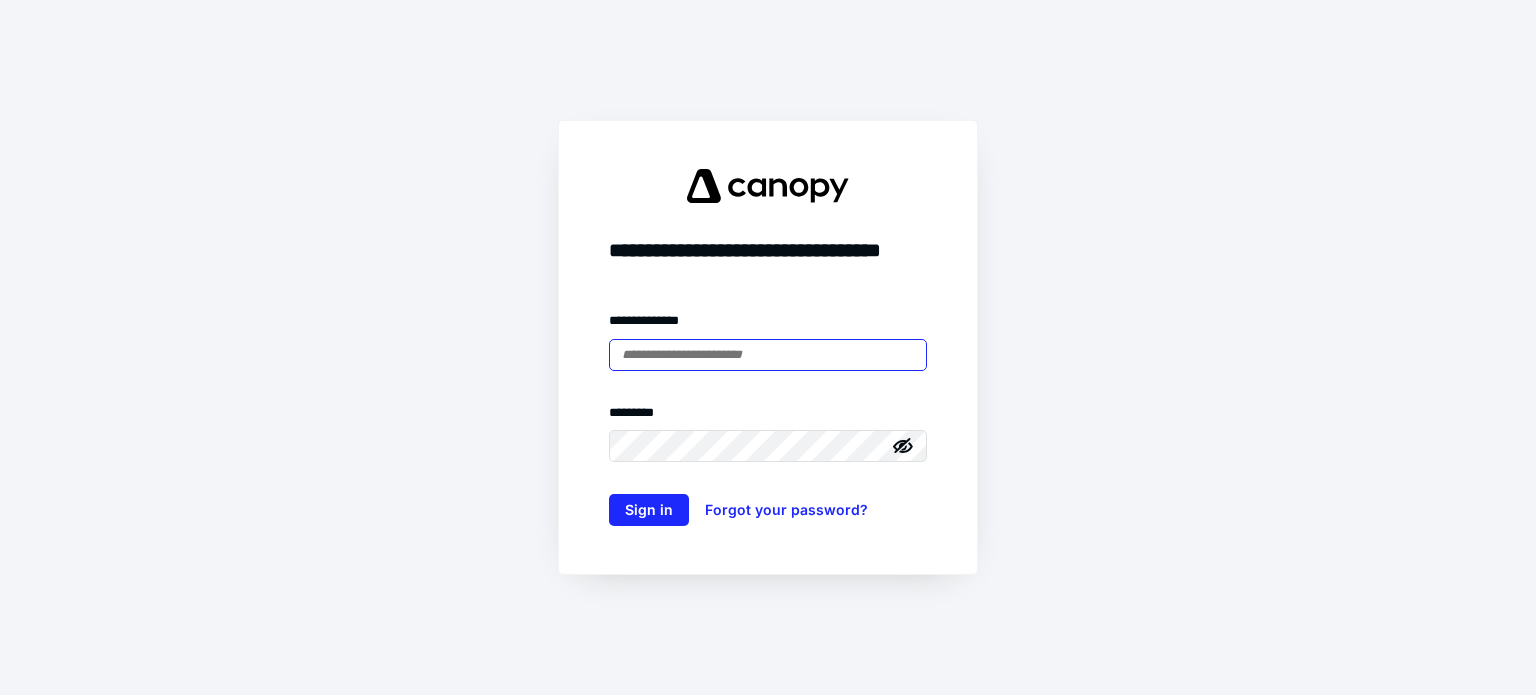scroll, scrollTop: 0, scrollLeft: 0, axis: both 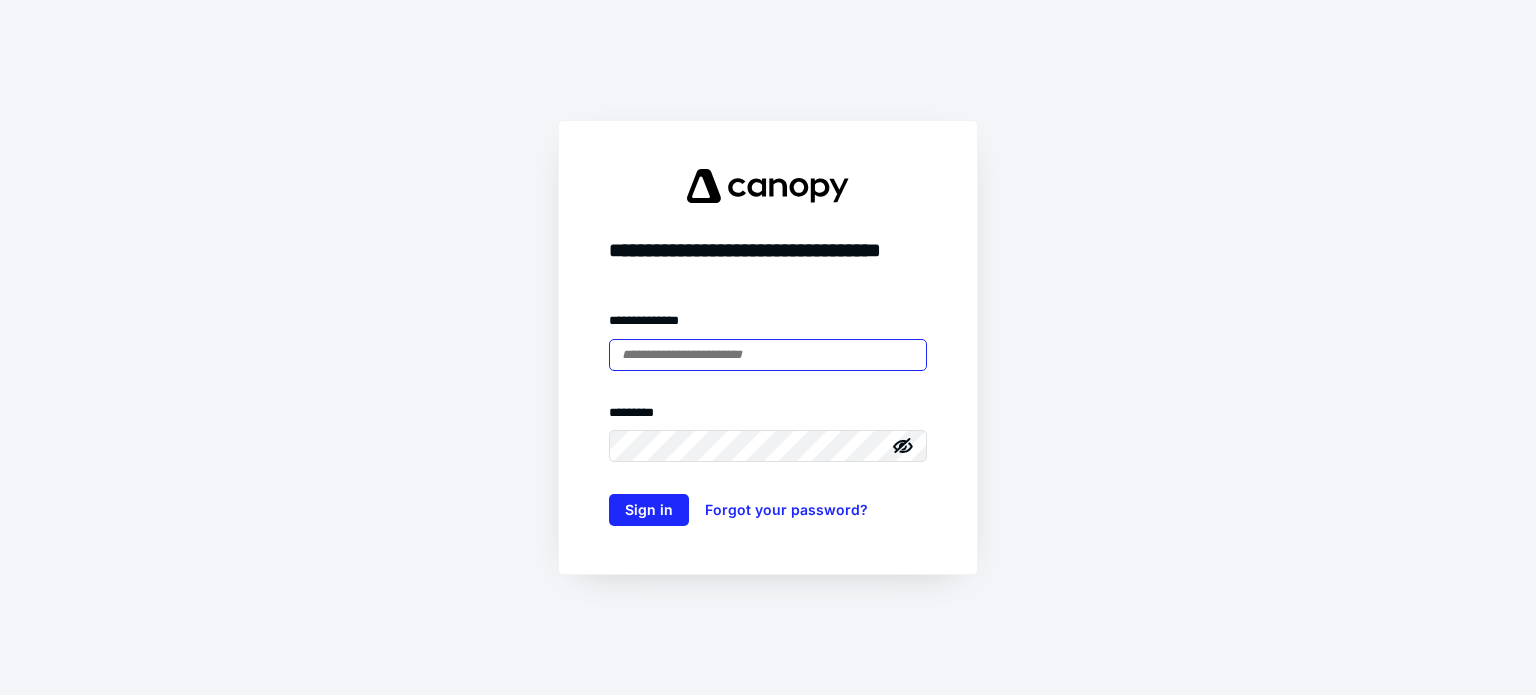 click at bounding box center (0, 0) 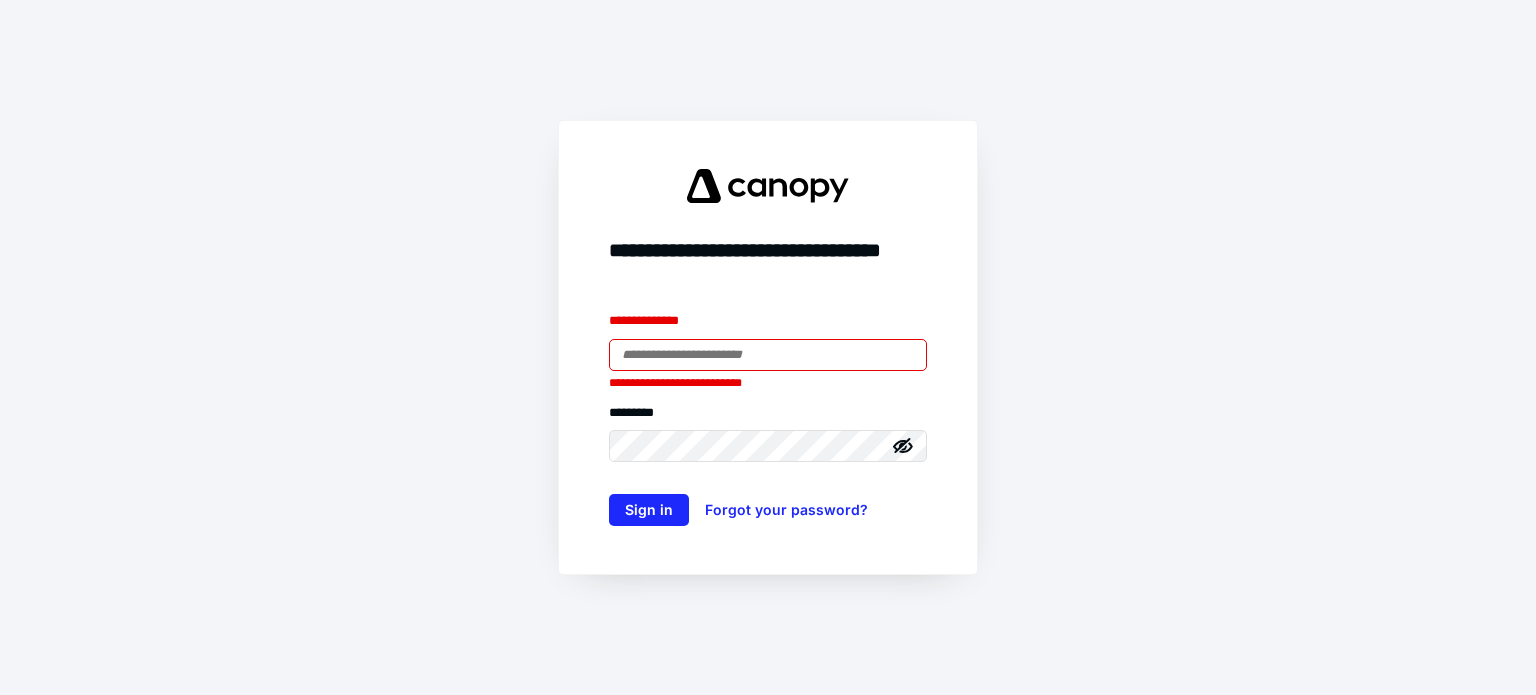 type on "**********" 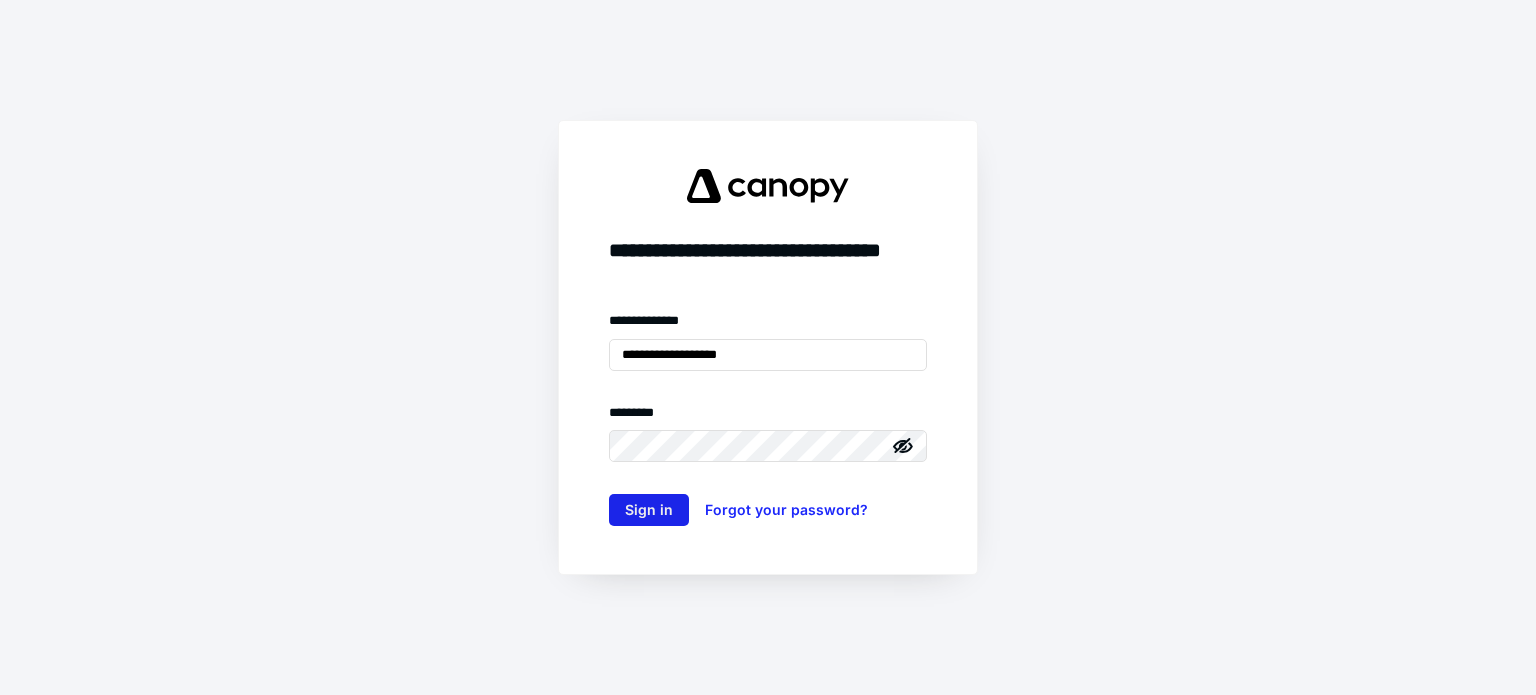 click on "Sign in" at bounding box center (649, 510) 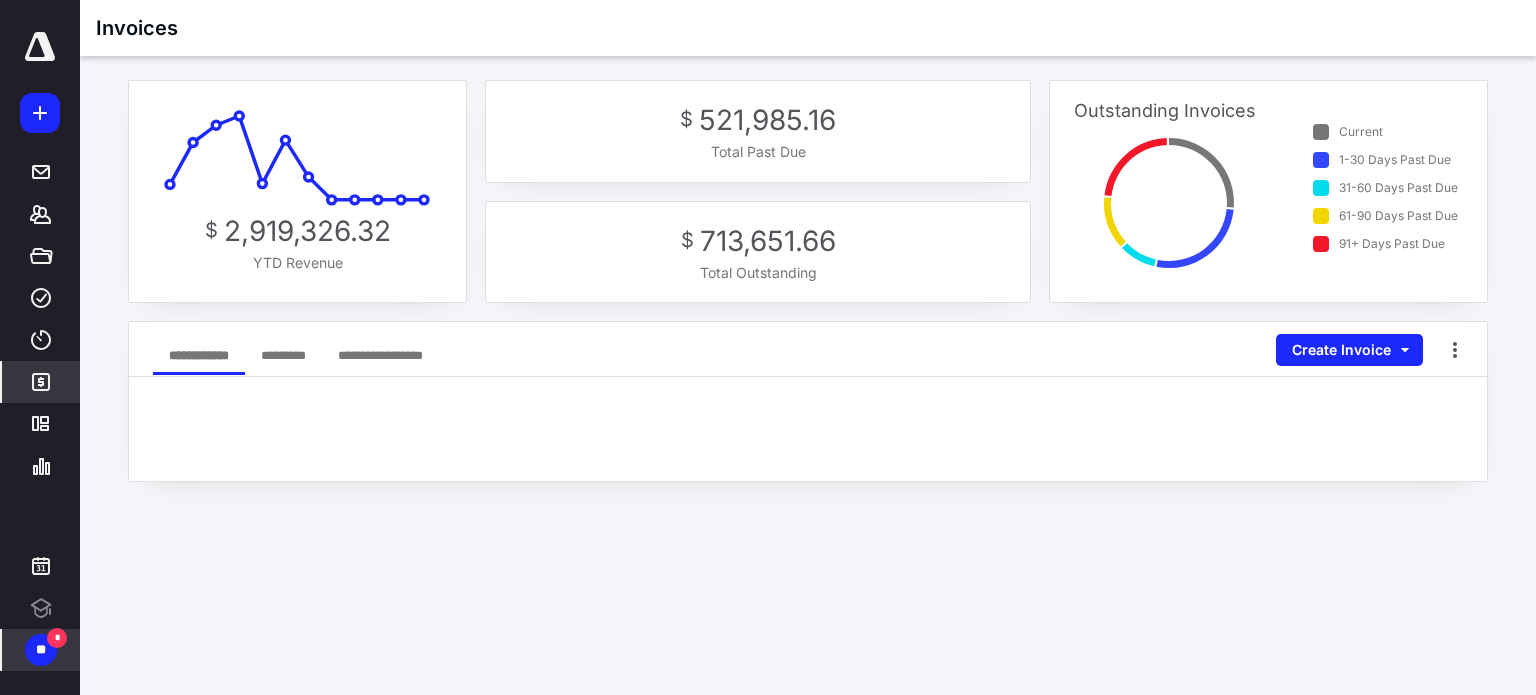 click on "**" at bounding box center [41, 650] 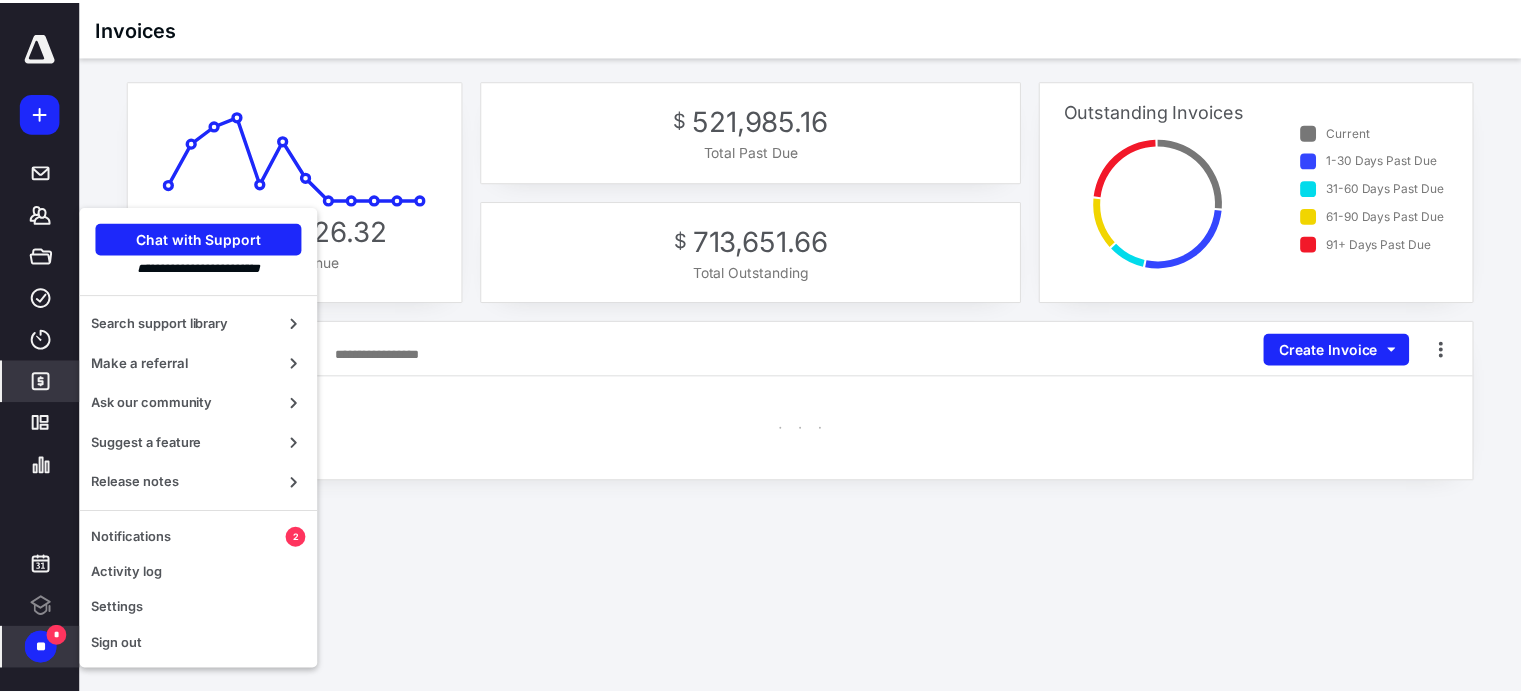 scroll, scrollTop: 0, scrollLeft: 0, axis: both 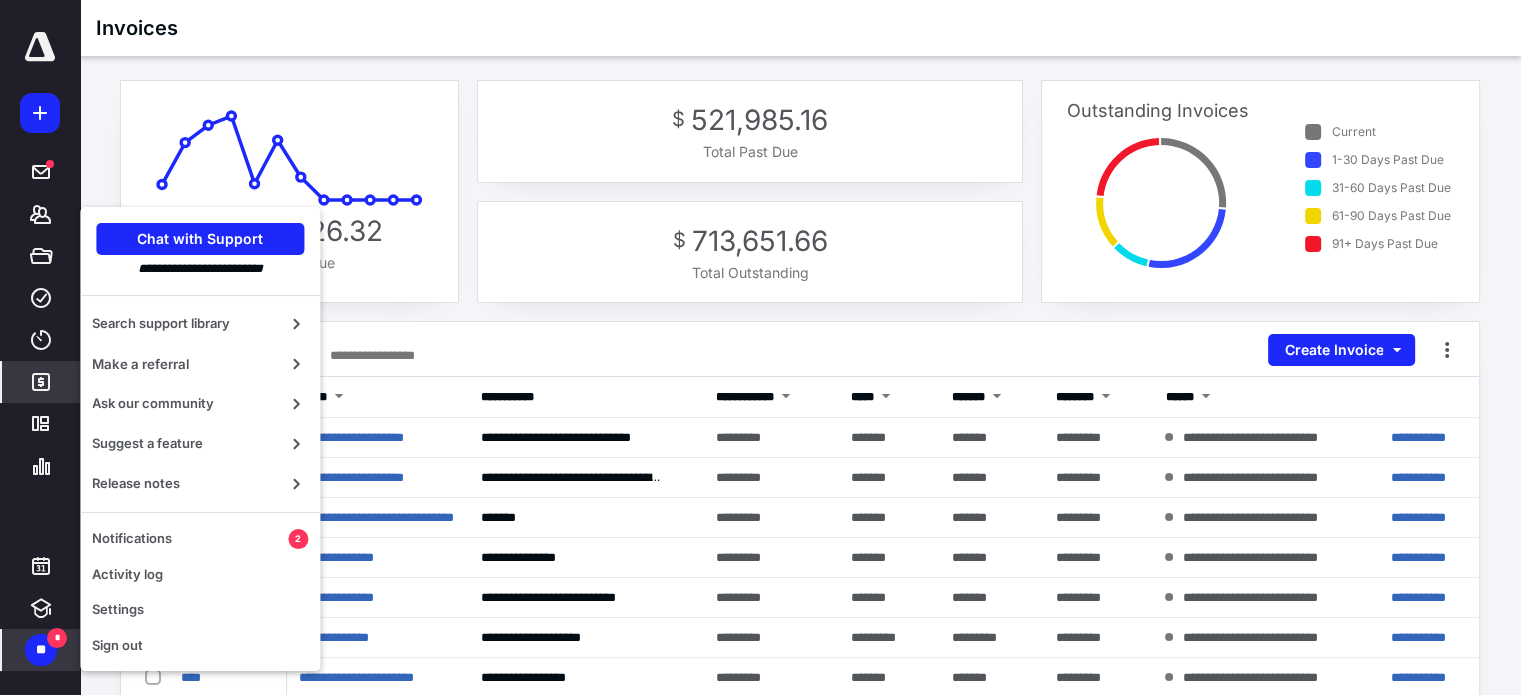 click on "**" at bounding box center (41, 650) 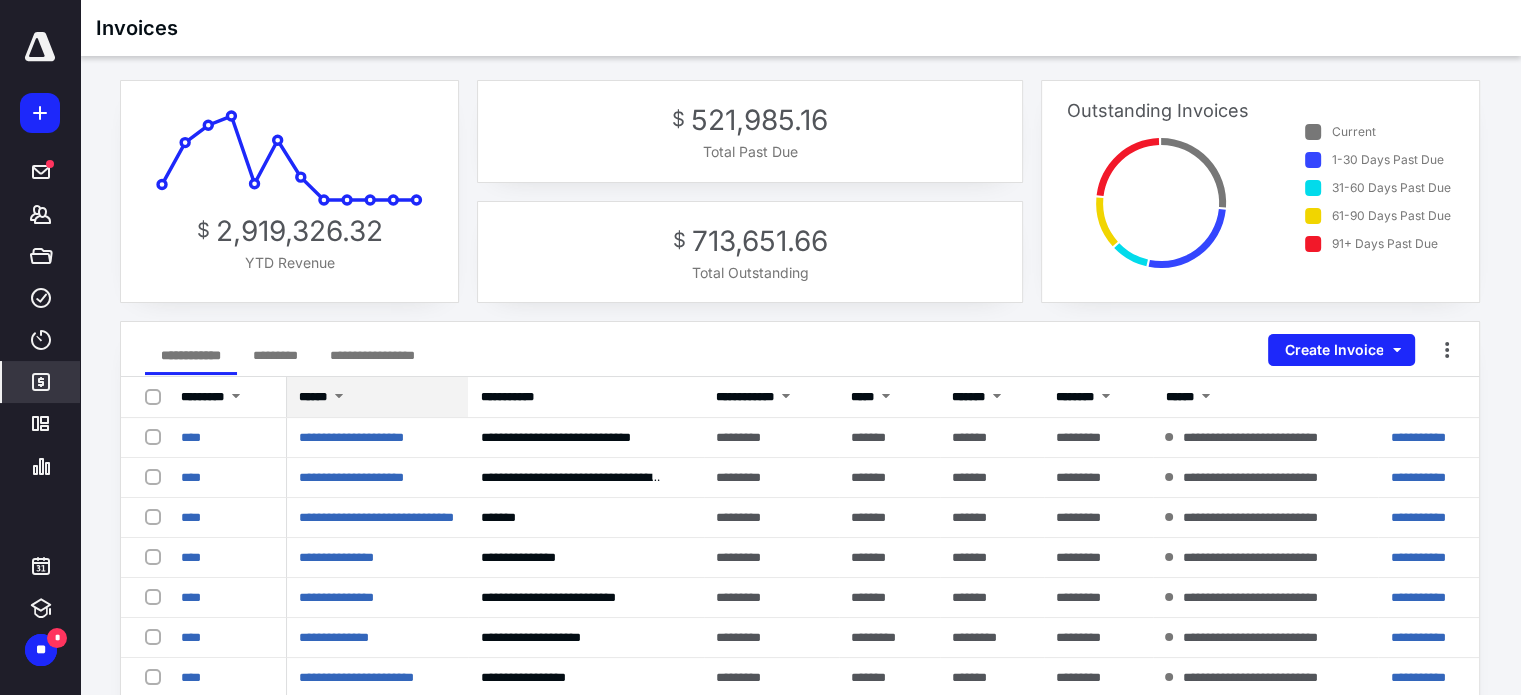 click on "******" at bounding box center (313, 397) 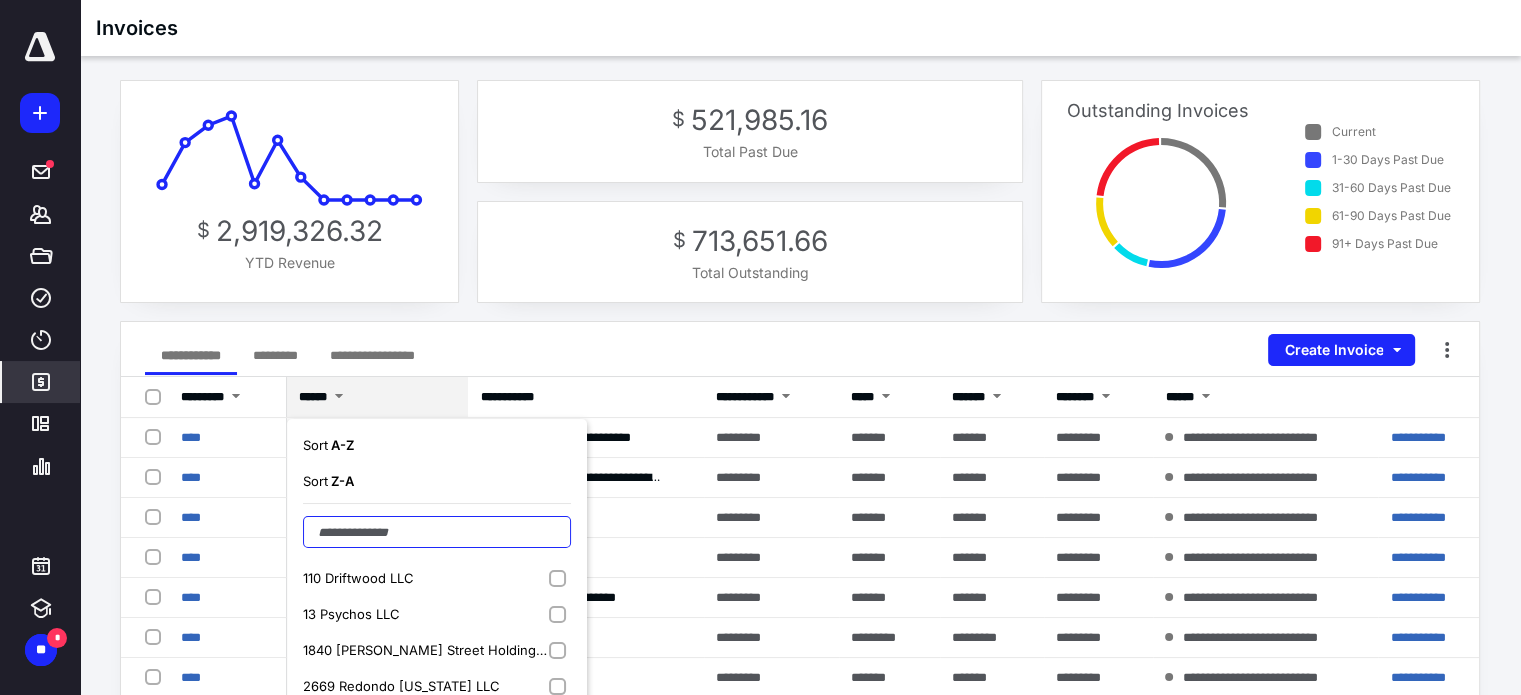 click at bounding box center [437, 532] 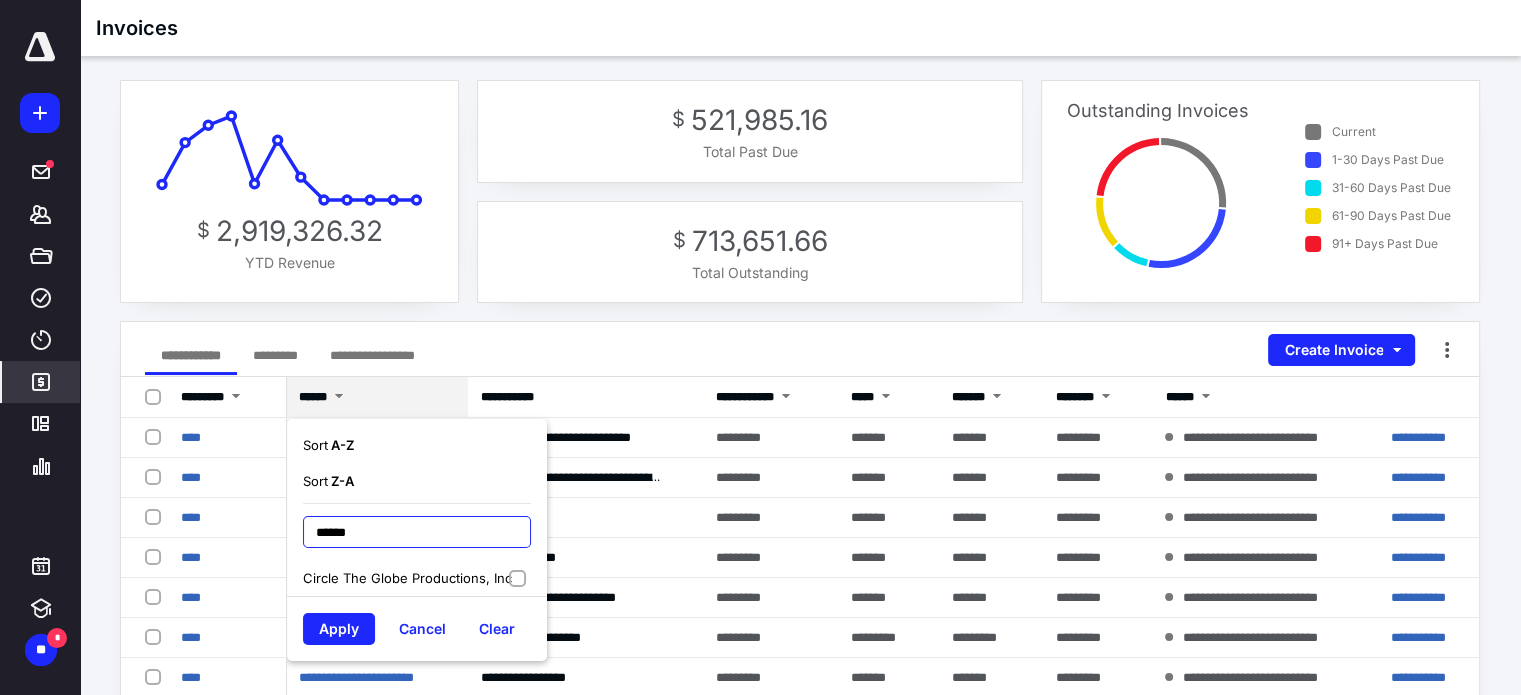 type on "******" 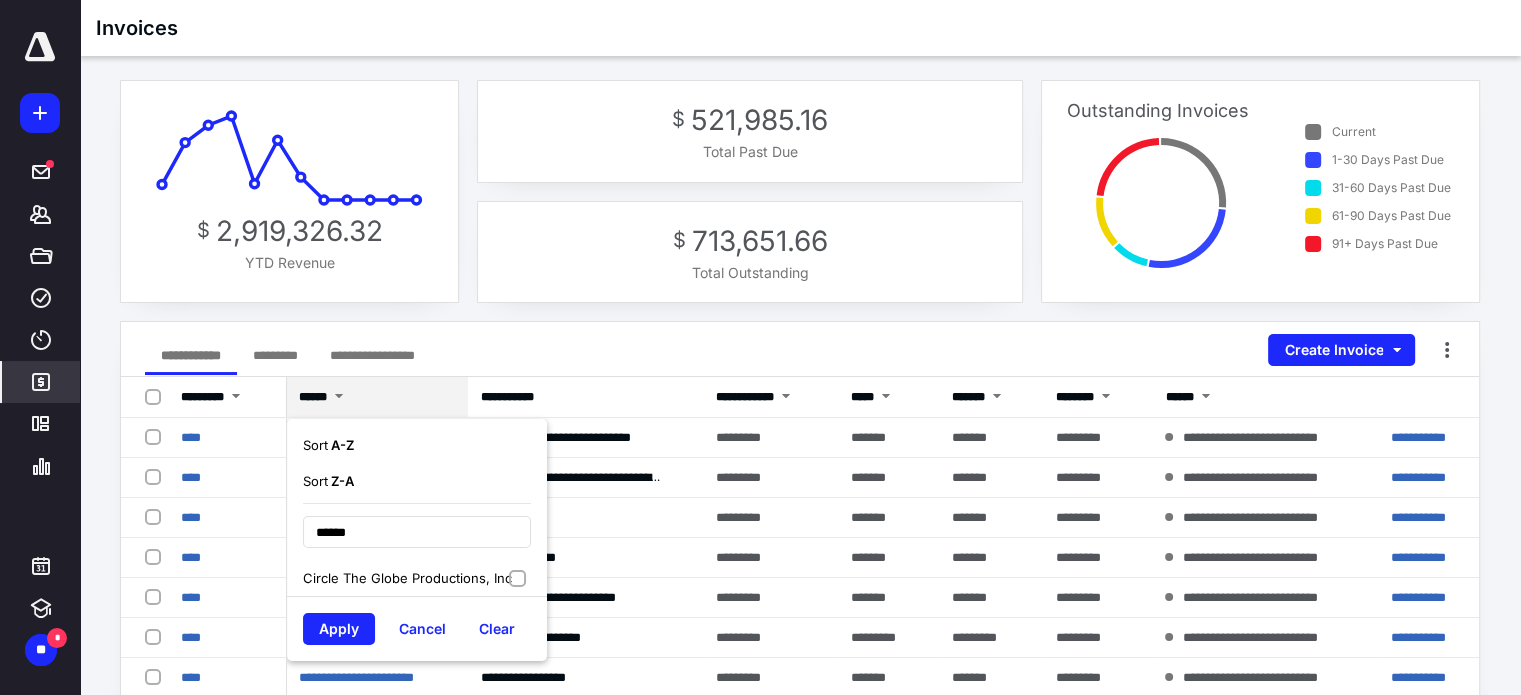 click on "Circle The Globe Productions, Inc" at bounding box center [417, 578] 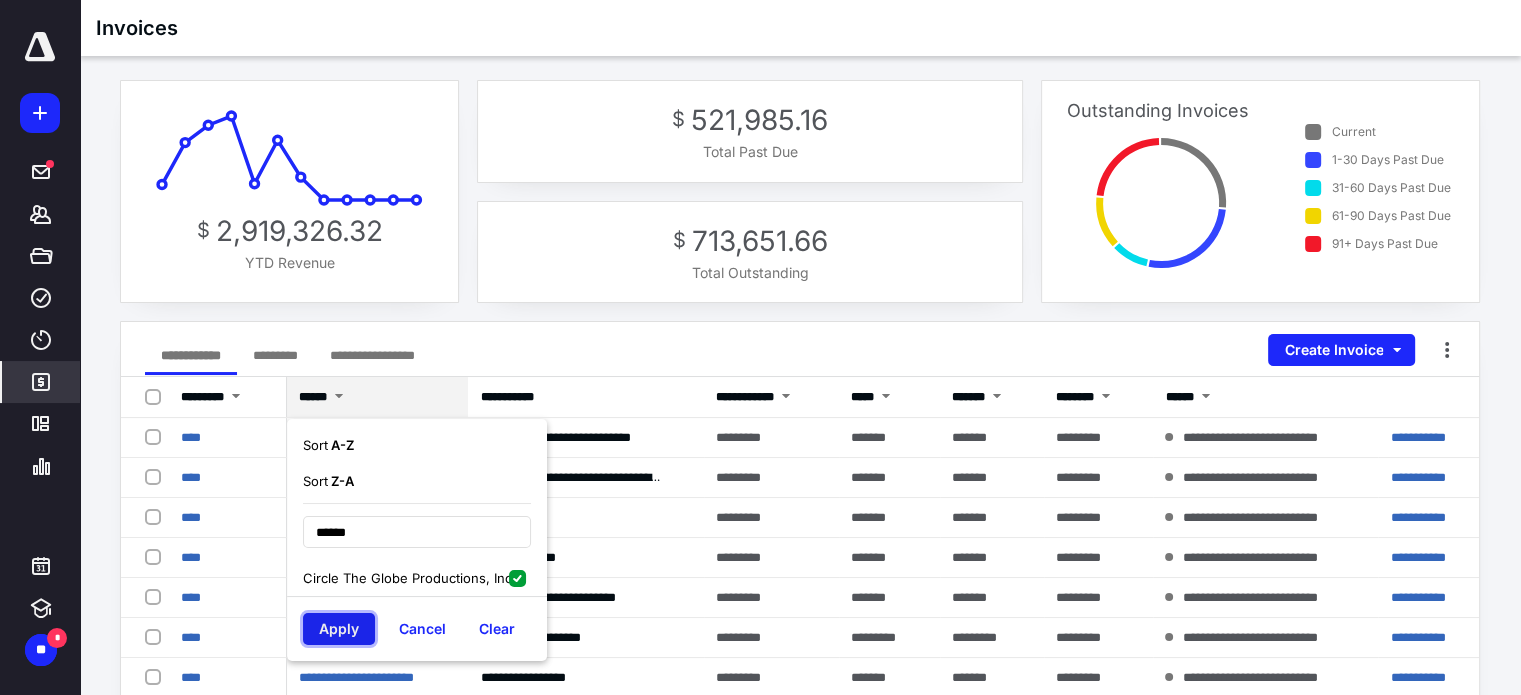 click on "Apply" at bounding box center (339, 629) 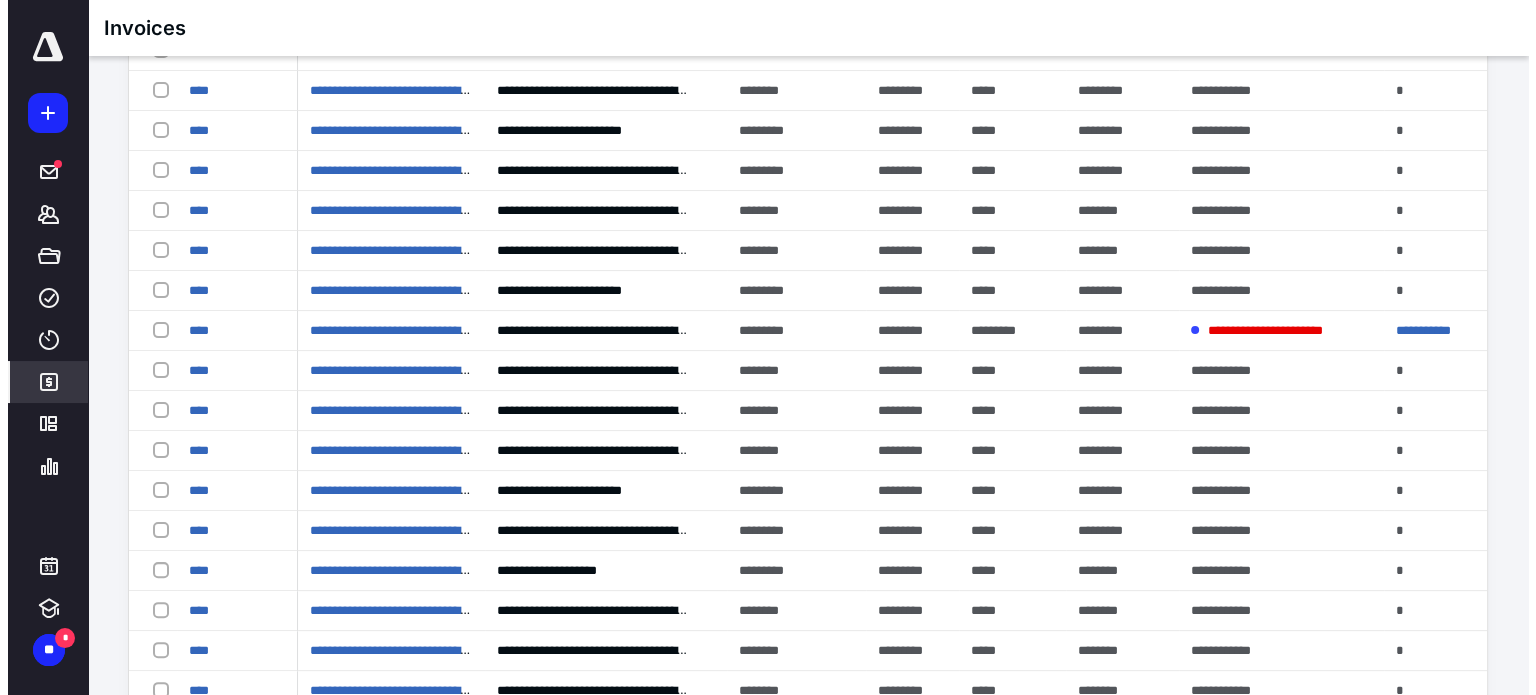 scroll, scrollTop: 396, scrollLeft: 0, axis: vertical 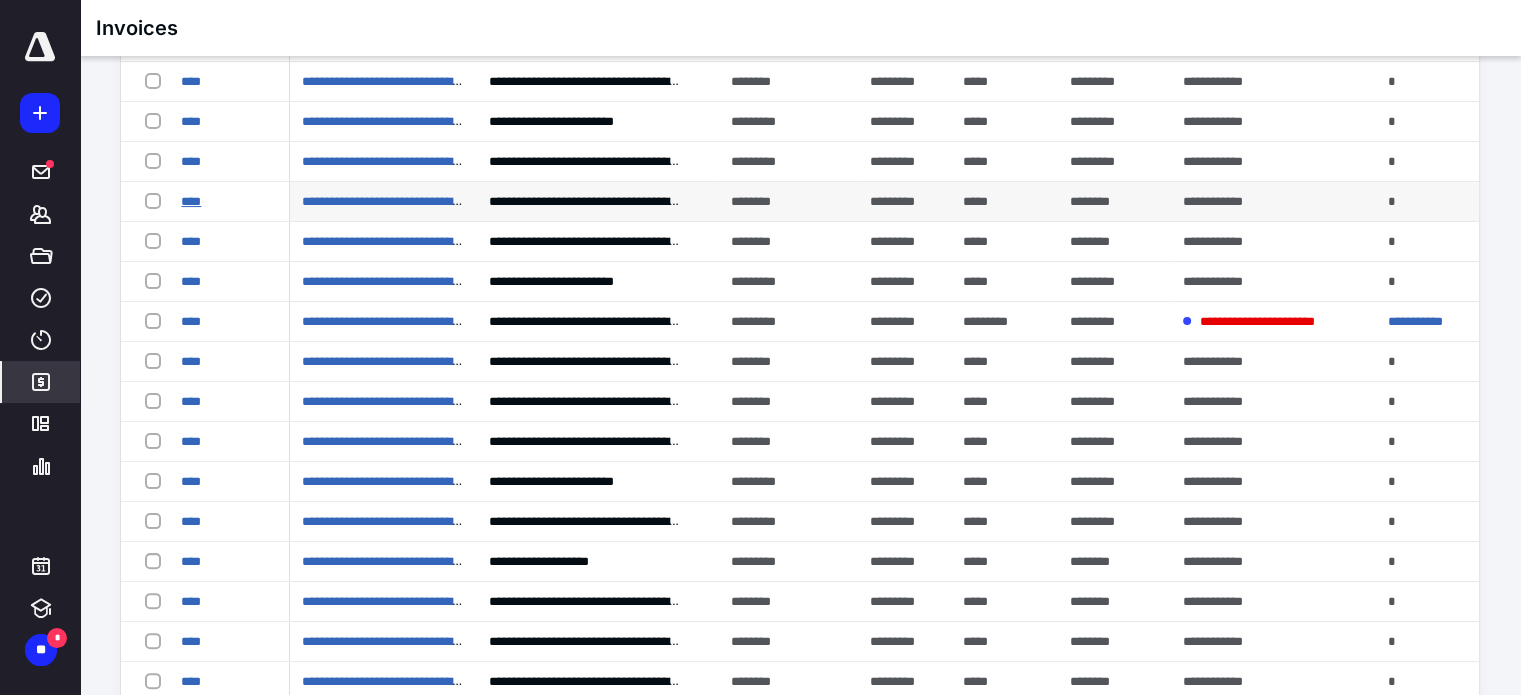 click on "****" at bounding box center [191, 201] 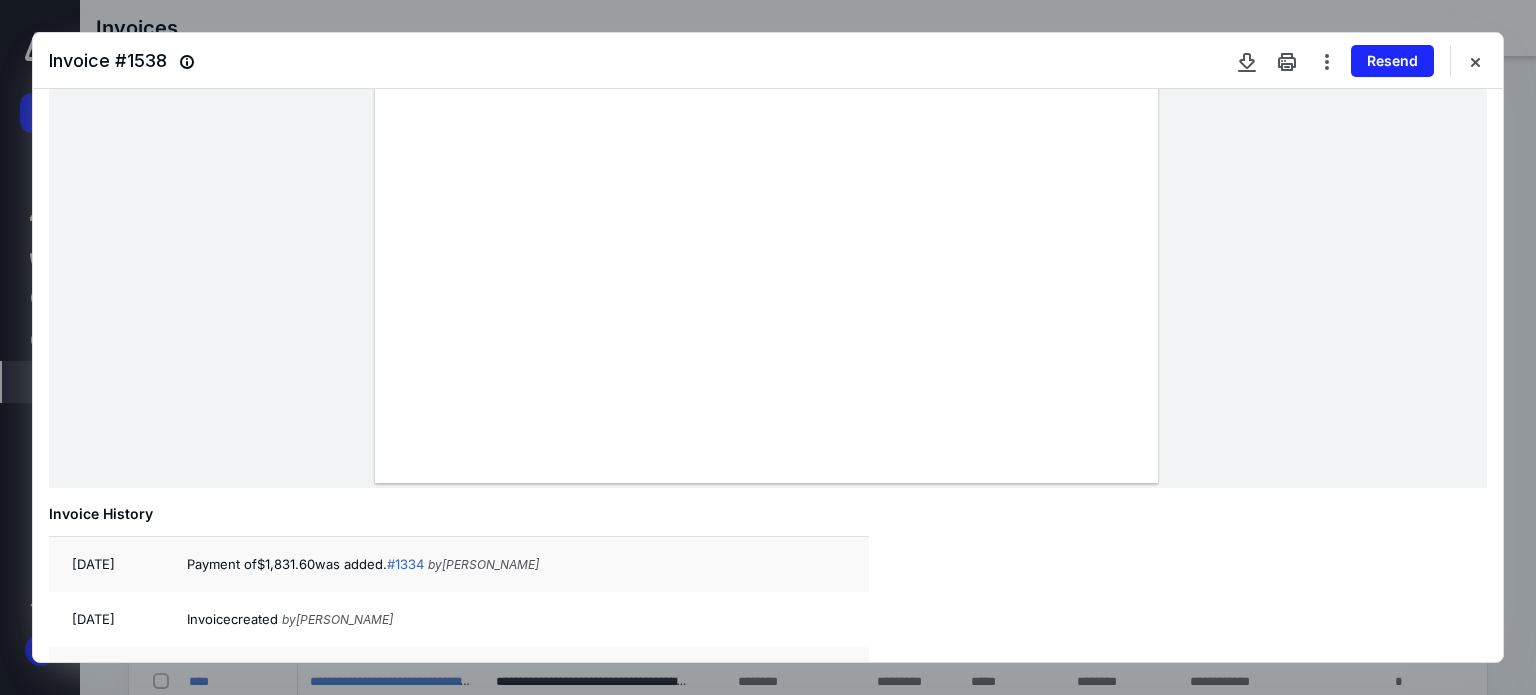 scroll, scrollTop: 643, scrollLeft: 0, axis: vertical 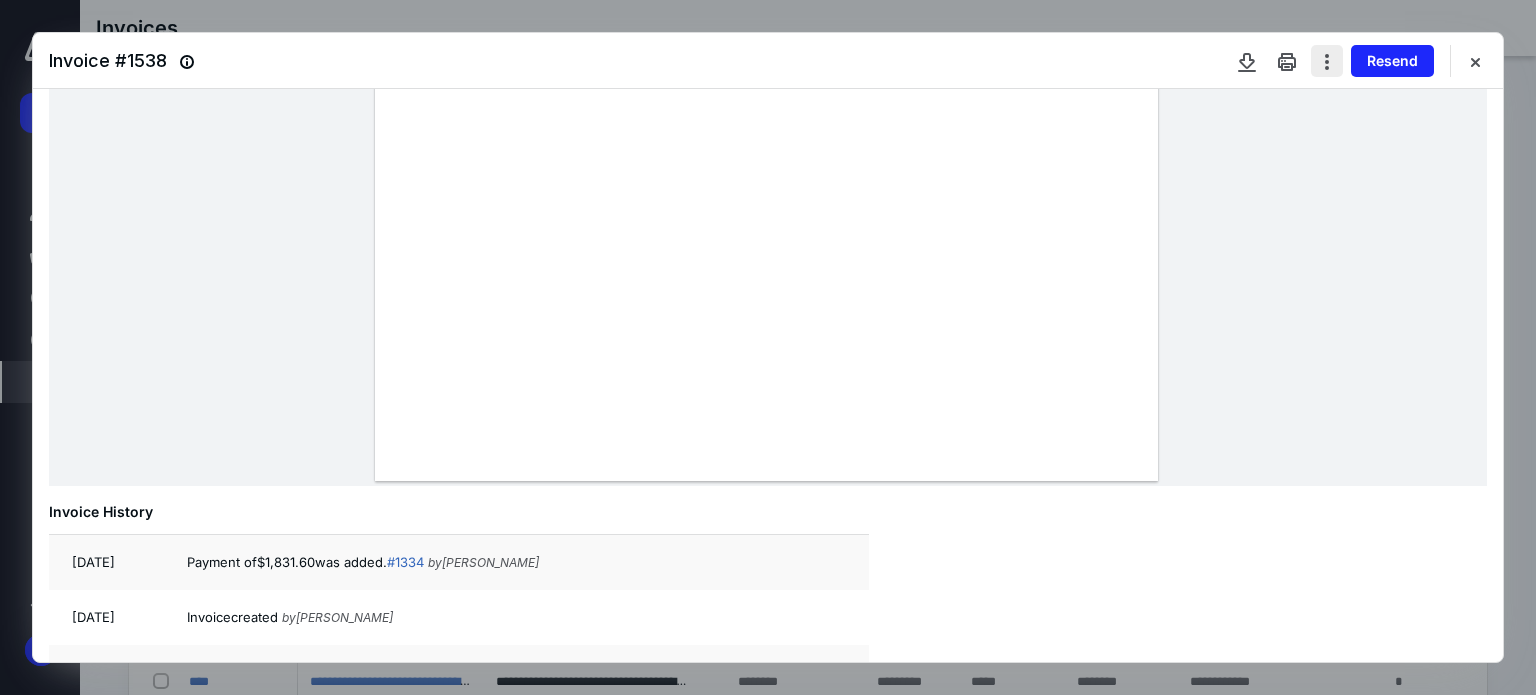 click at bounding box center (1327, 61) 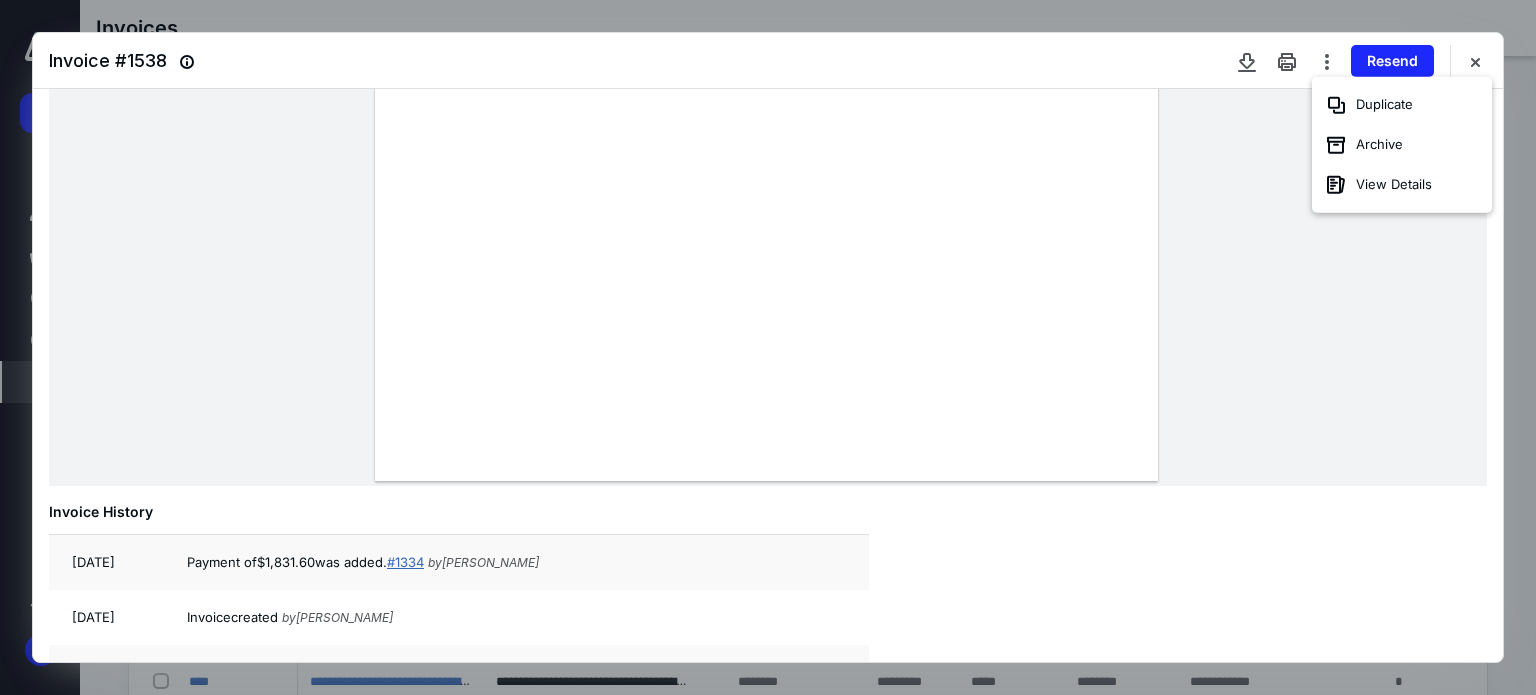 click on "# 1334" at bounding box center (405, 562) 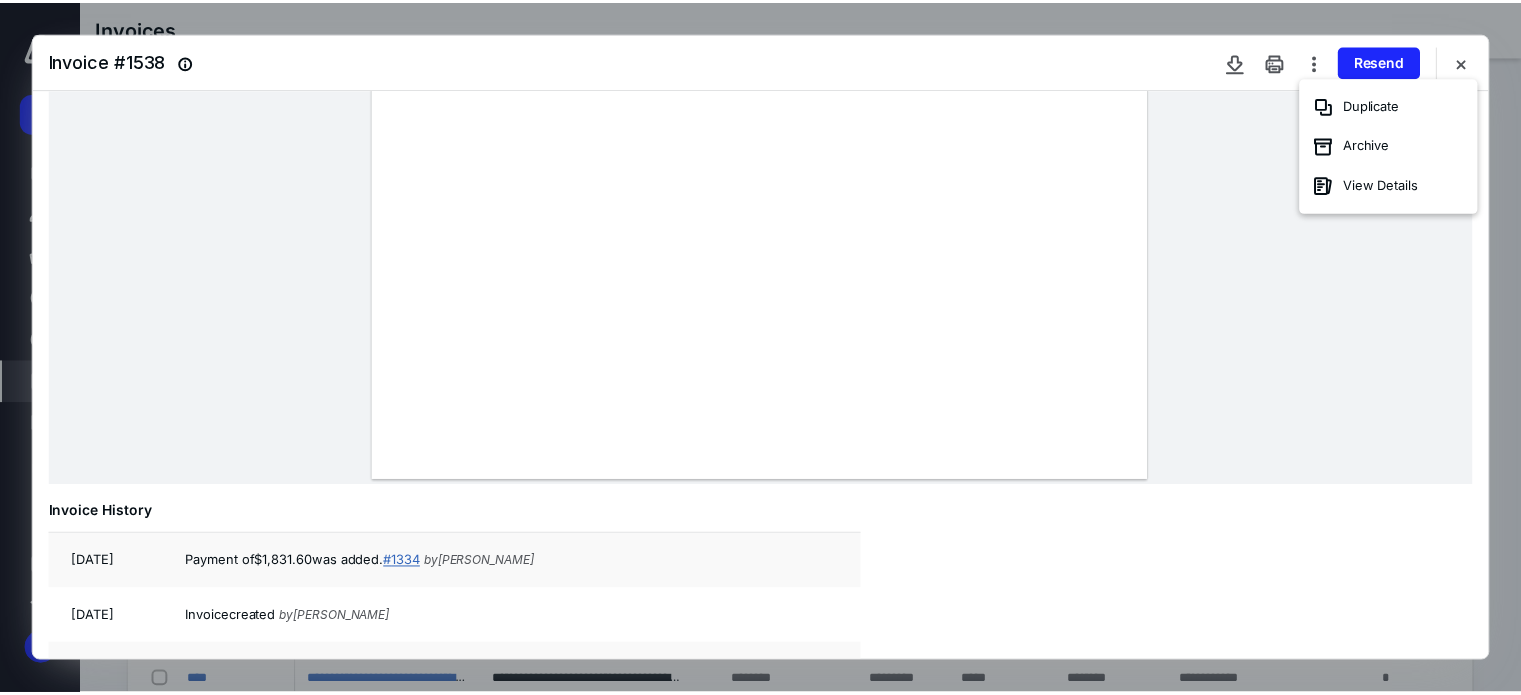 scroll, scrollTop: 0, scrollLeft: 0, axis: both 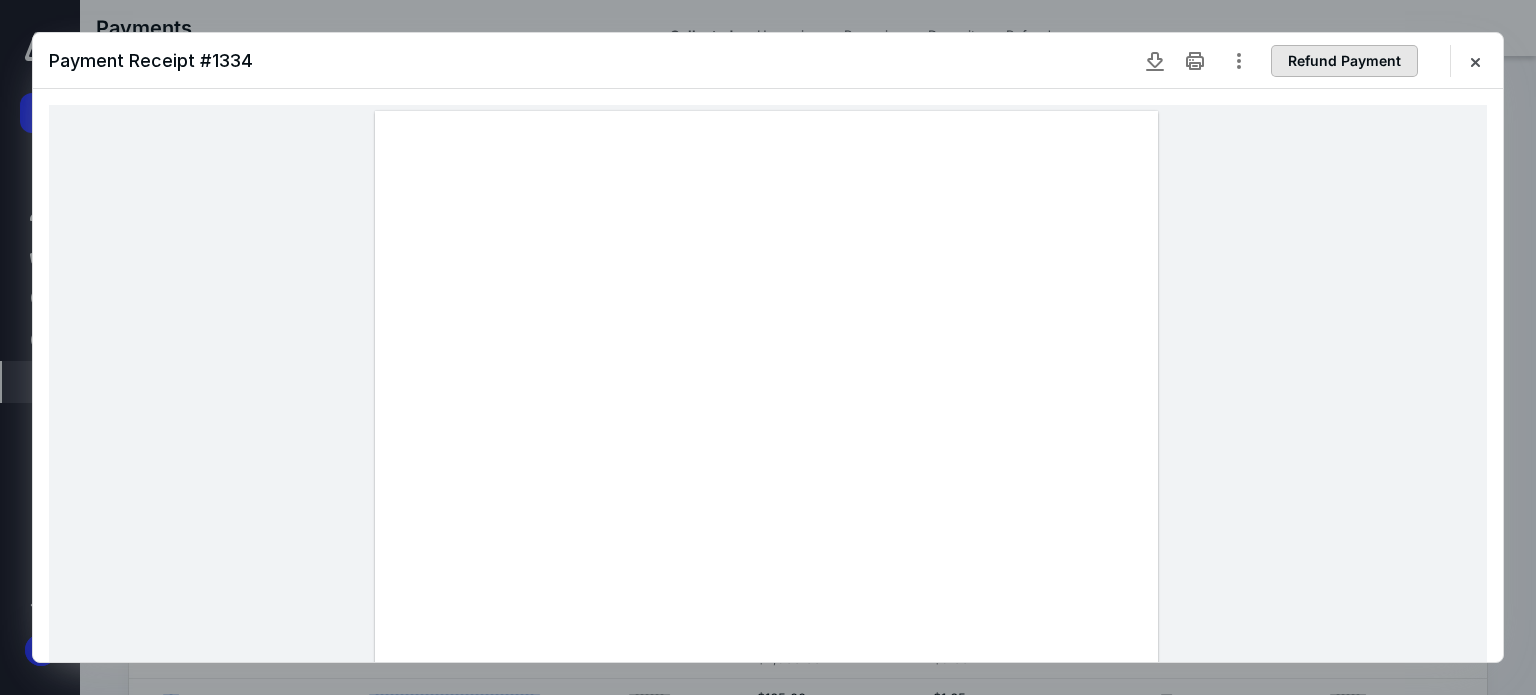 click on "Refund Payment" at bounding box center (1344, 61) 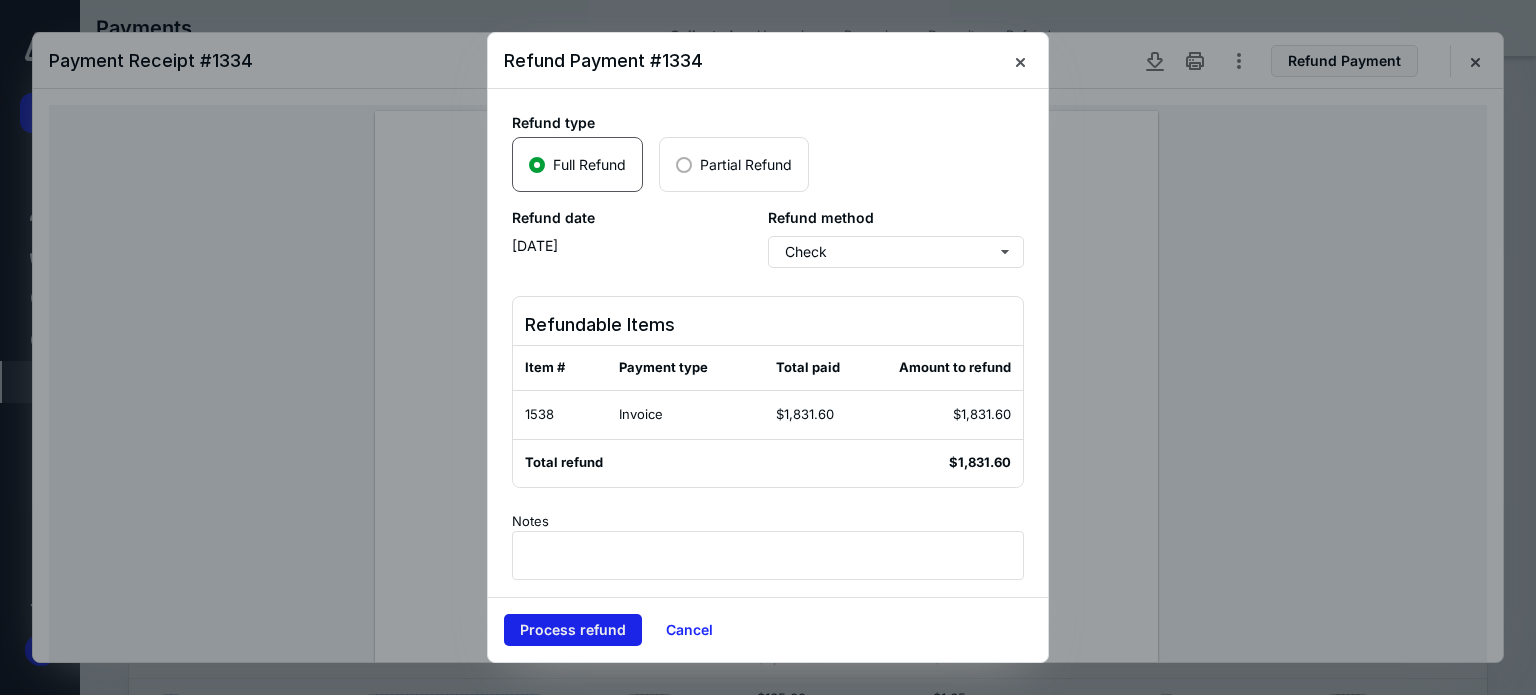 click on "Process refund" at bounding box center [573, 630] 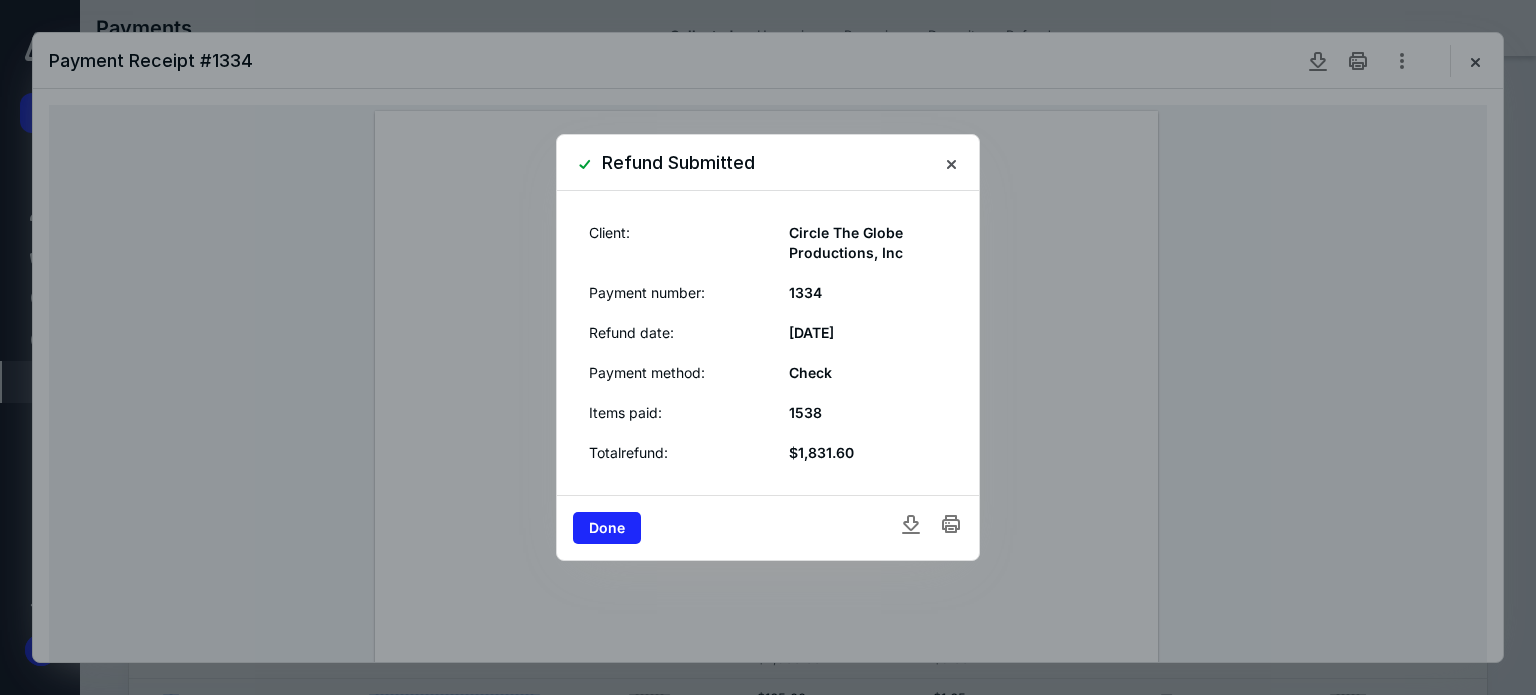 click on "Done" at bounding box center (768, 527) 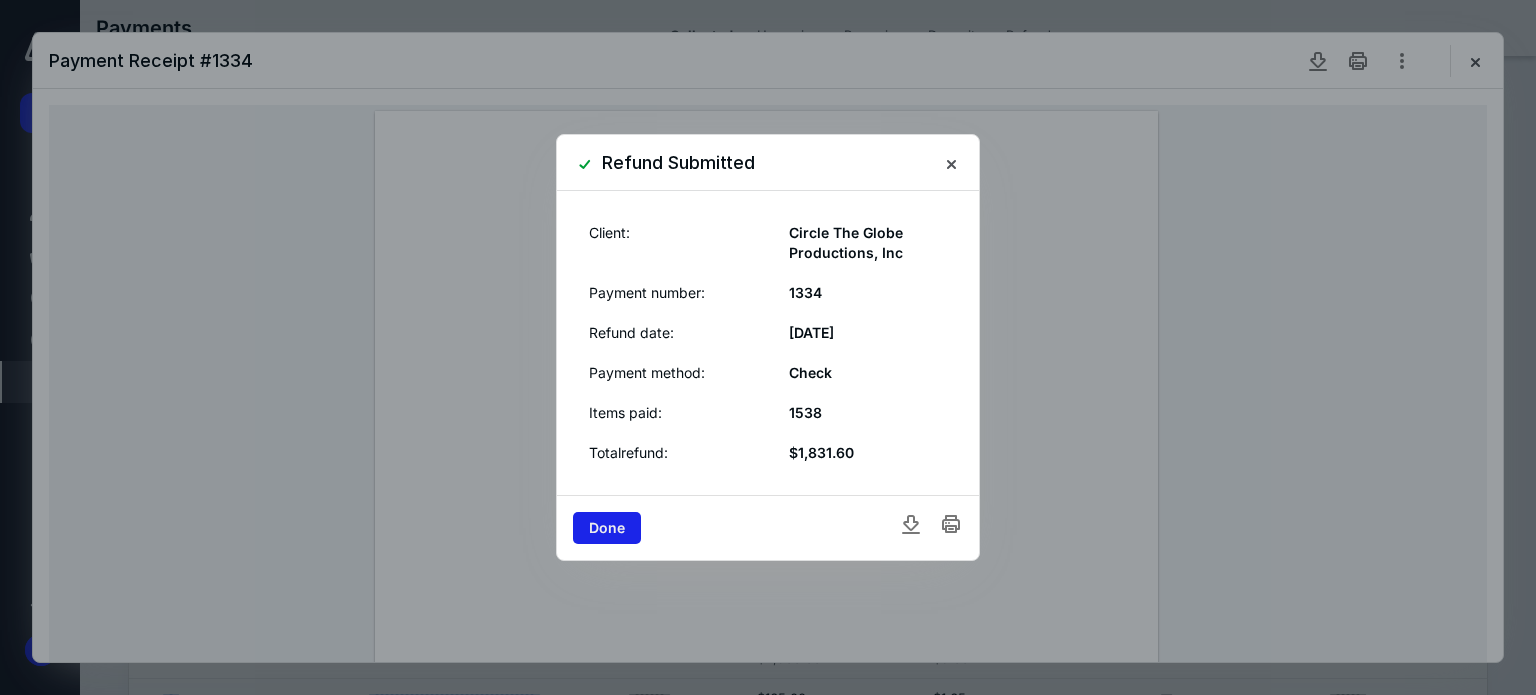 click on "Done" at bounding box center (607, 528) 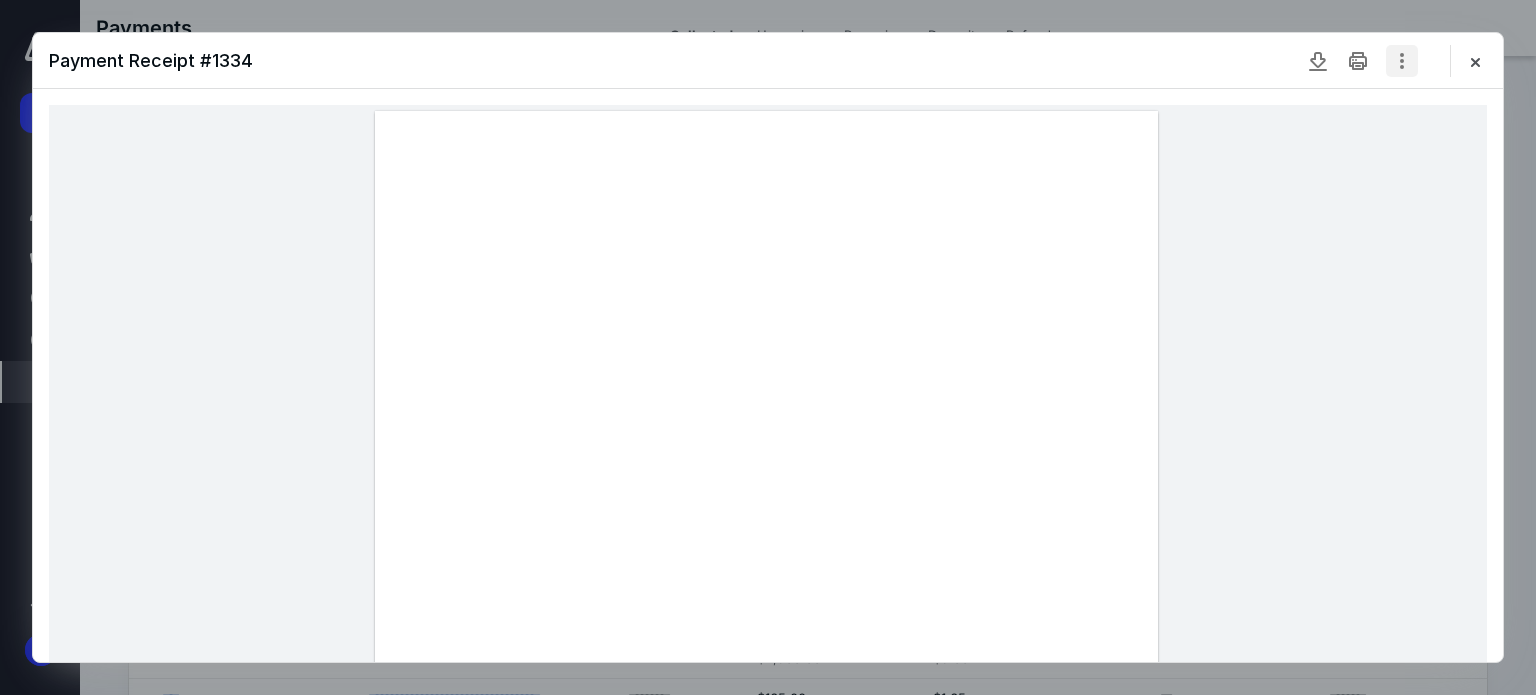 click 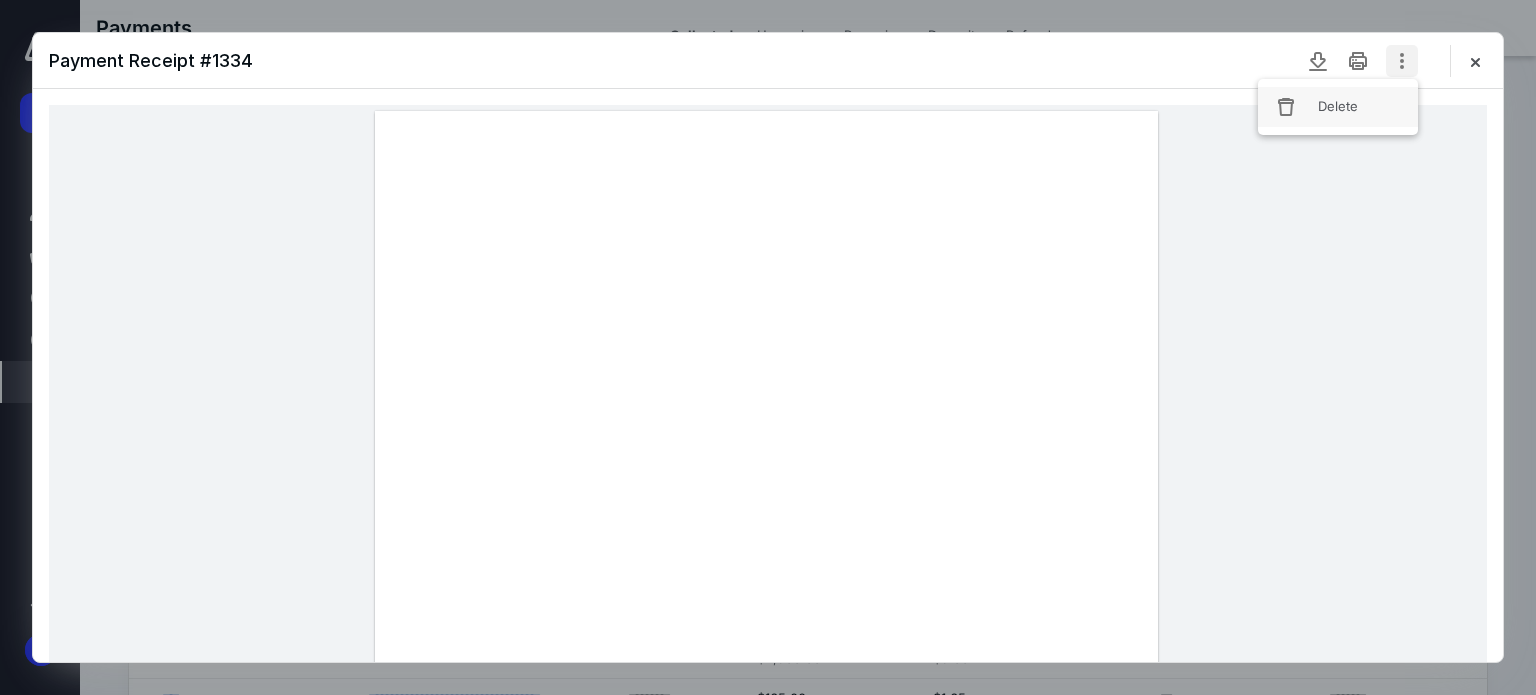click on "Delete" at bounding box center (1338, 107) 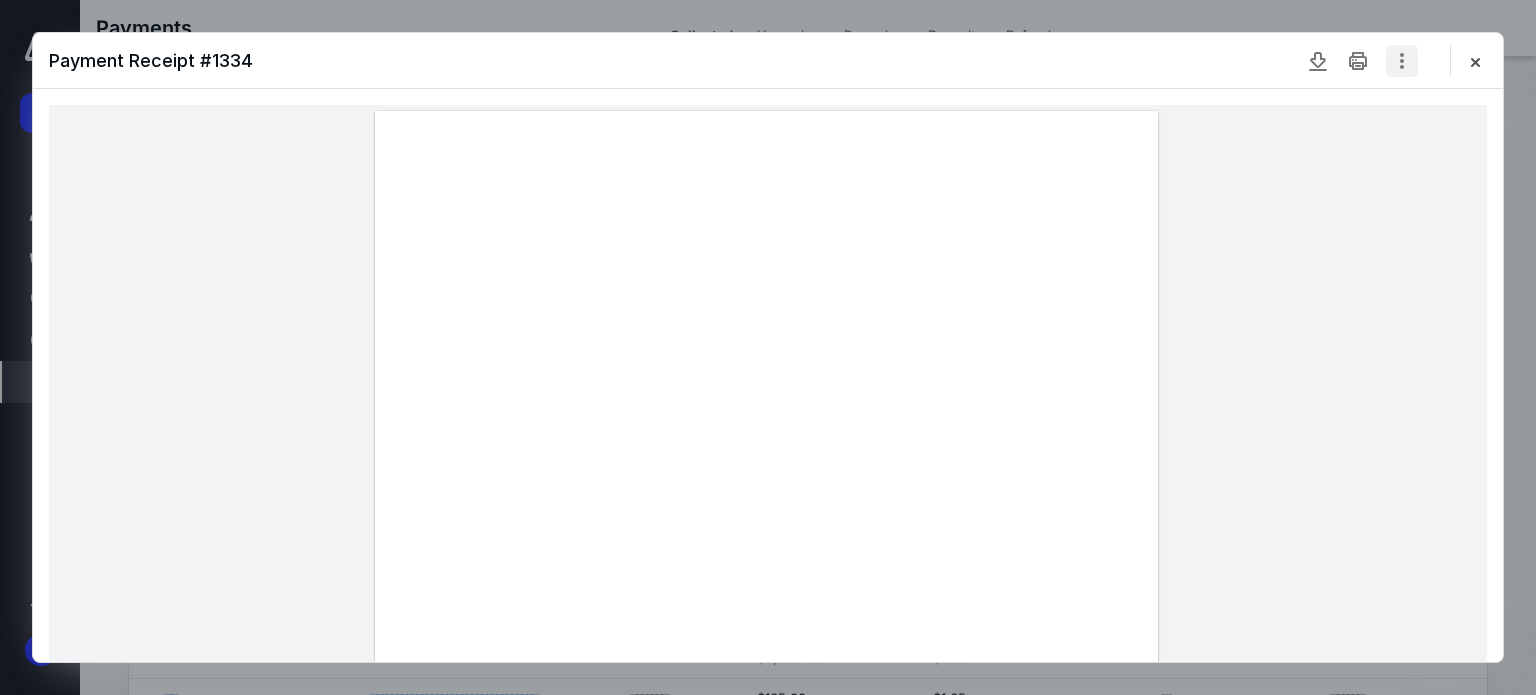 click 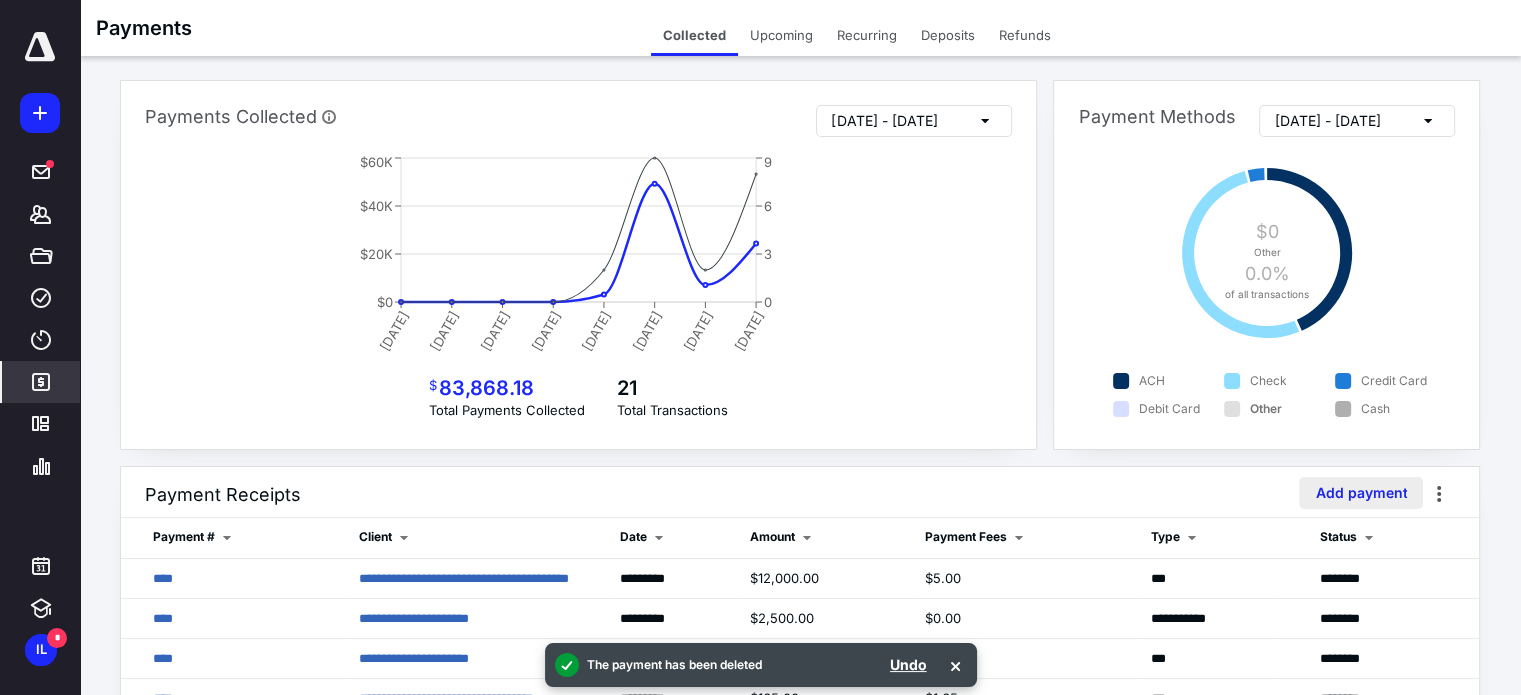 click on "Add payment" at bounding box center (1361, 493) 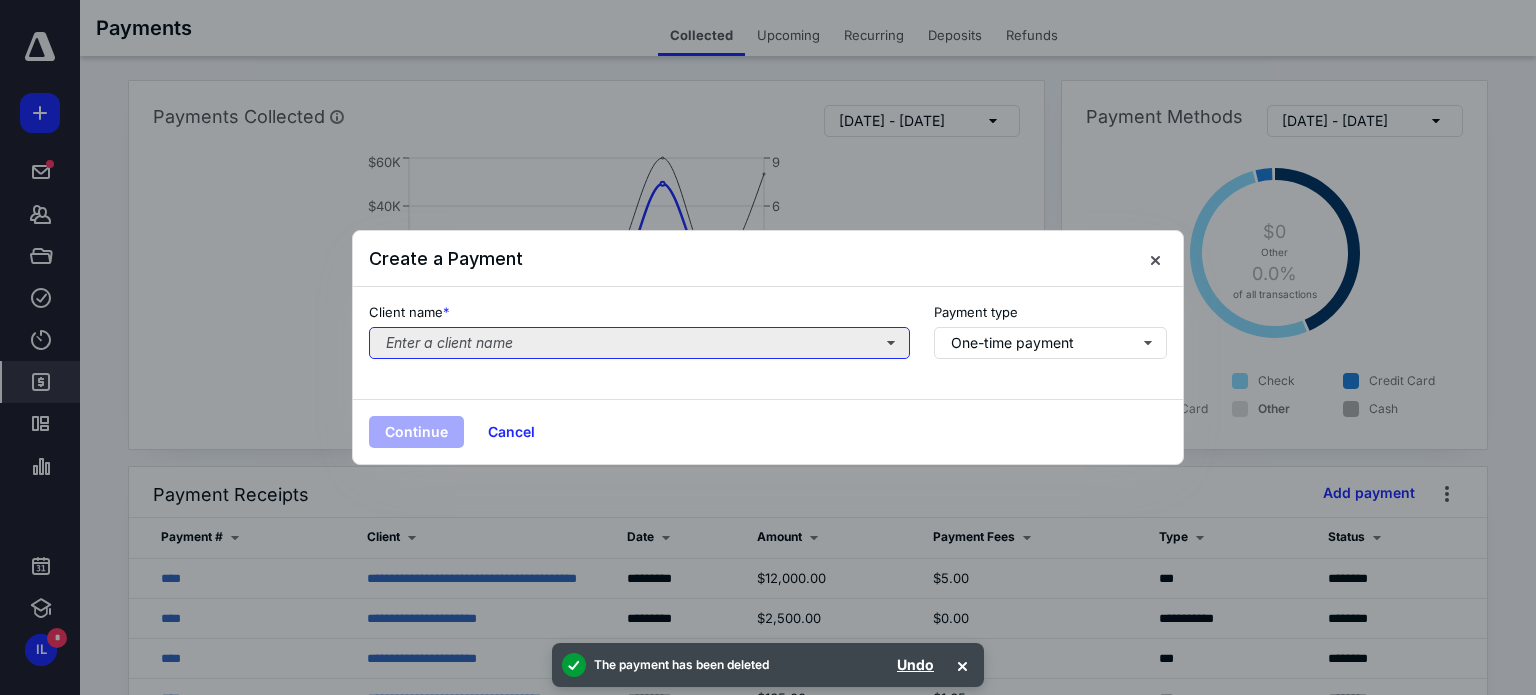 click on "Enter a client name" at bounding box center (639, 343) 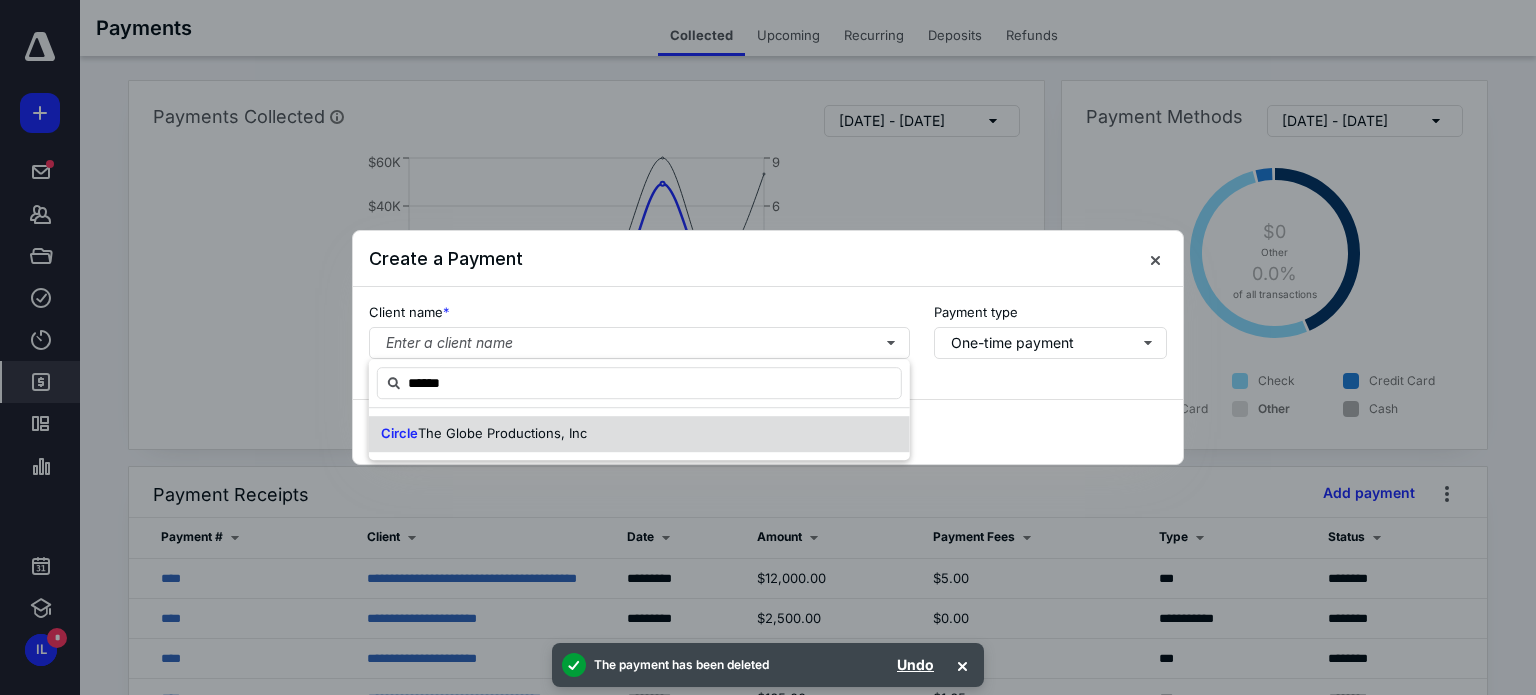 click on "The Globe Productions, Inc" at bounding box center (502, 433) 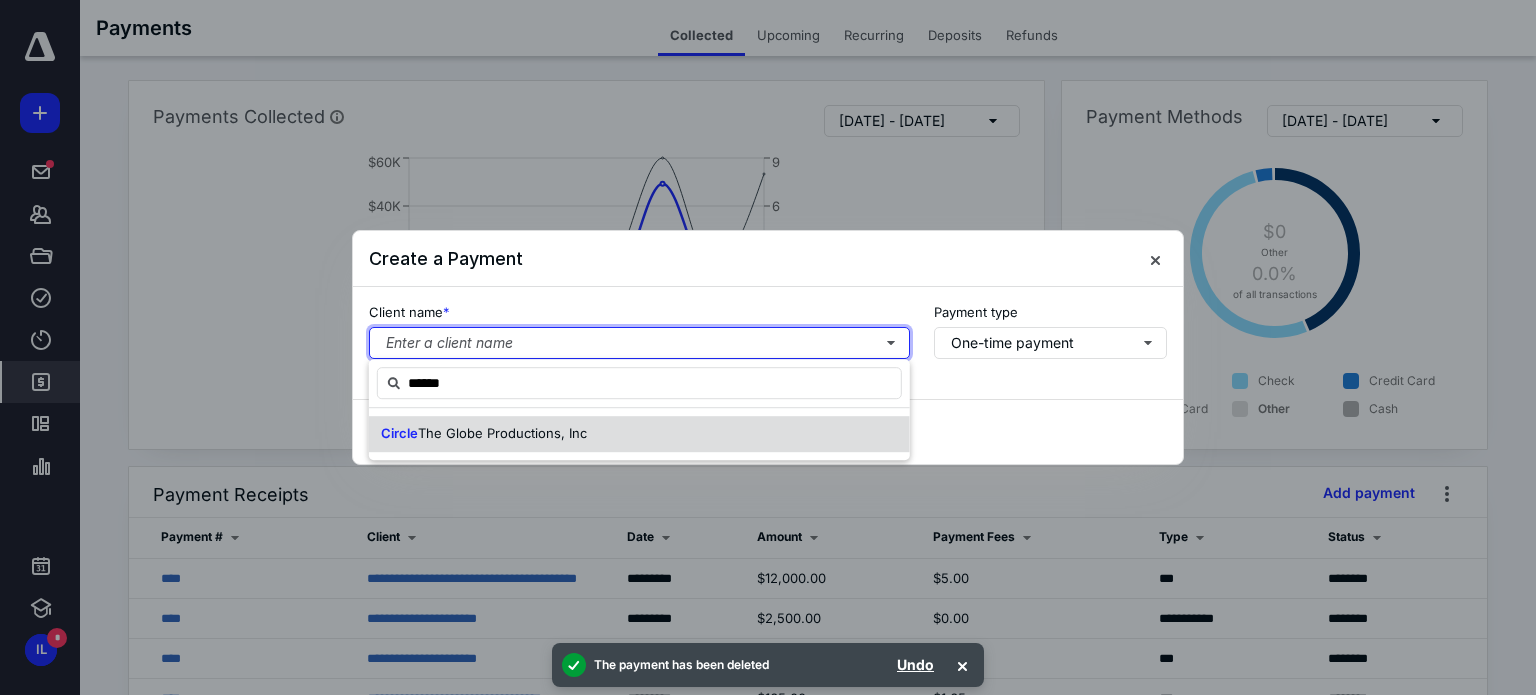 type 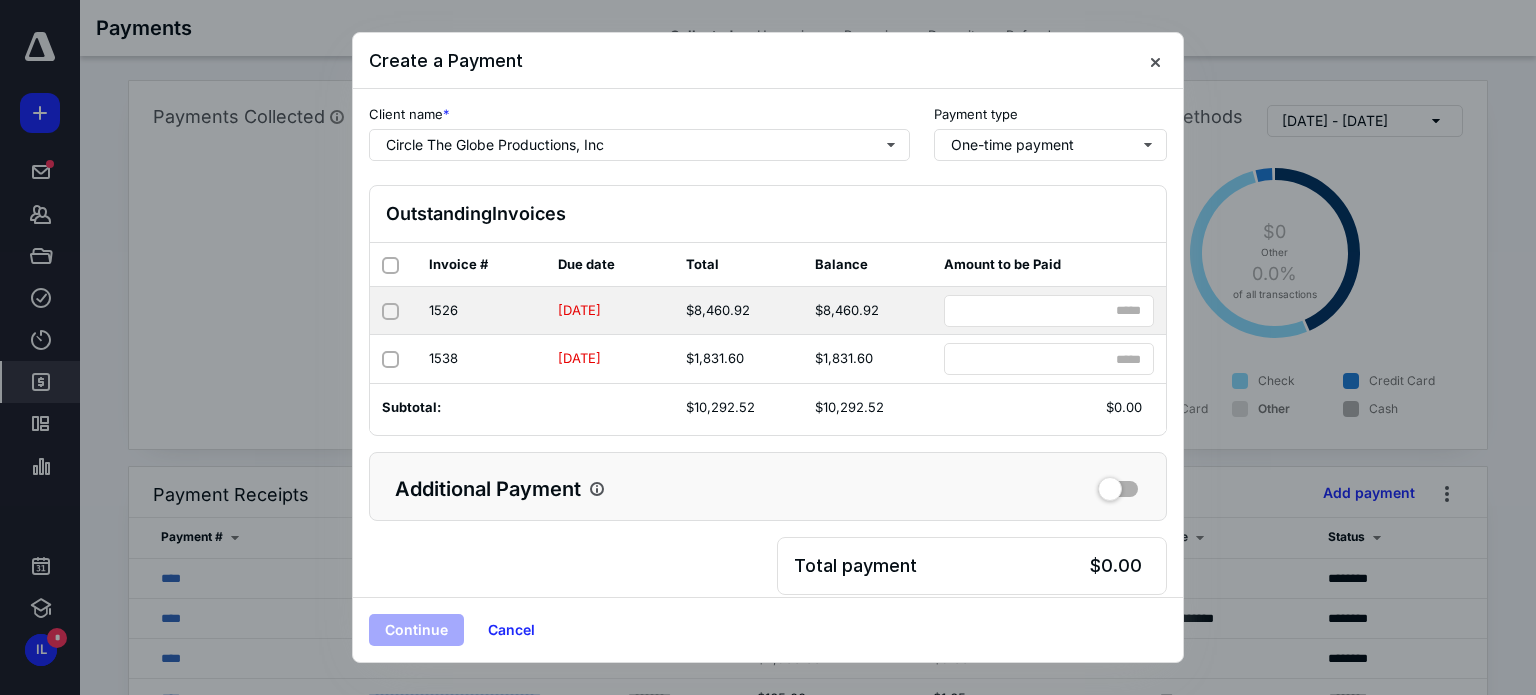 click 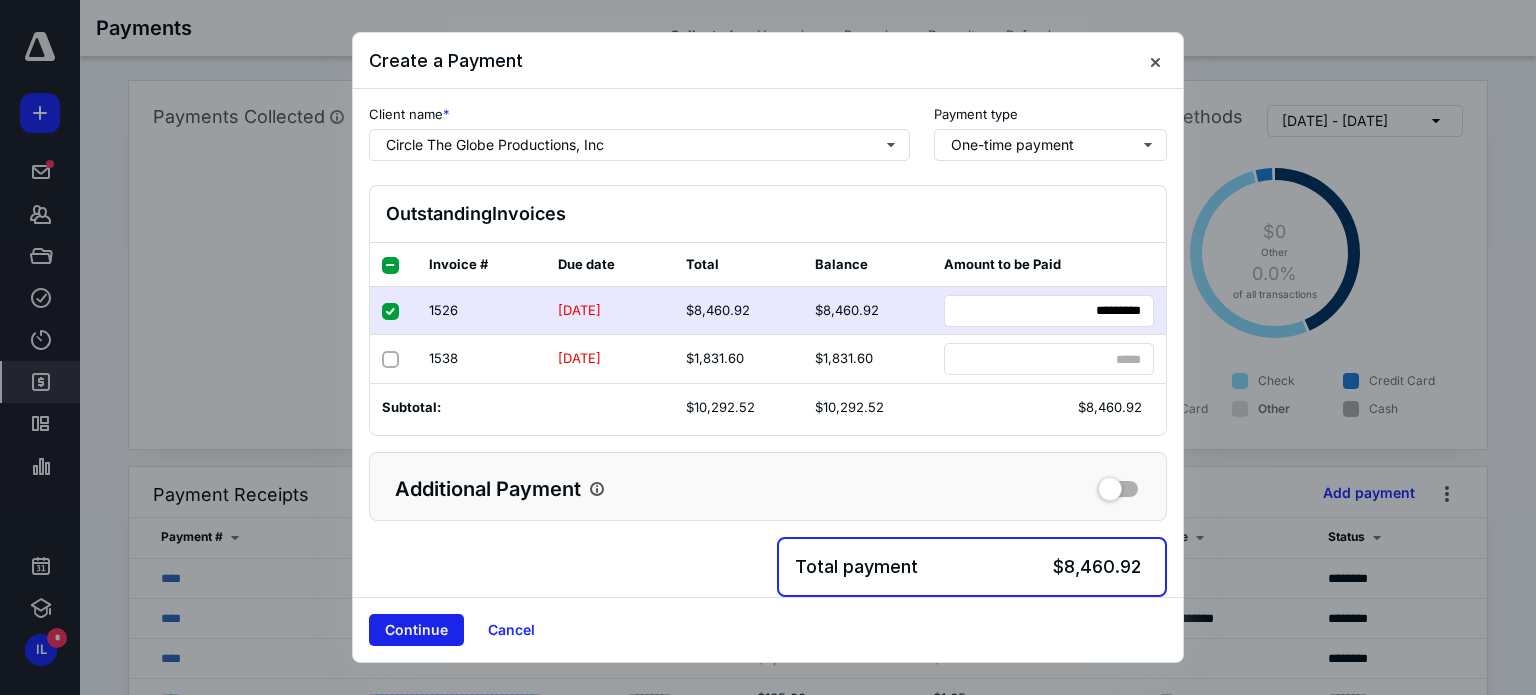 click on "Continue" at bounding box center [416, 630] 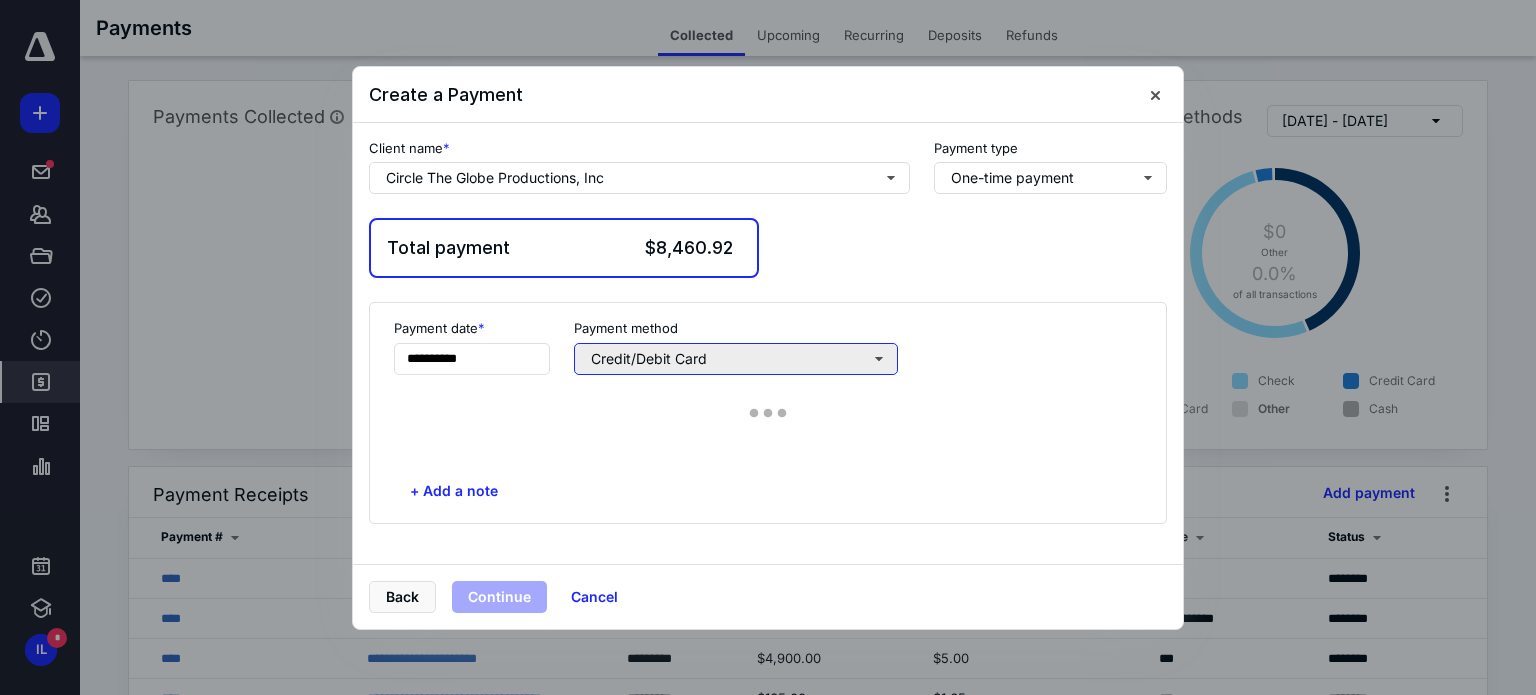 click on "Credit/Debit Card" at bounding box center (736, 359) 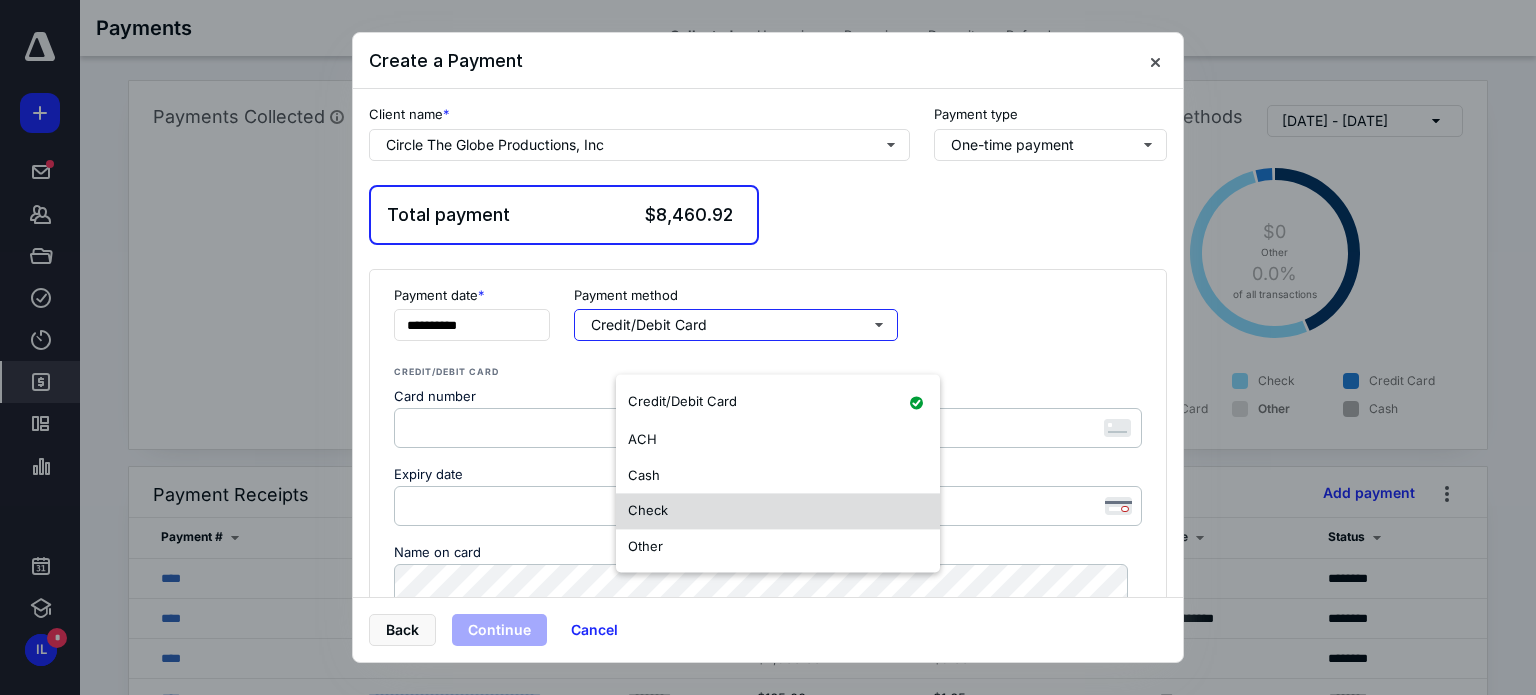 click on "Check" at bounding box center (778, 511) 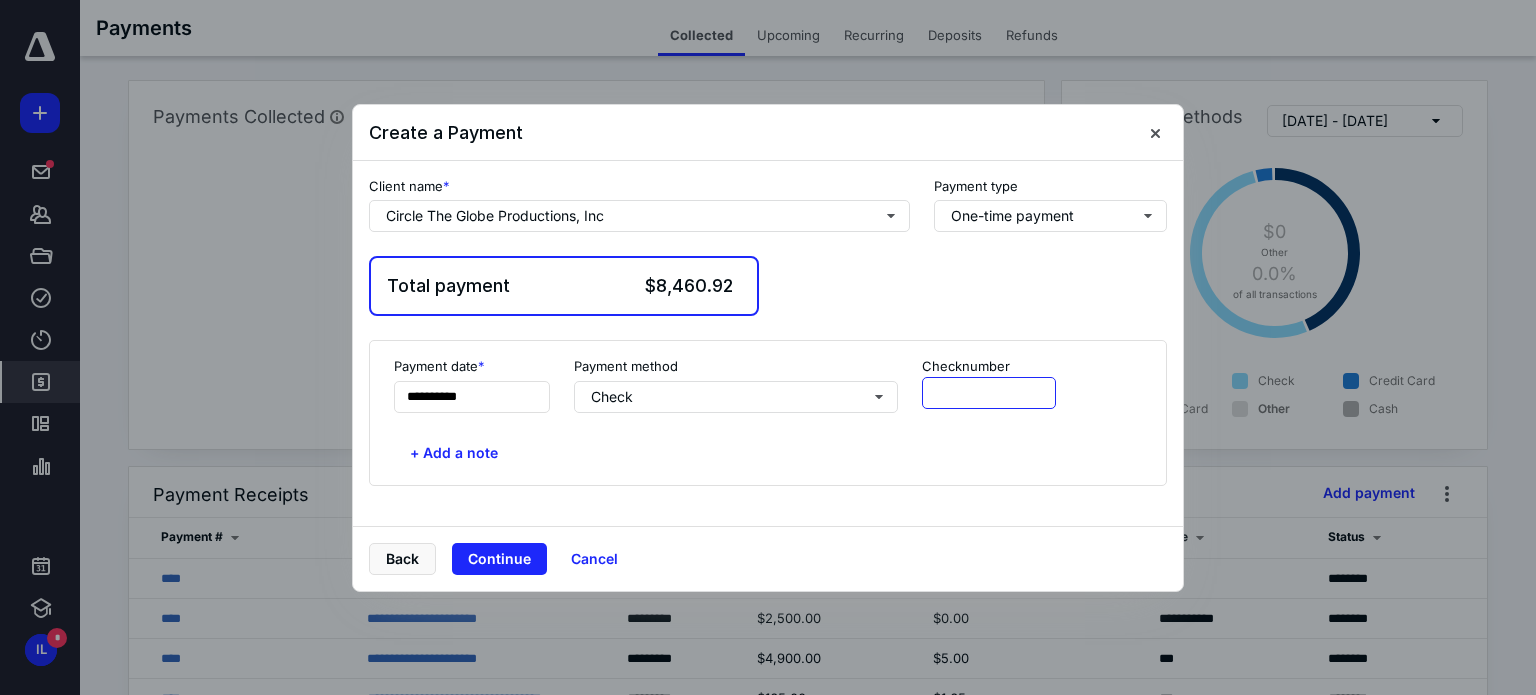 click at bounding box center [989, 393] 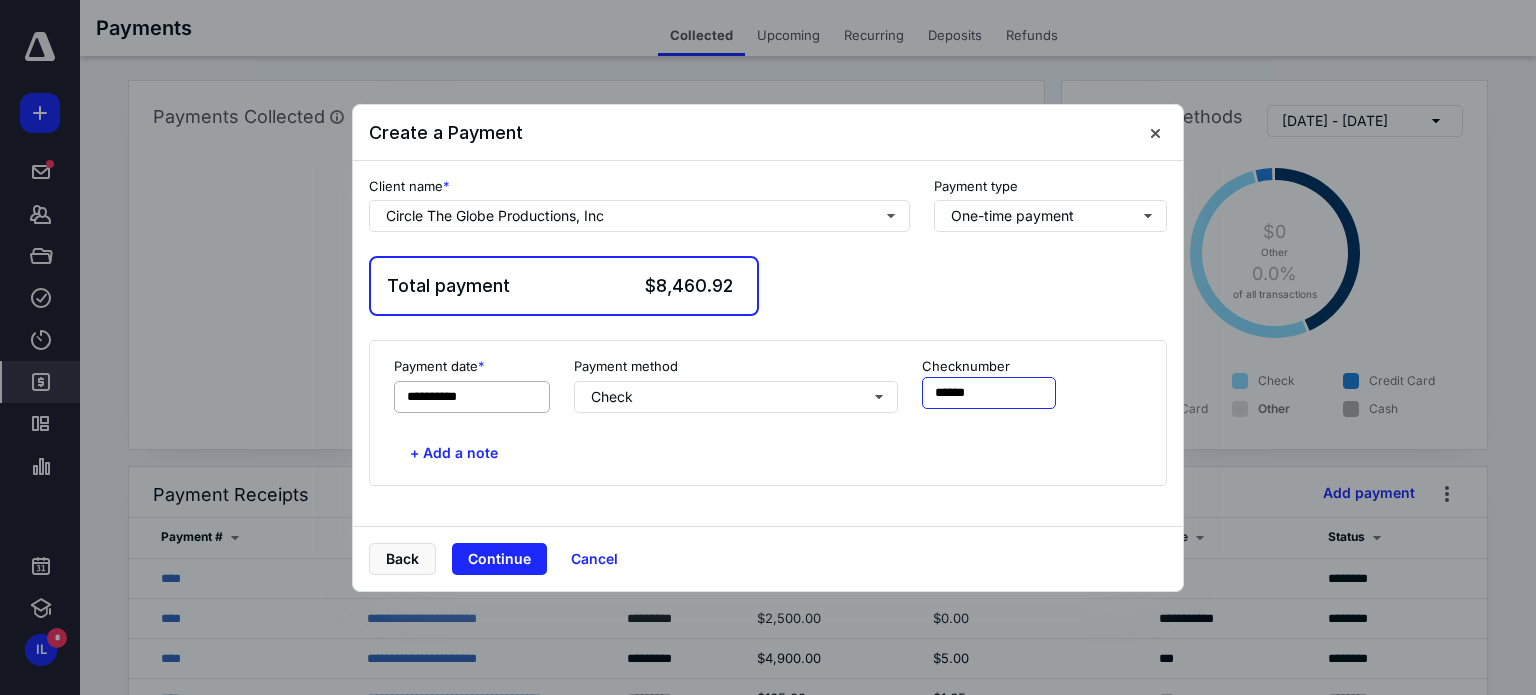 type on "******" 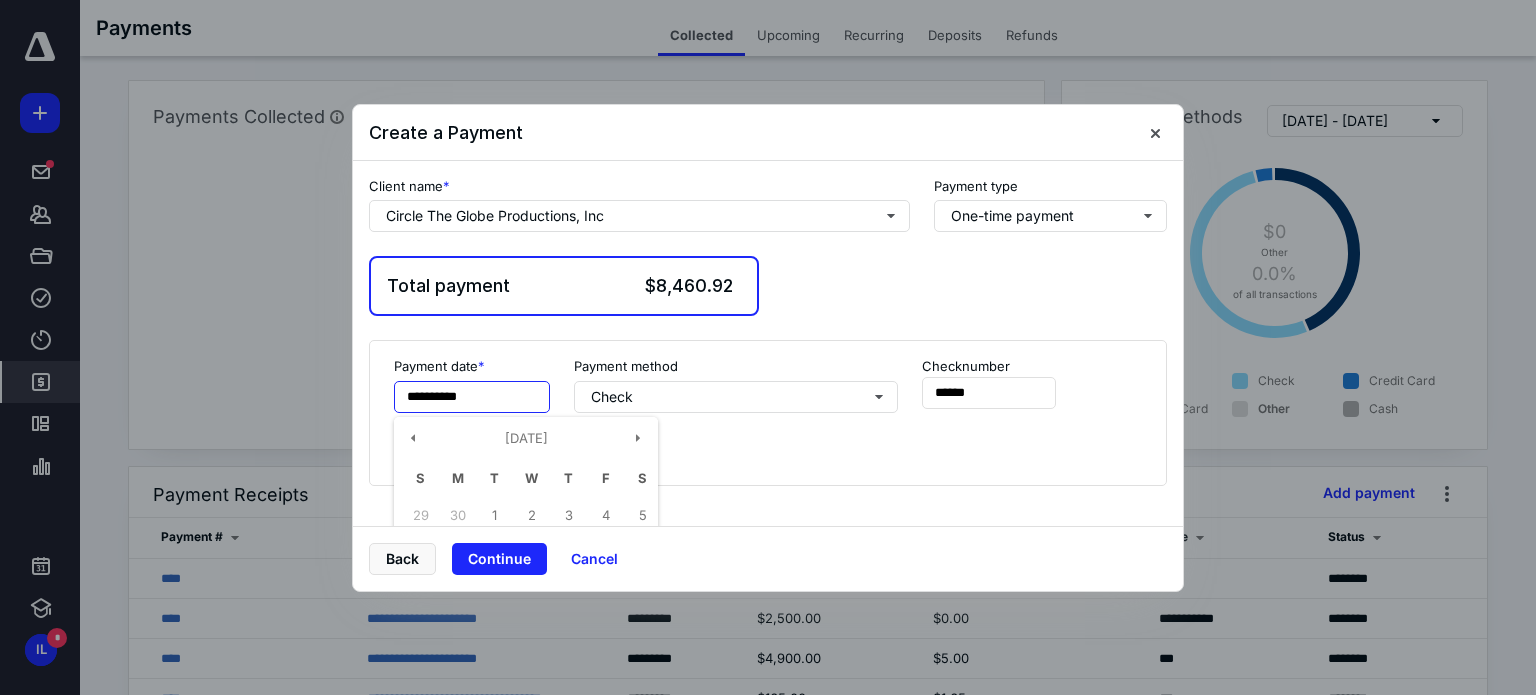 click on "**********" at bounding box center (472, 397) 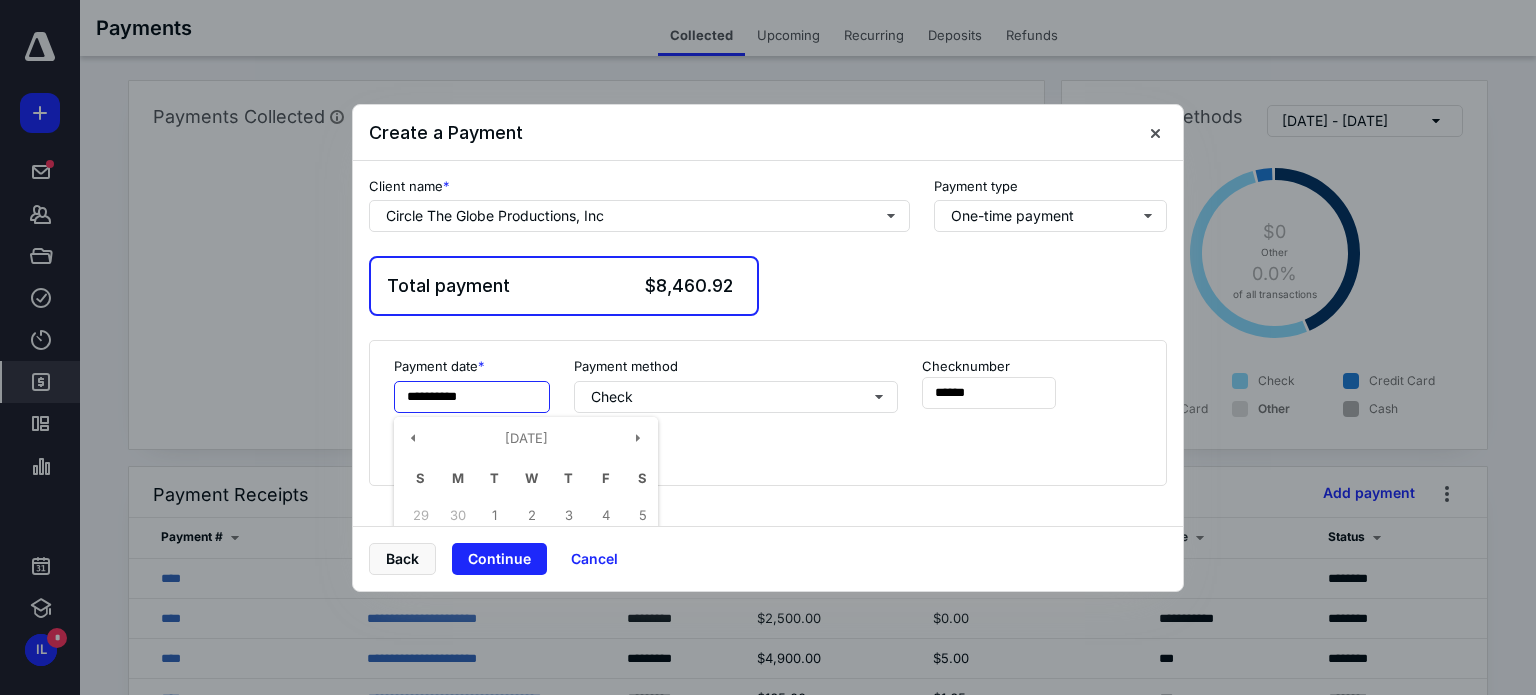 drag, startPoint x: 501, startPoint y: 391, endPoint x: 373, endPoint y: 391, distance: 128 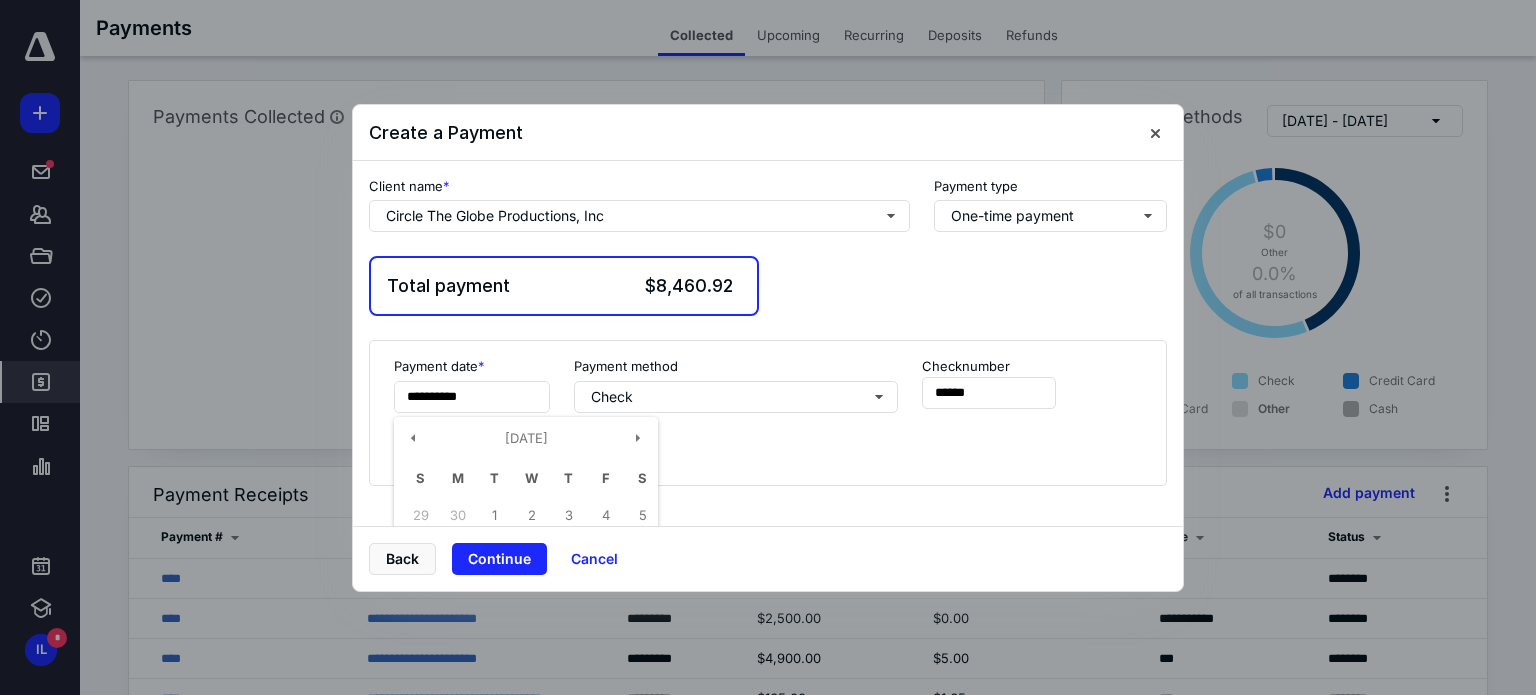 click on "**********" at bounding box center (768, 343) 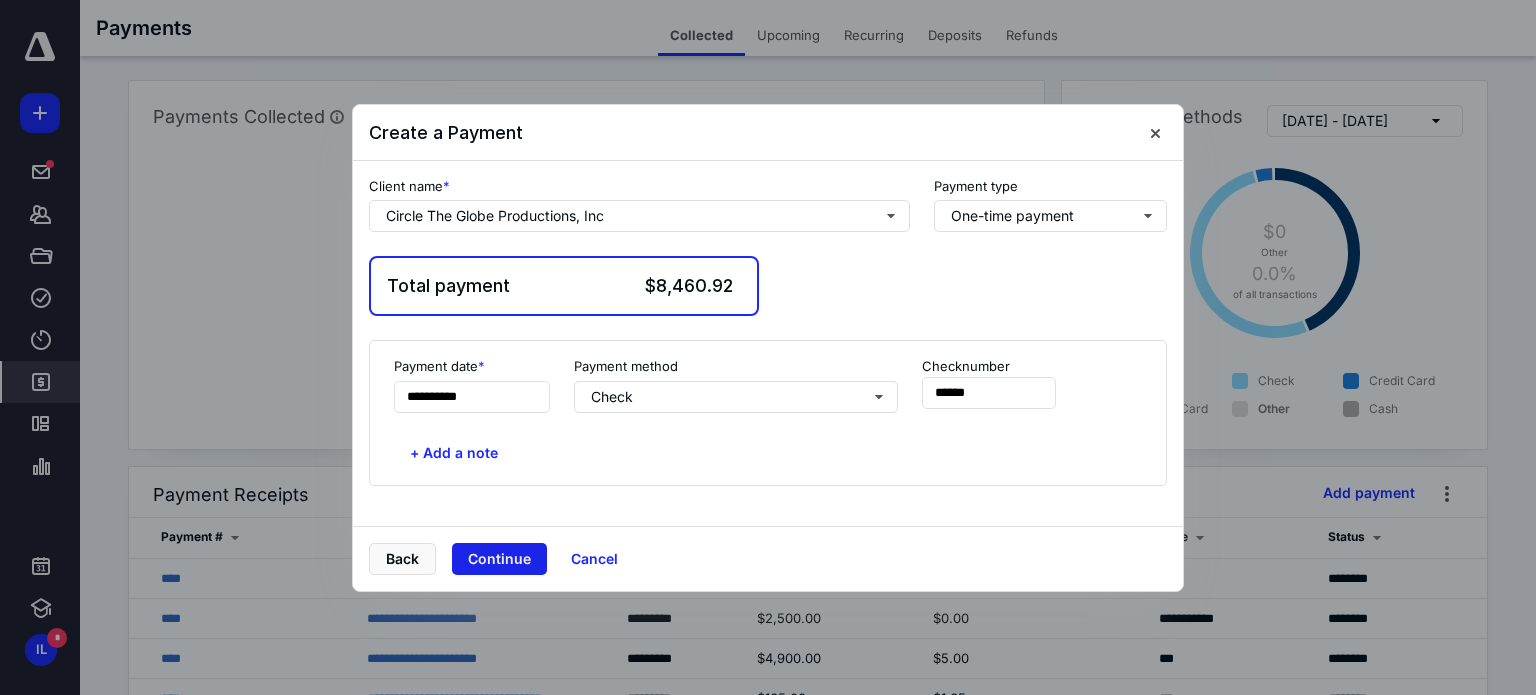 click on "Continue" at bounding box center [499, 559] 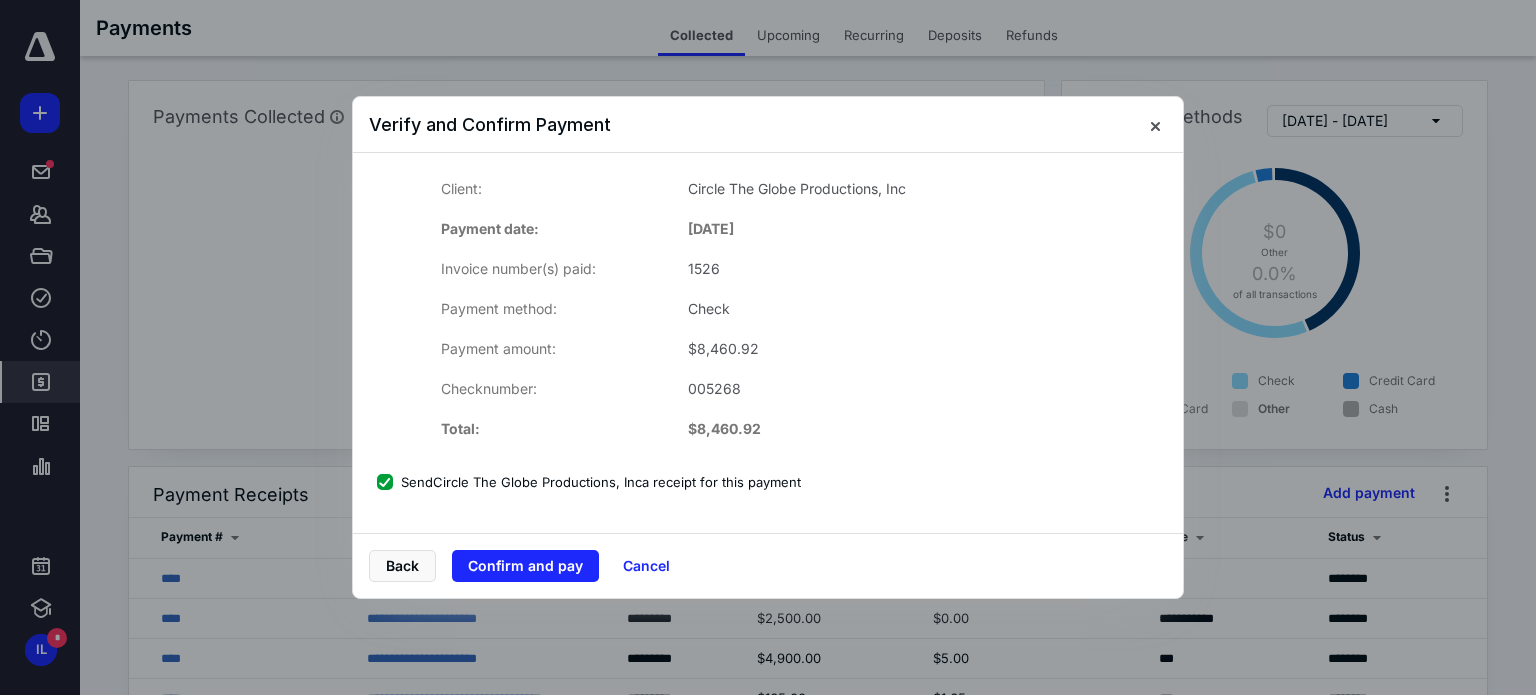 click on "Send  Circle The Globe Productions, Inc  a receipt for this payment" at bounding box center [589, 482] 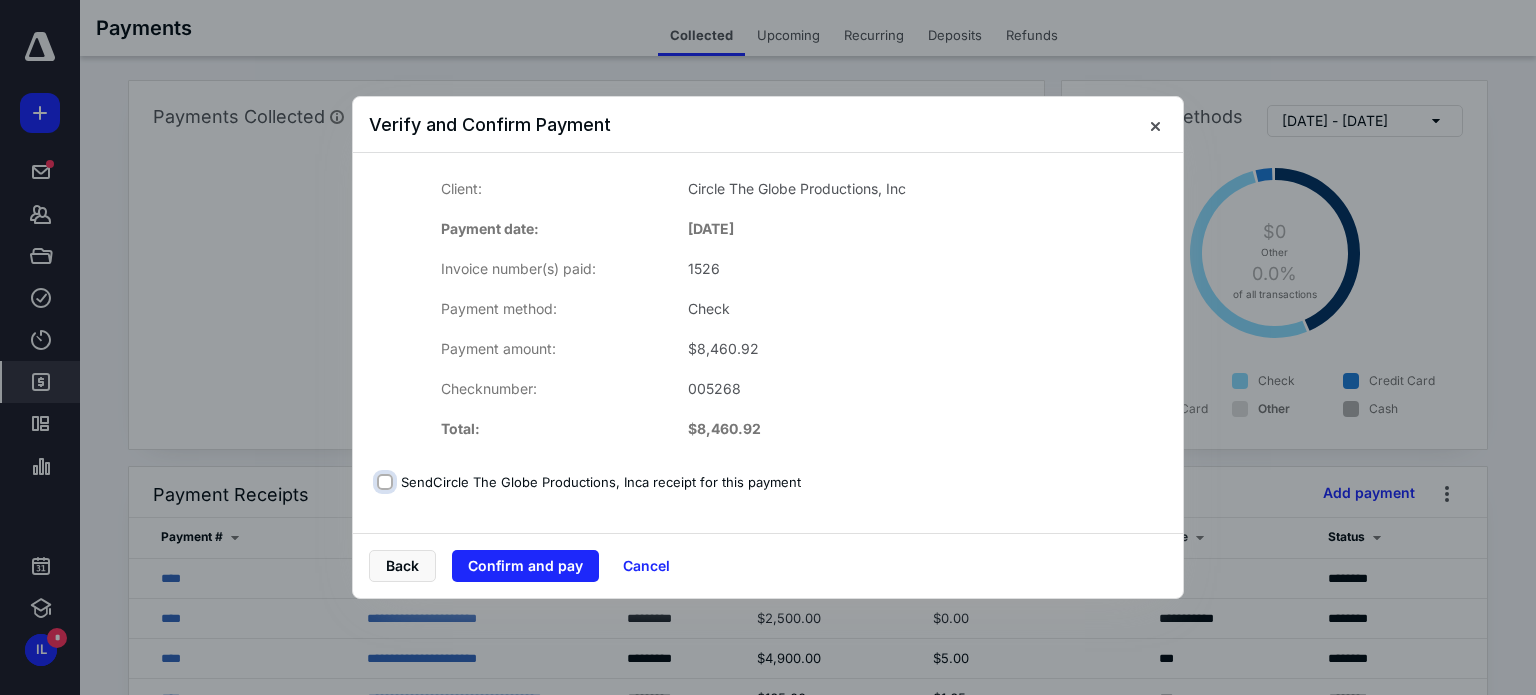 checkbox on "false" 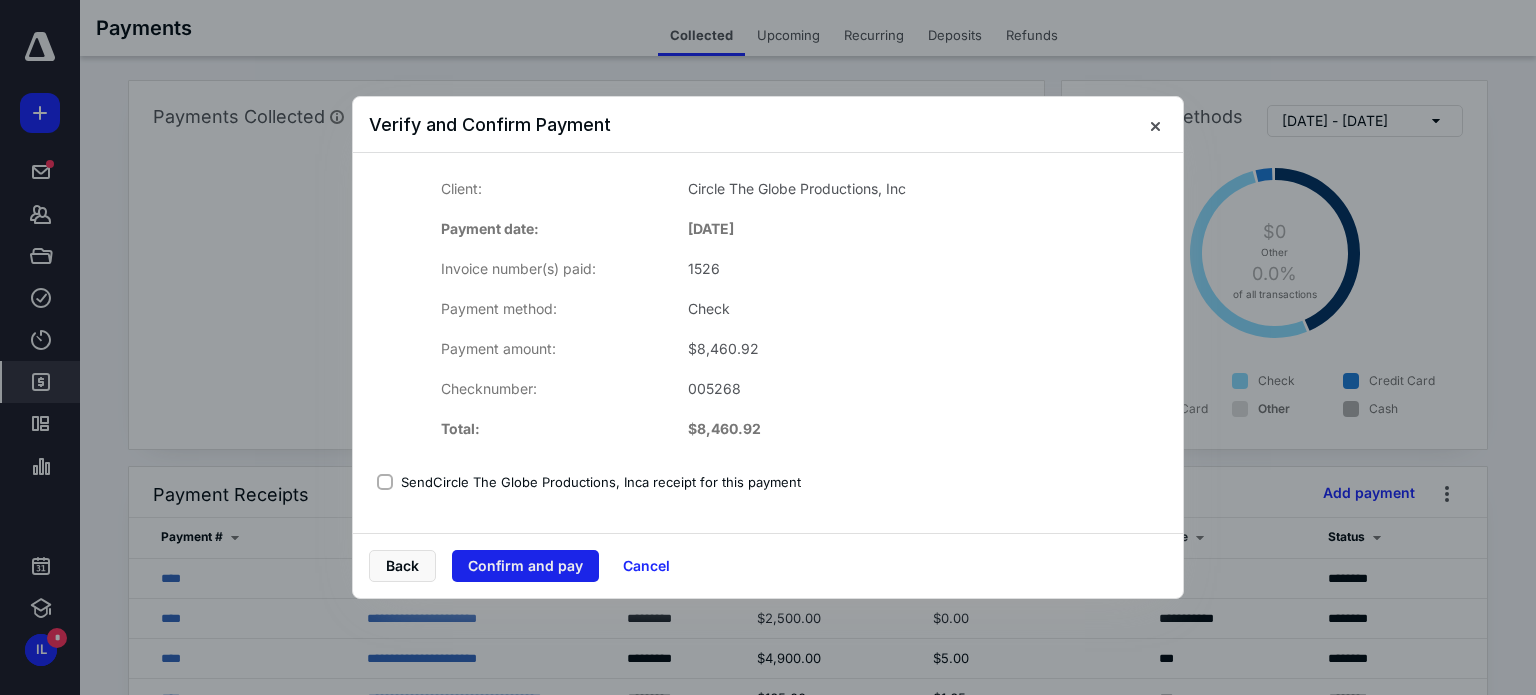 click on "Confirm and pay" at bounding box center [525, 566] 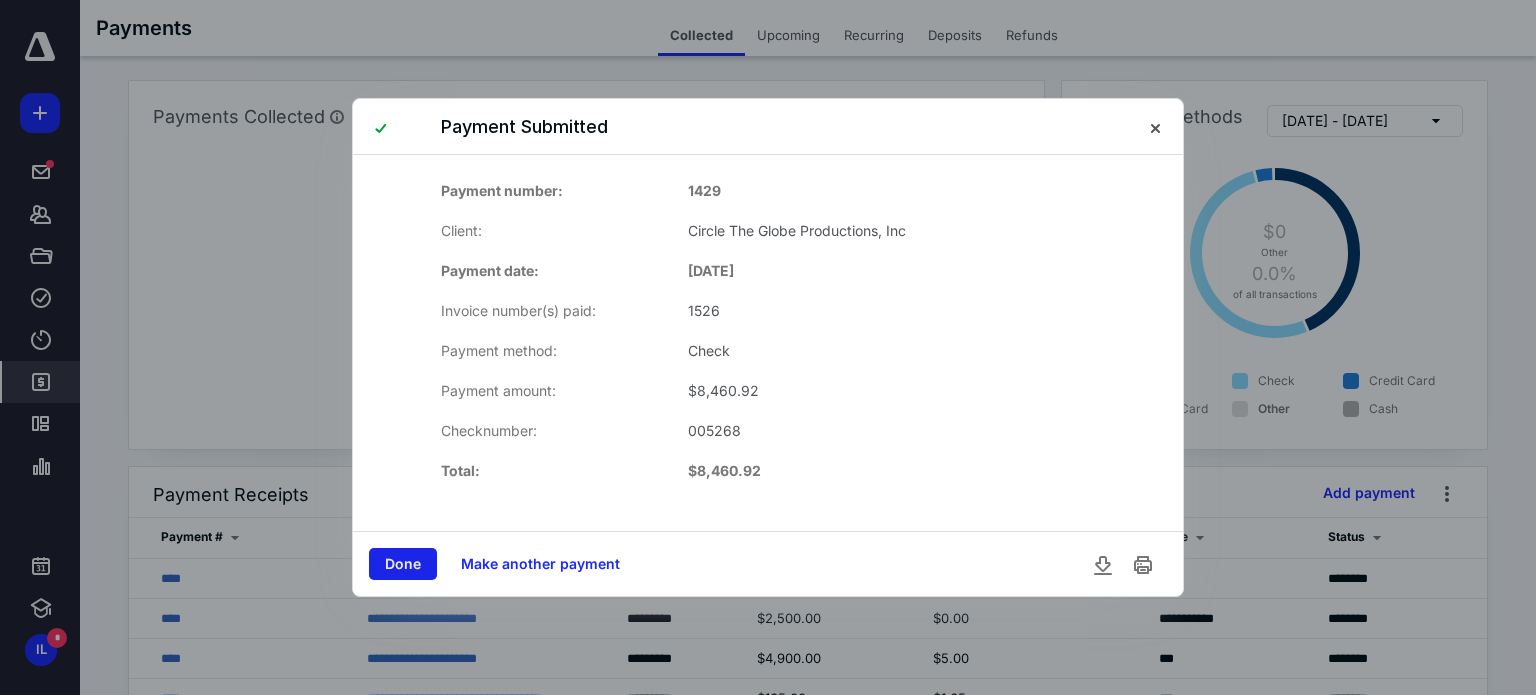 click on "Done" at bounding box center (403, 564) 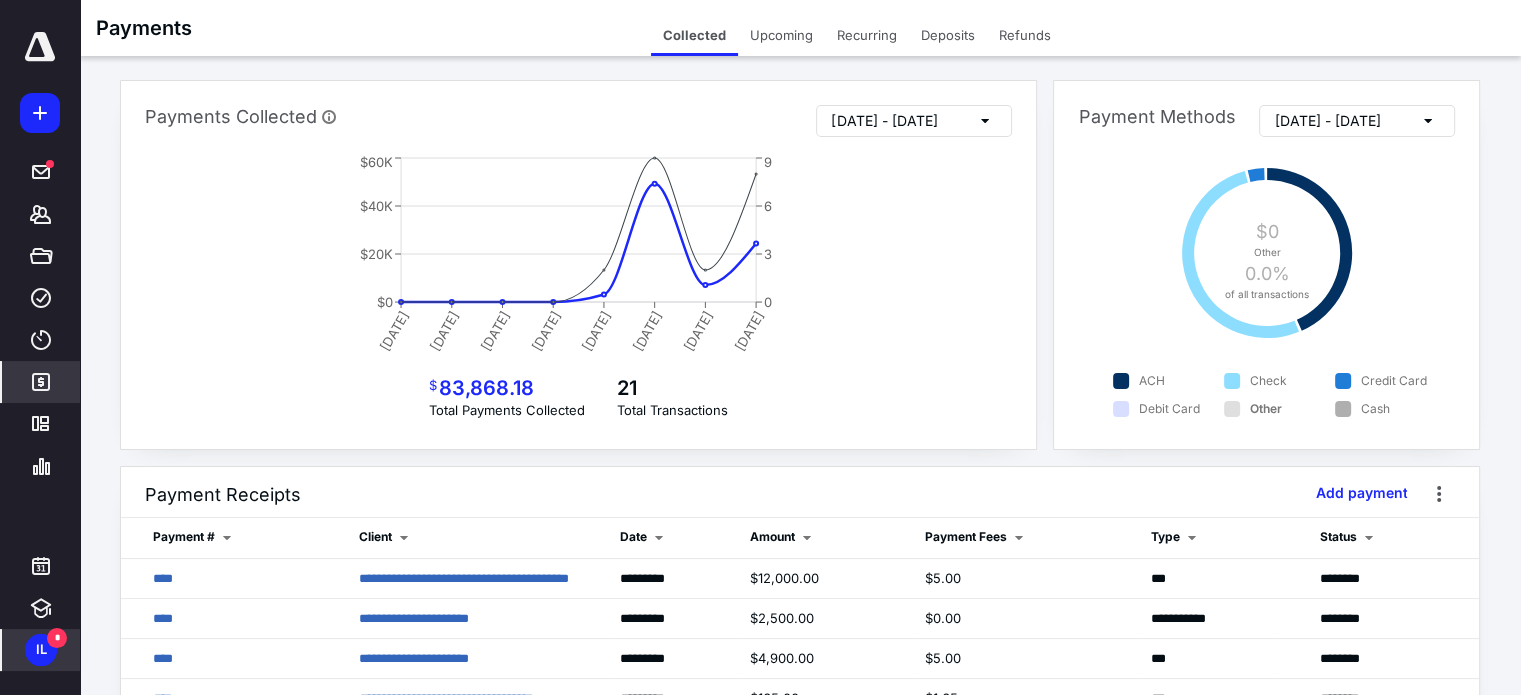 click on "*" at bounding box center (57, 638) 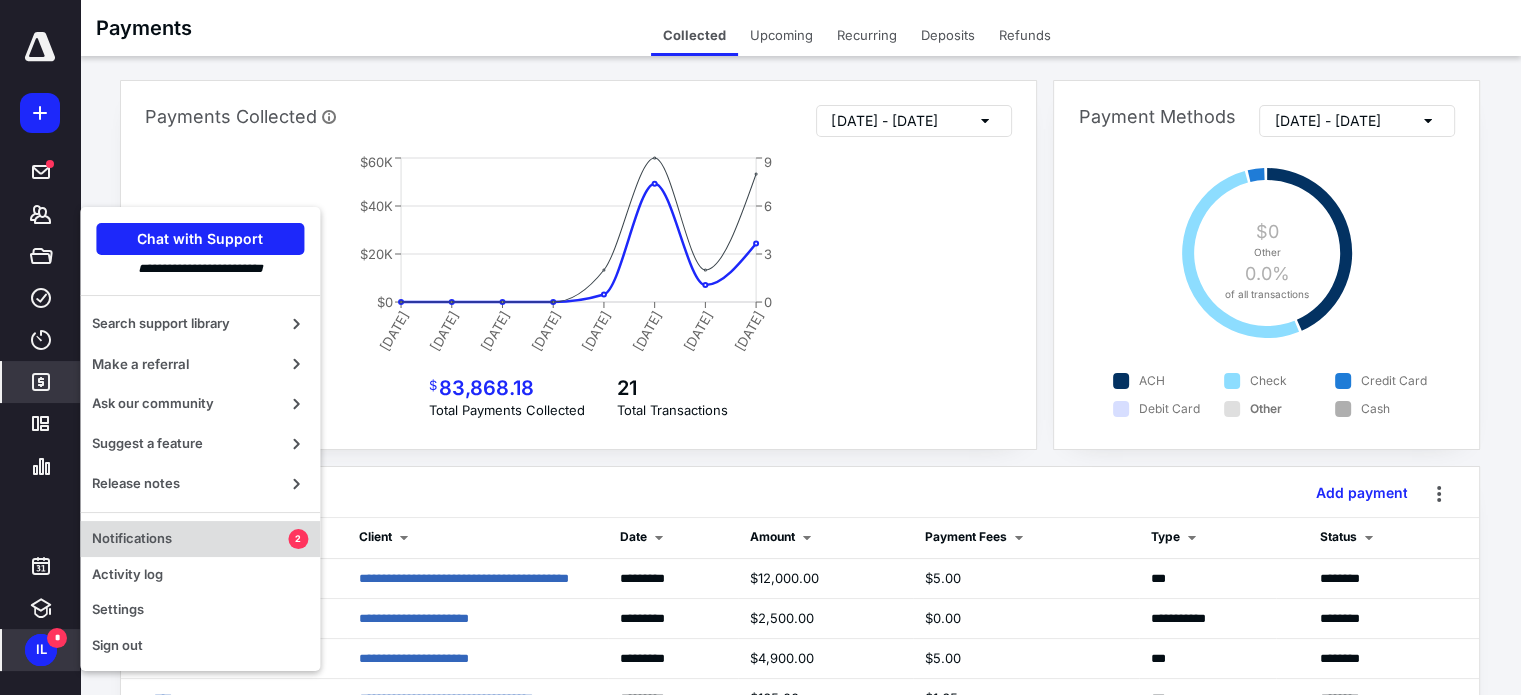 click on "Notifications" at bounding box center [190, 539] 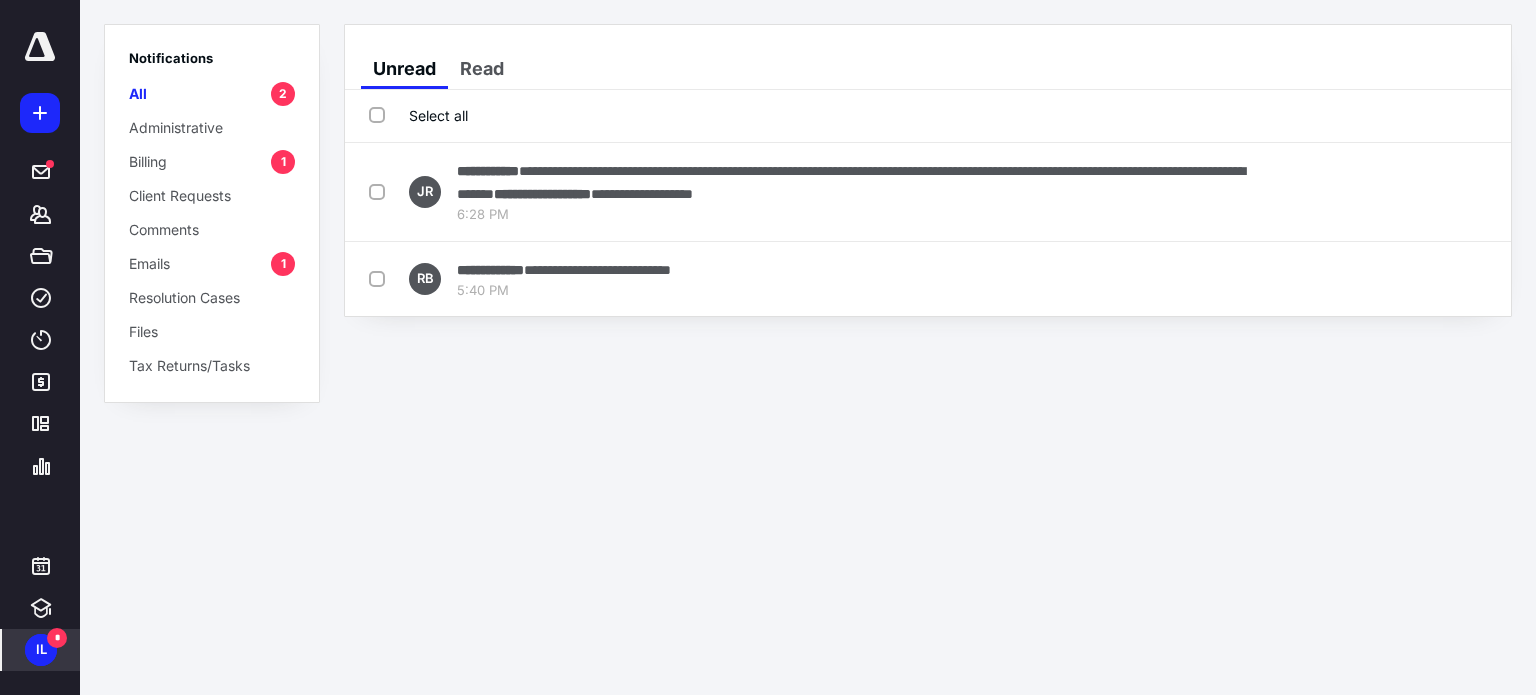 click on "Emails 1" at bounding box center [212, 263] 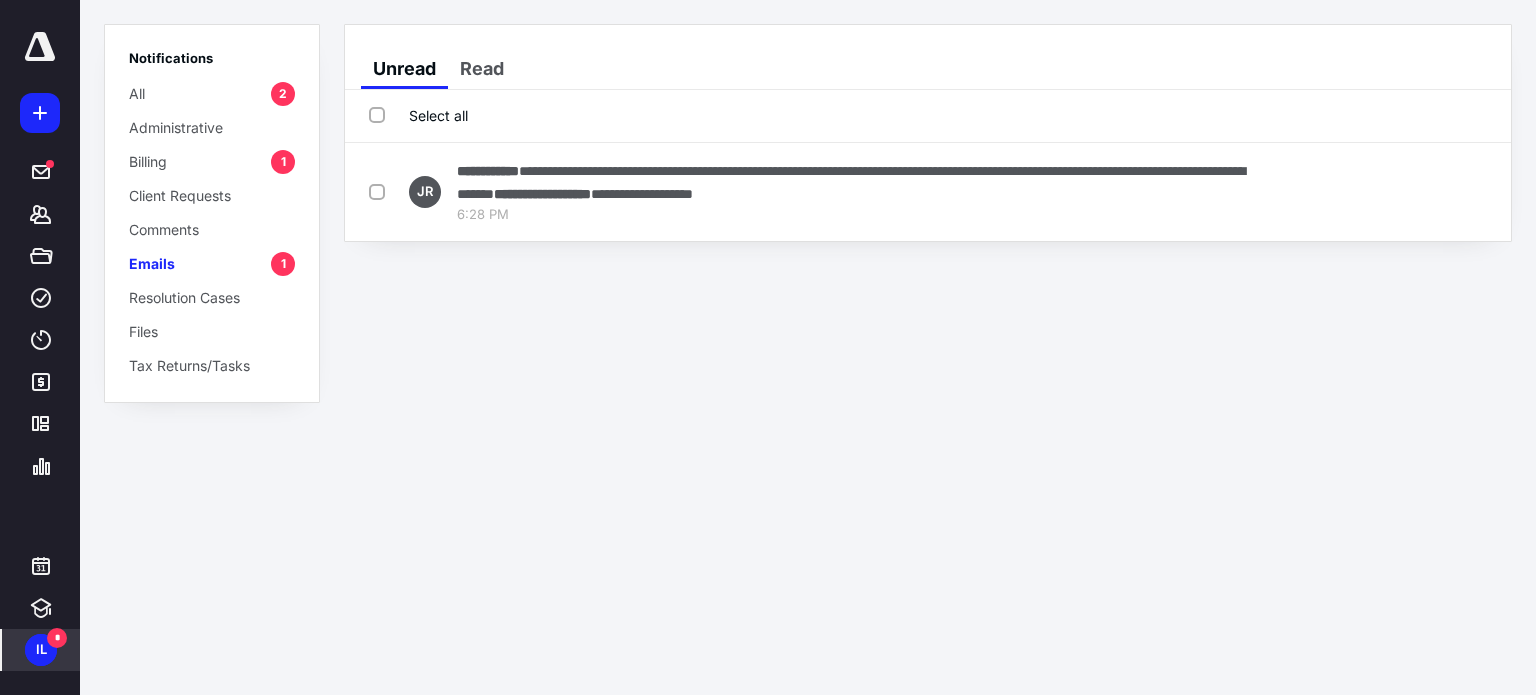 click on "IL *" at bounding box center (41, 650) 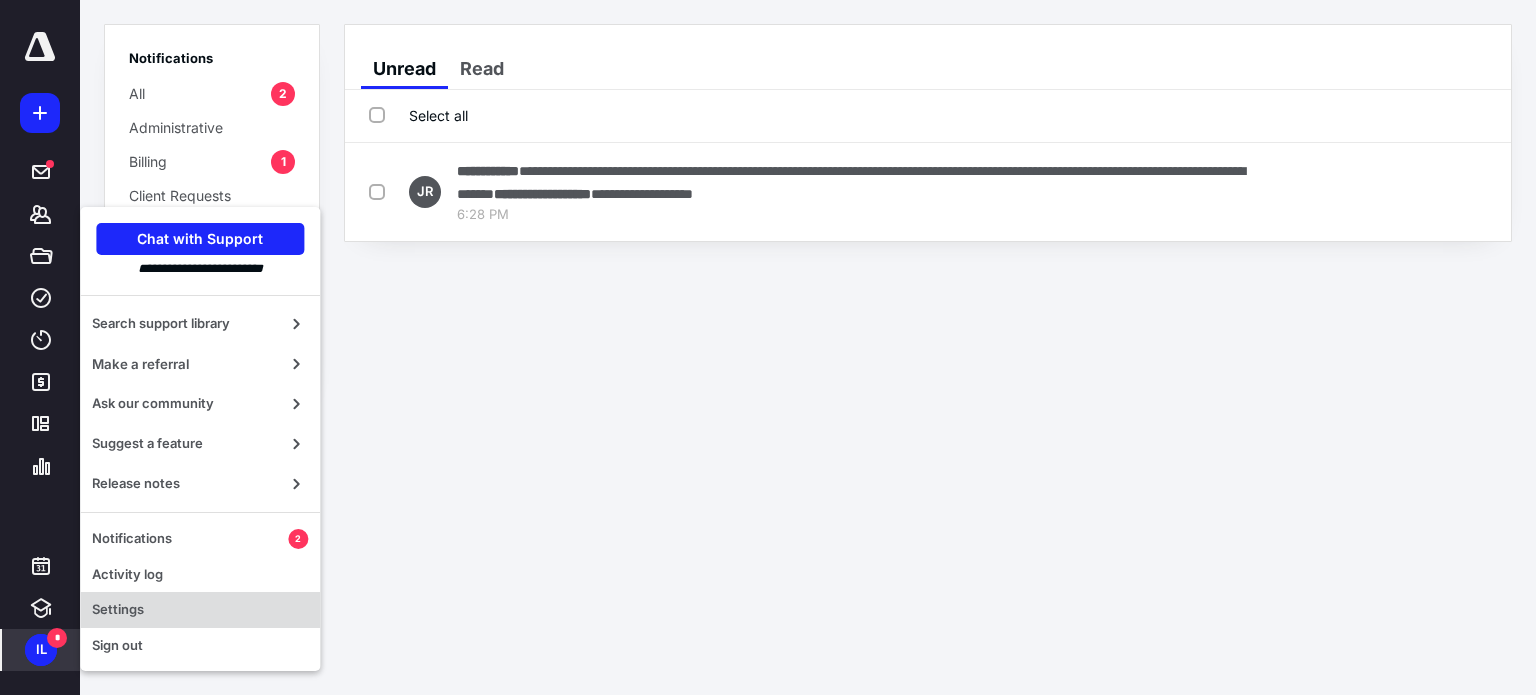 click on "Settings" at bounding box center [200, 610] 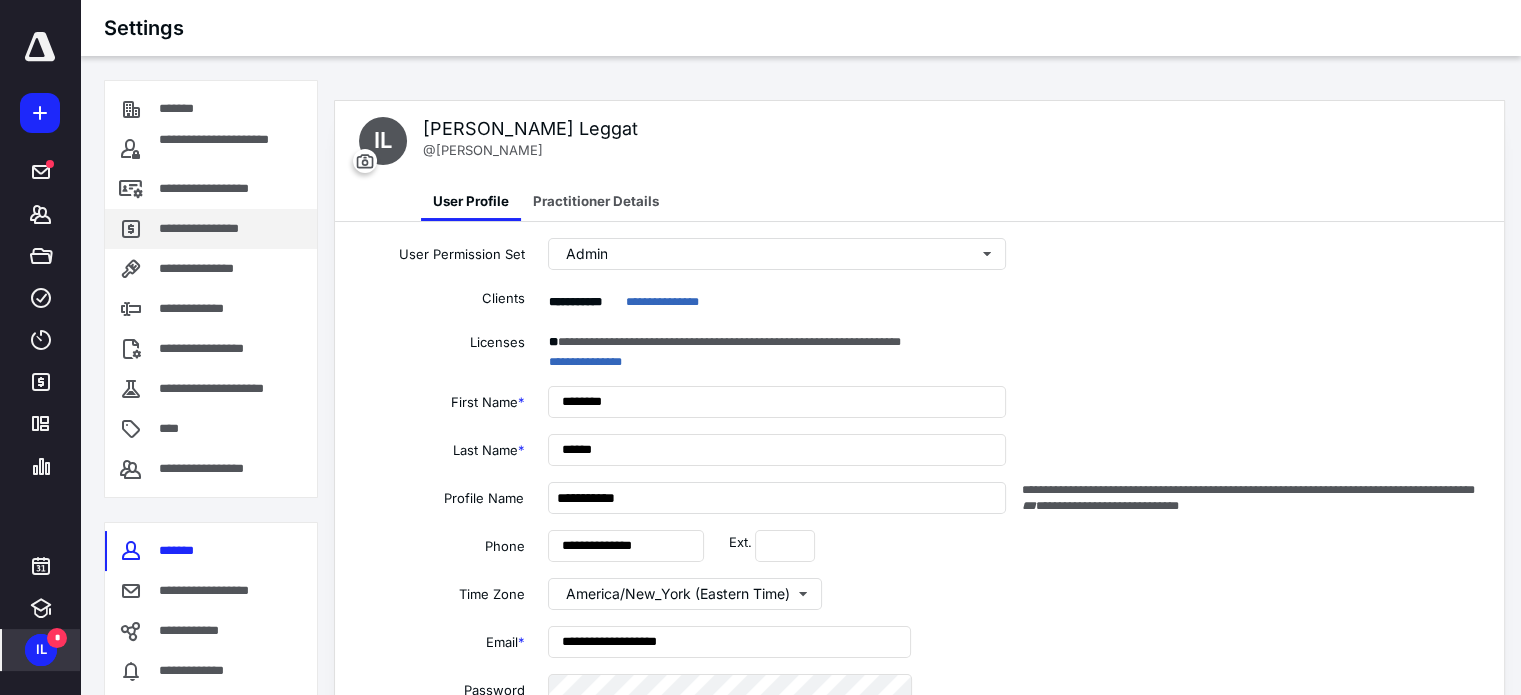 click on "**********" at bounding box center [204, 229] 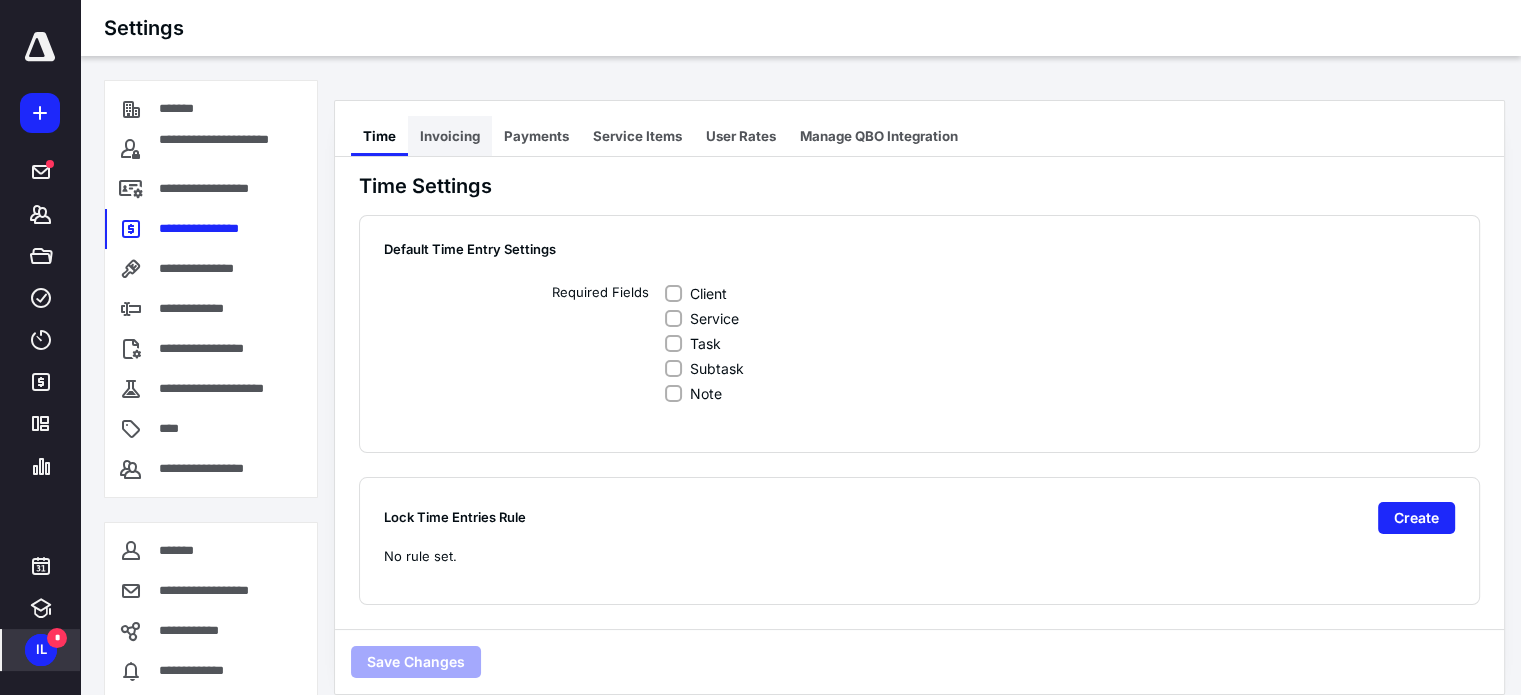 click on "Invoicing" at bounding box center (450, 136) 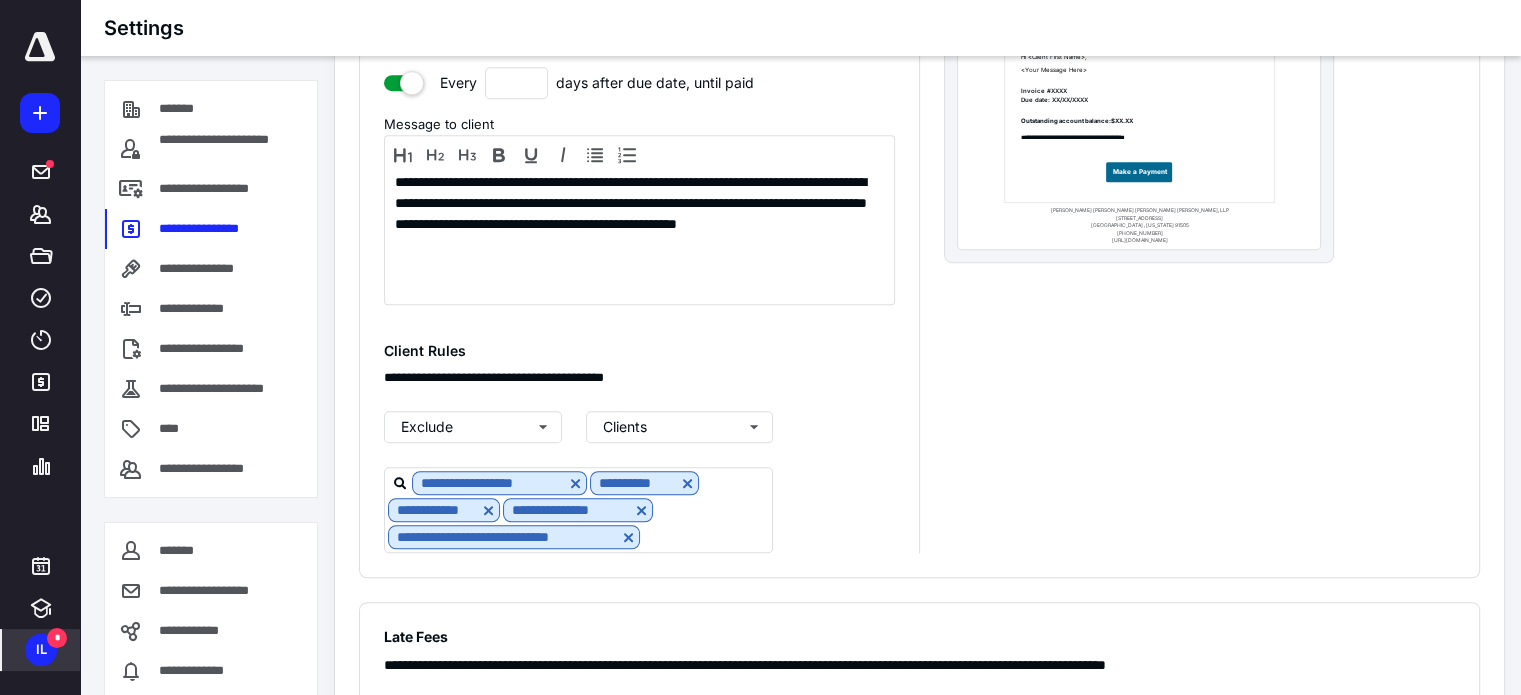 scroll, scrollTop: 1306, scrollLeft: 0, axis: vertical 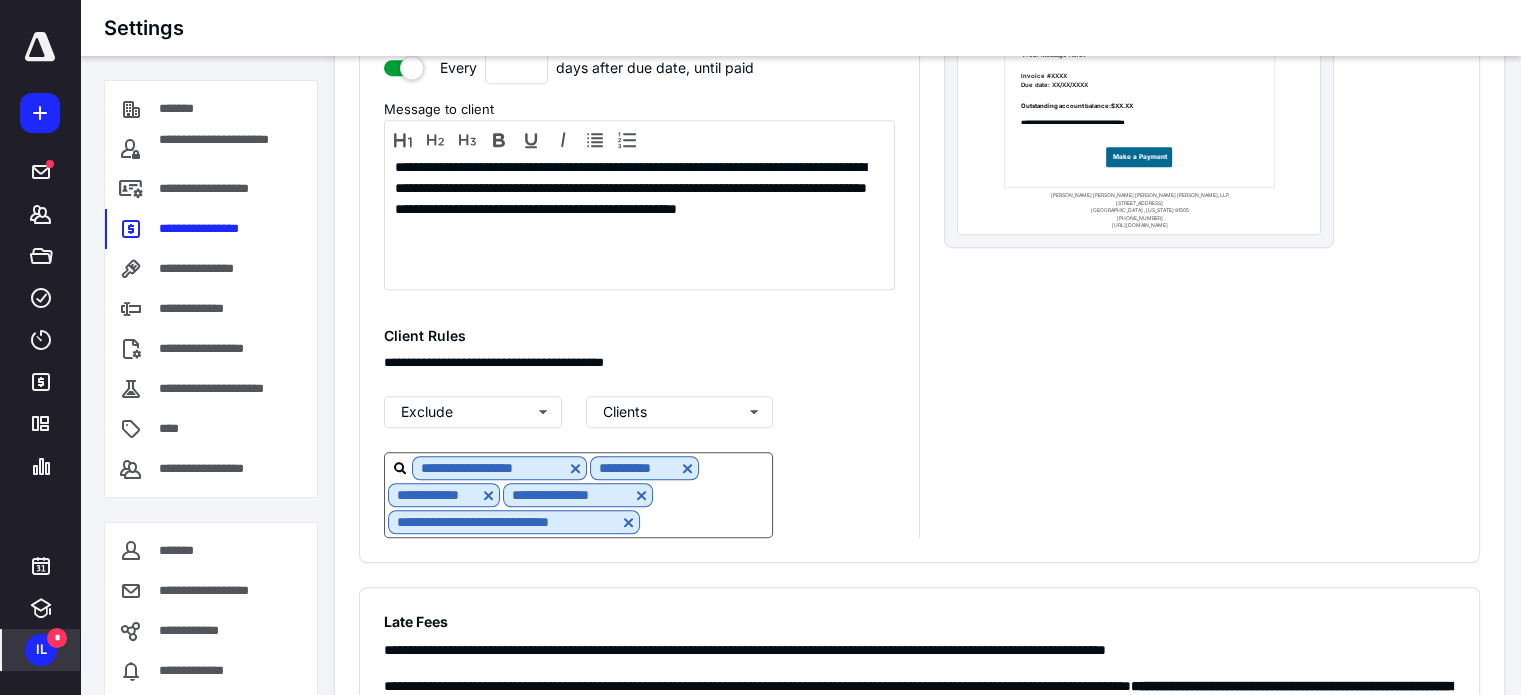 click at bounding box center (706, 521) 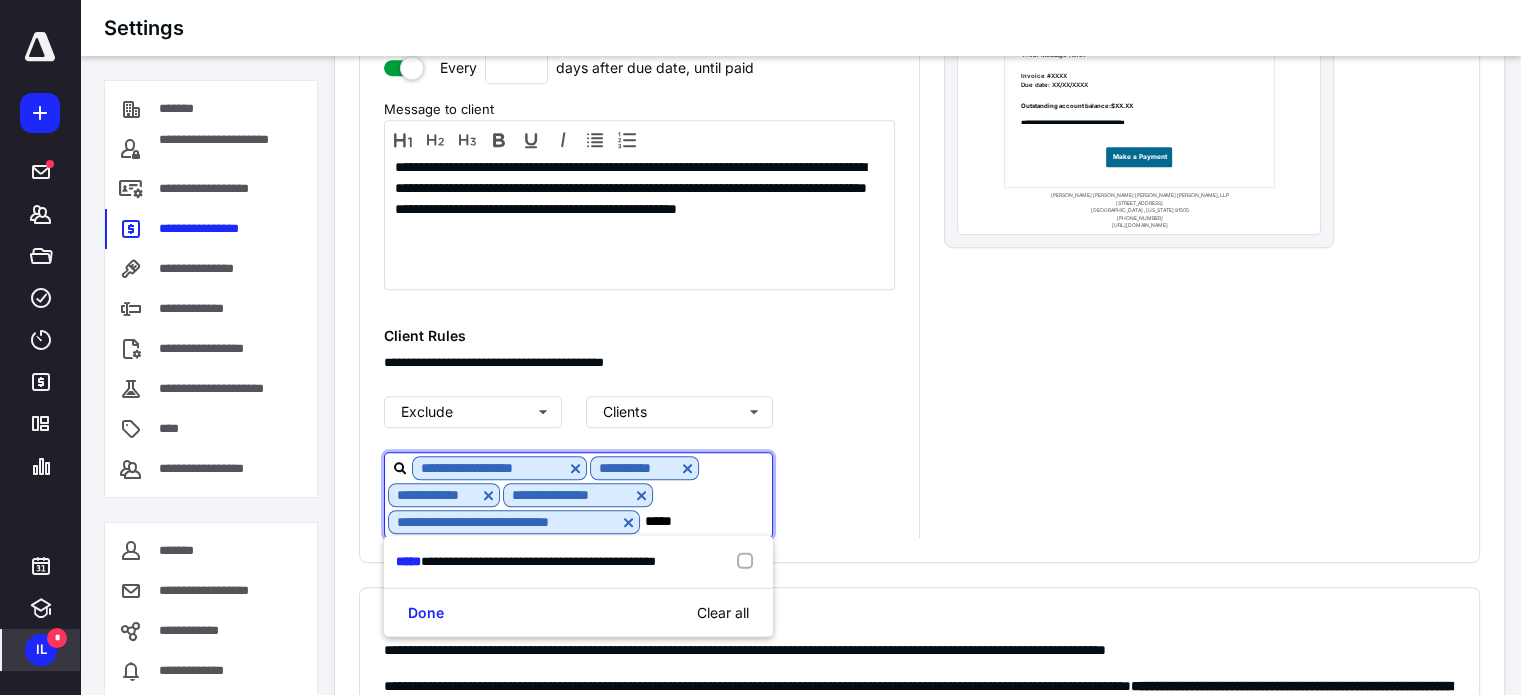 type on "******" 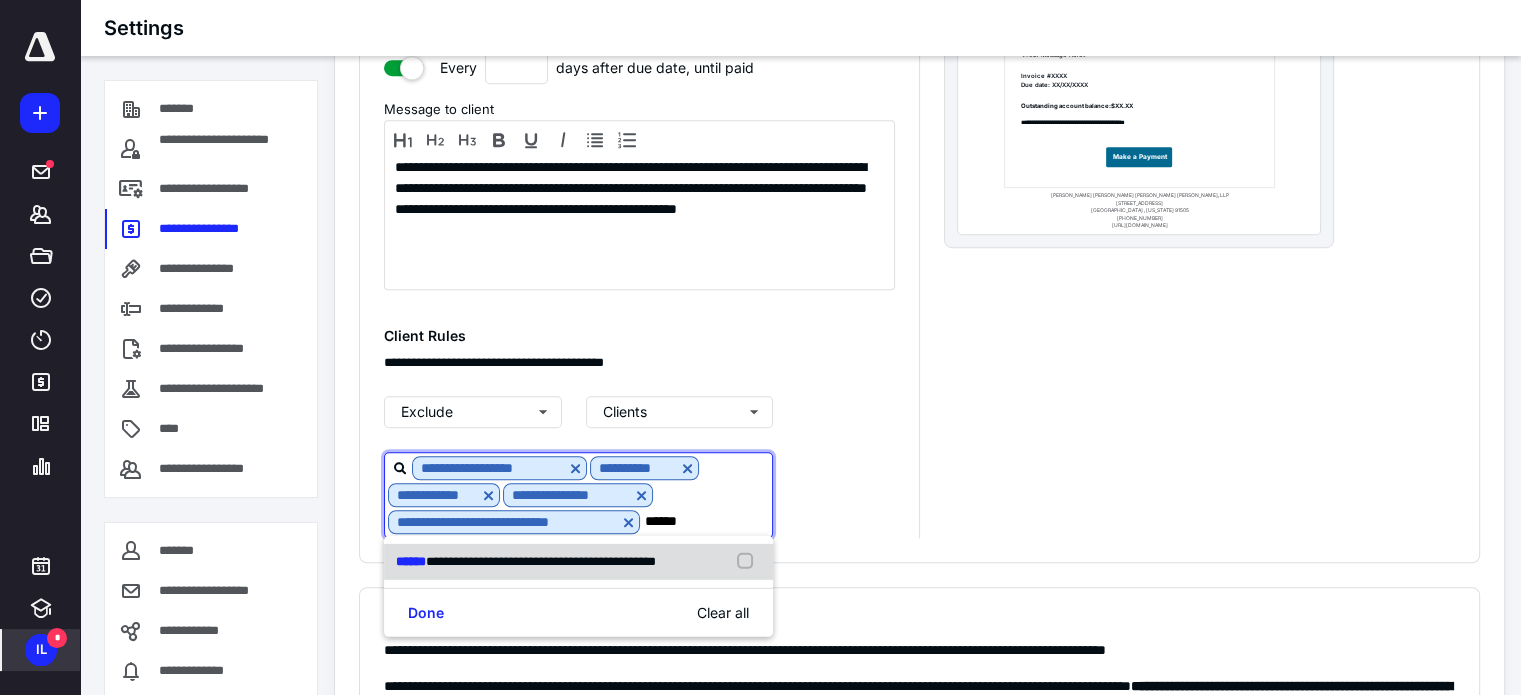 click at bounding box center [749, 562] 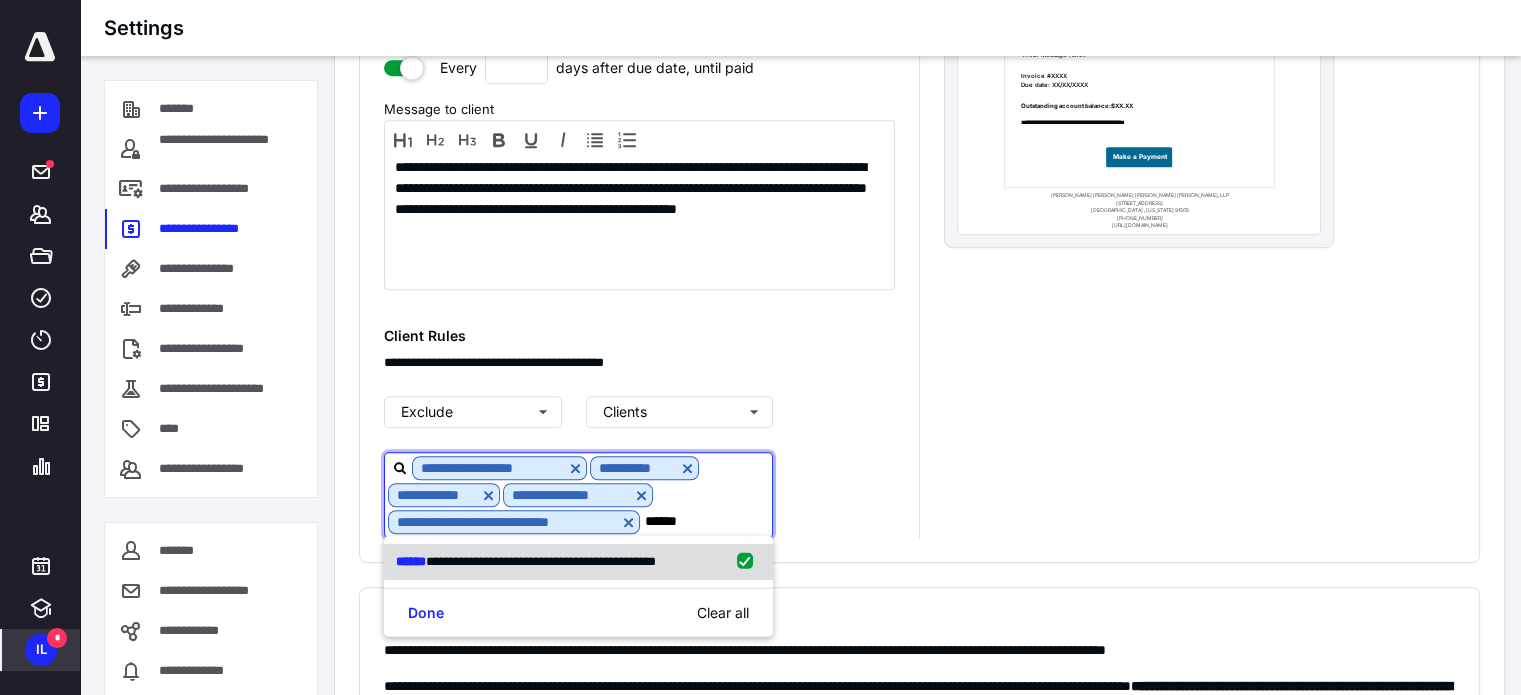 checkbox on "true" 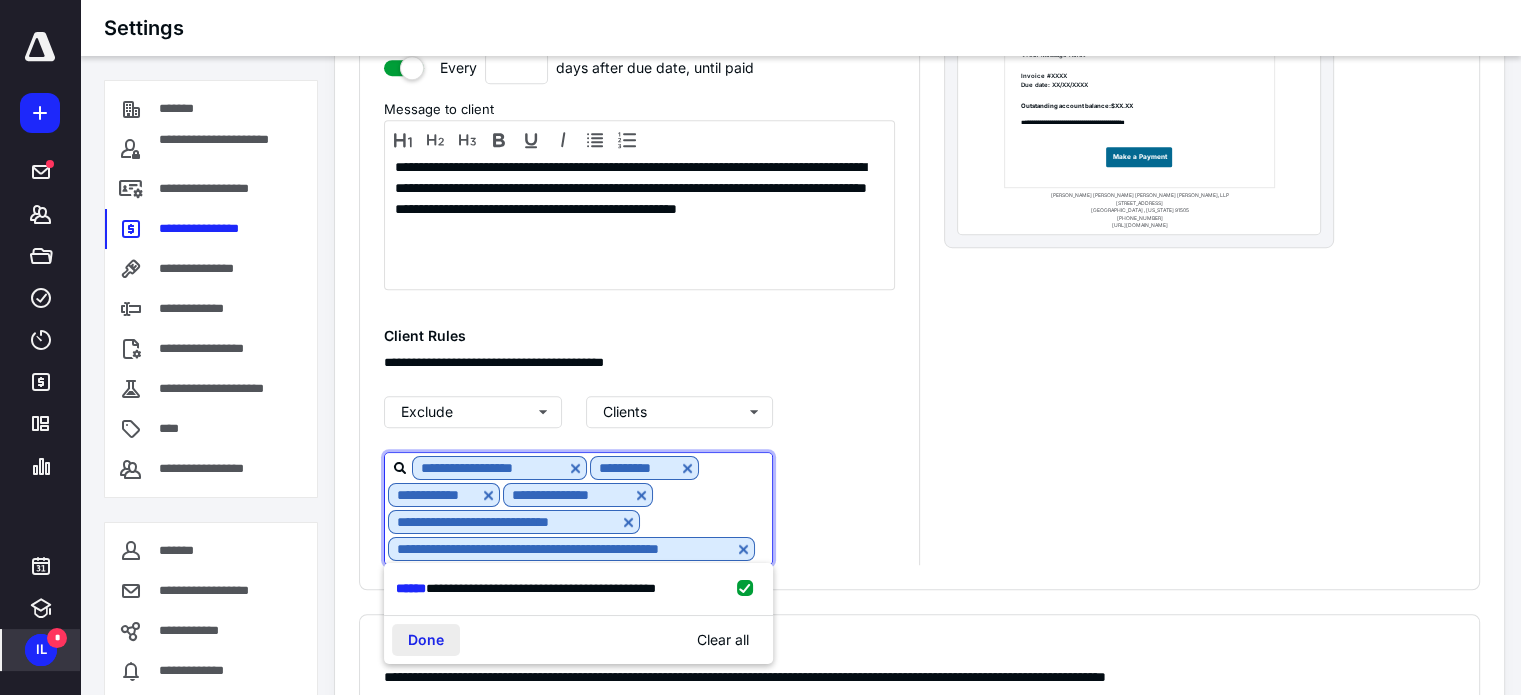 type on "******" 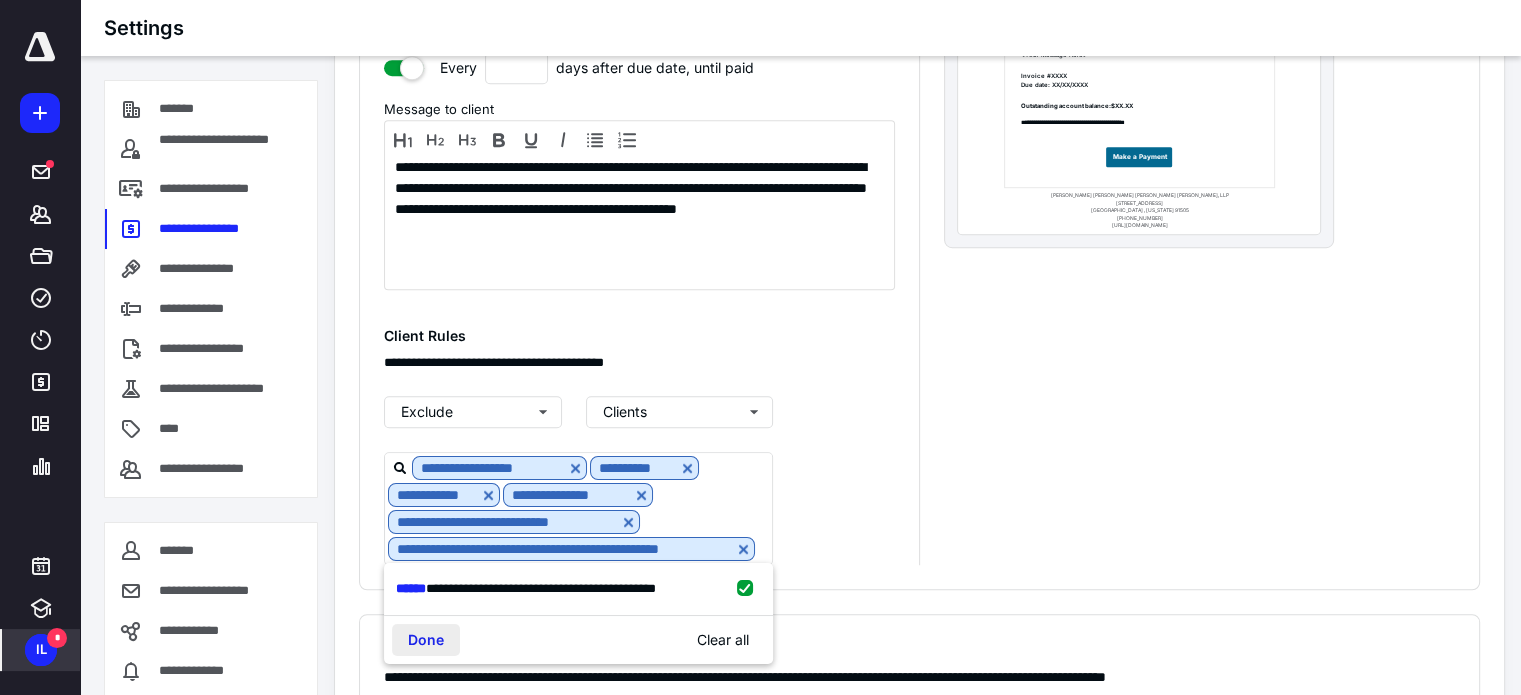 click on "Done" at bounding box center [426, 639] 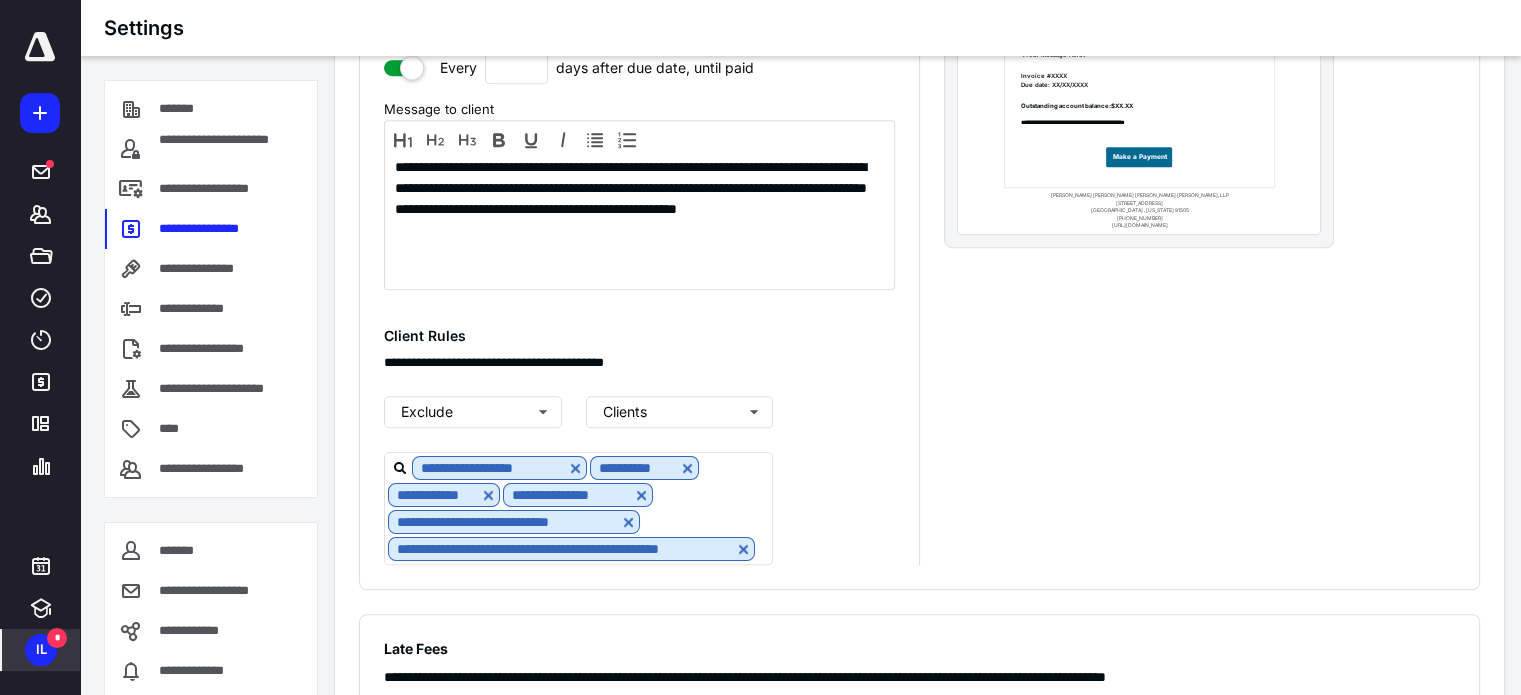 click on "**********" at bounding box center [1188, 194] 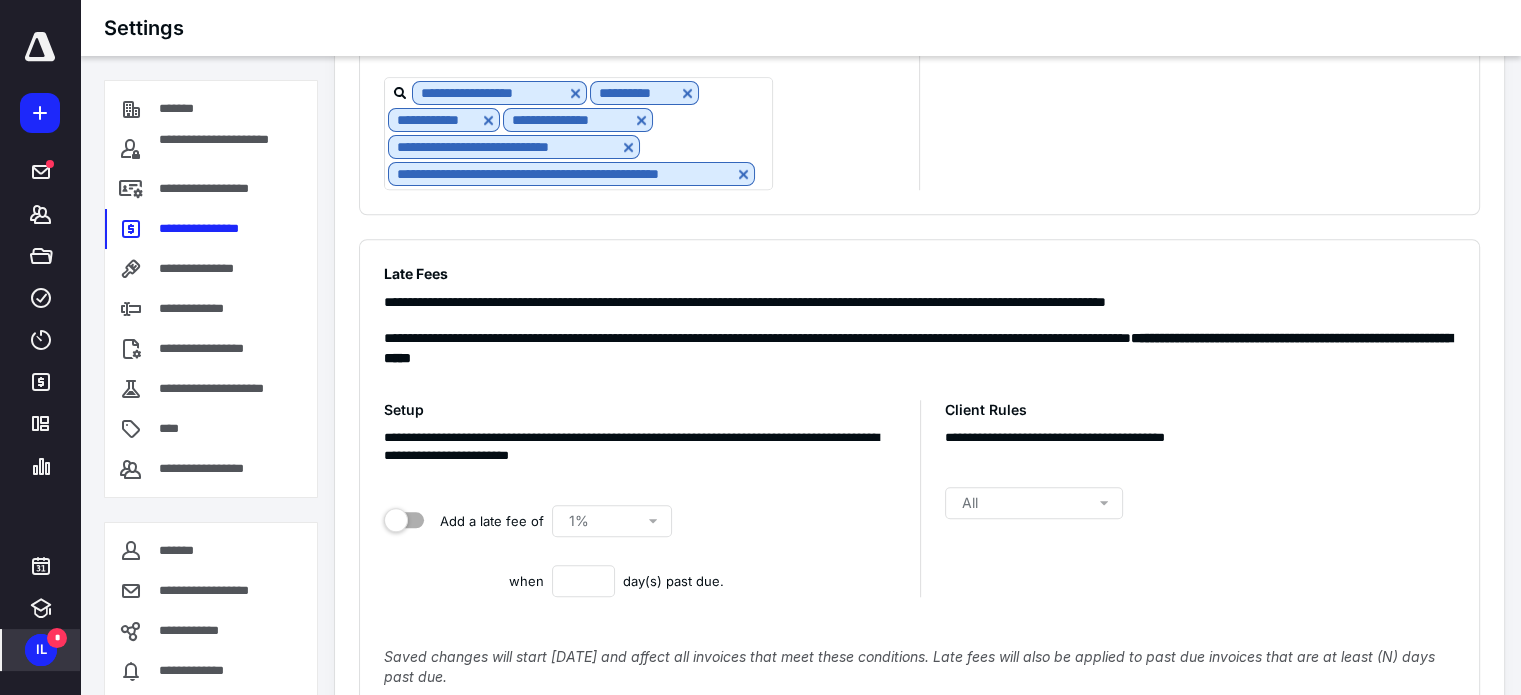 scroll, scrollTop: 1808, scrollLeft: 0, axis: vertical 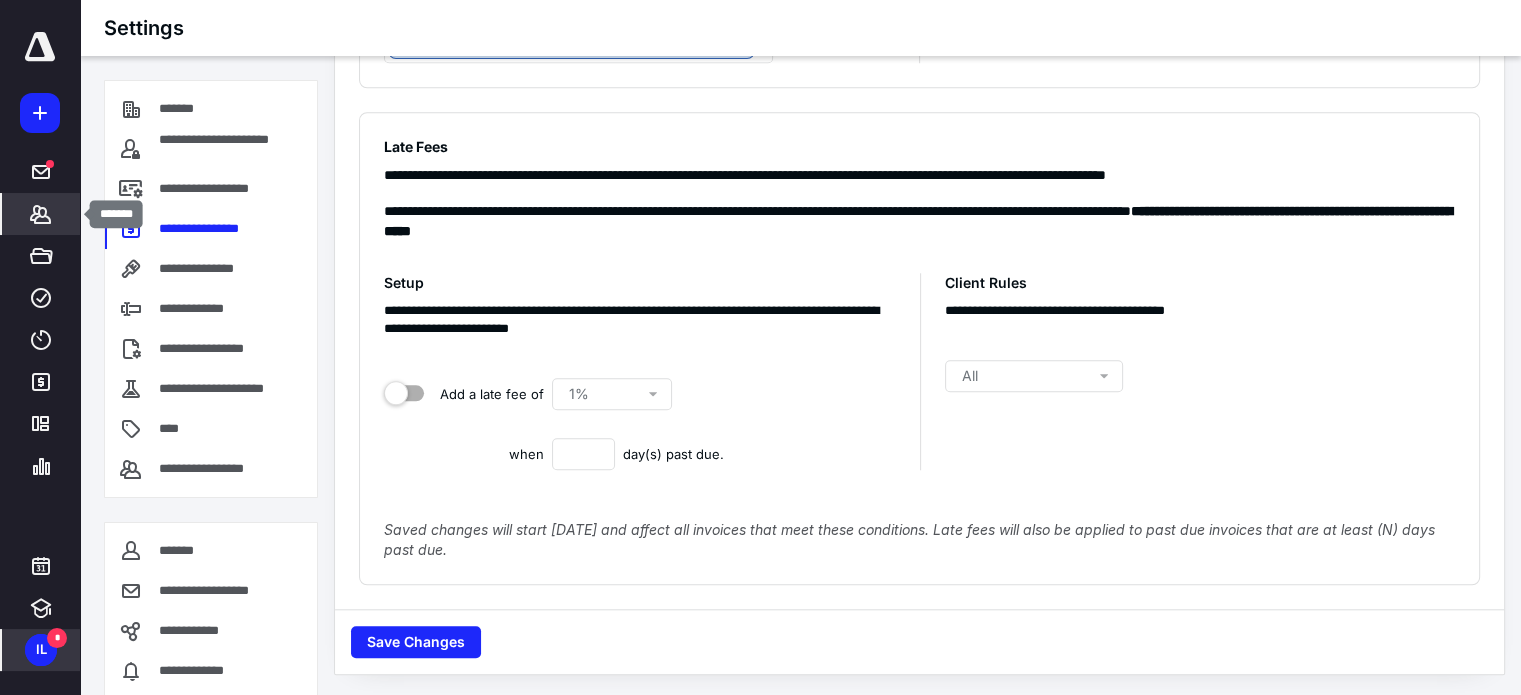 click 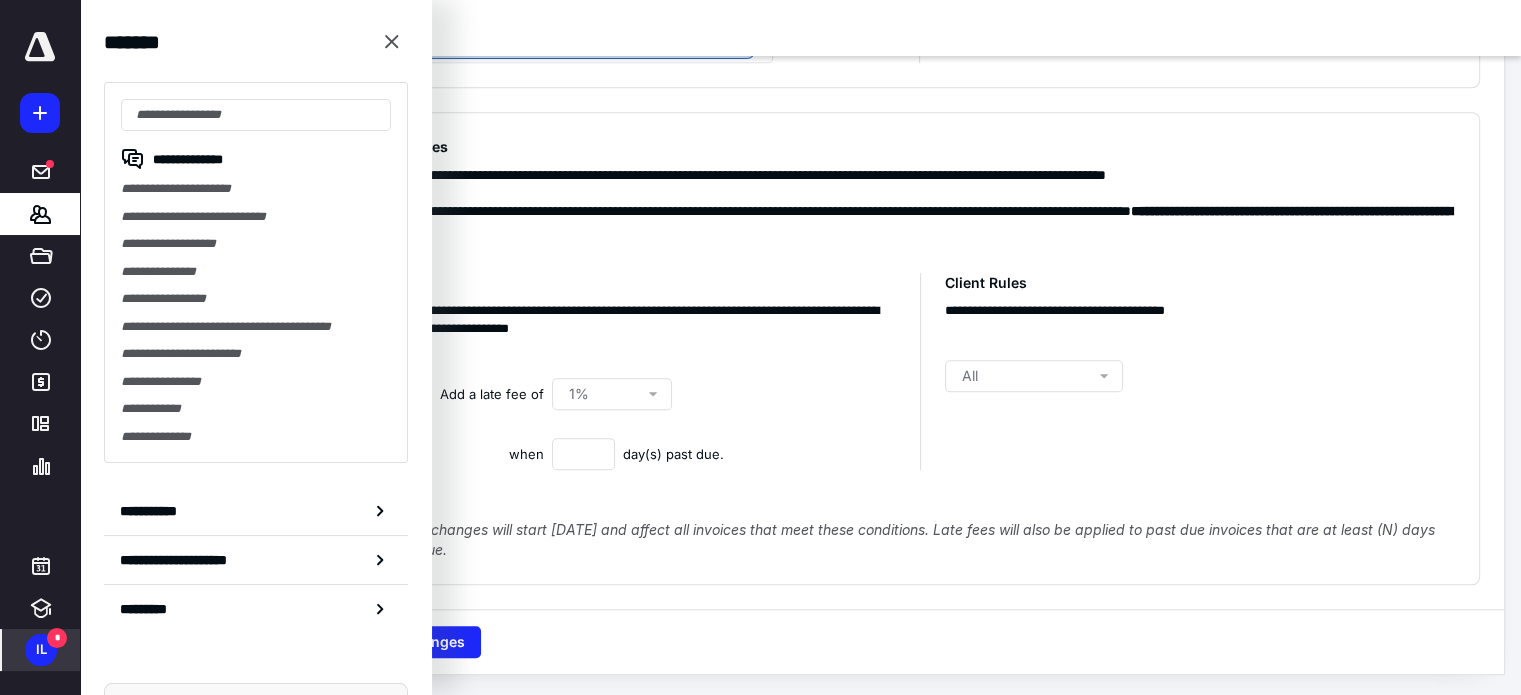 click on "**********" at bounding box center [256, 771] 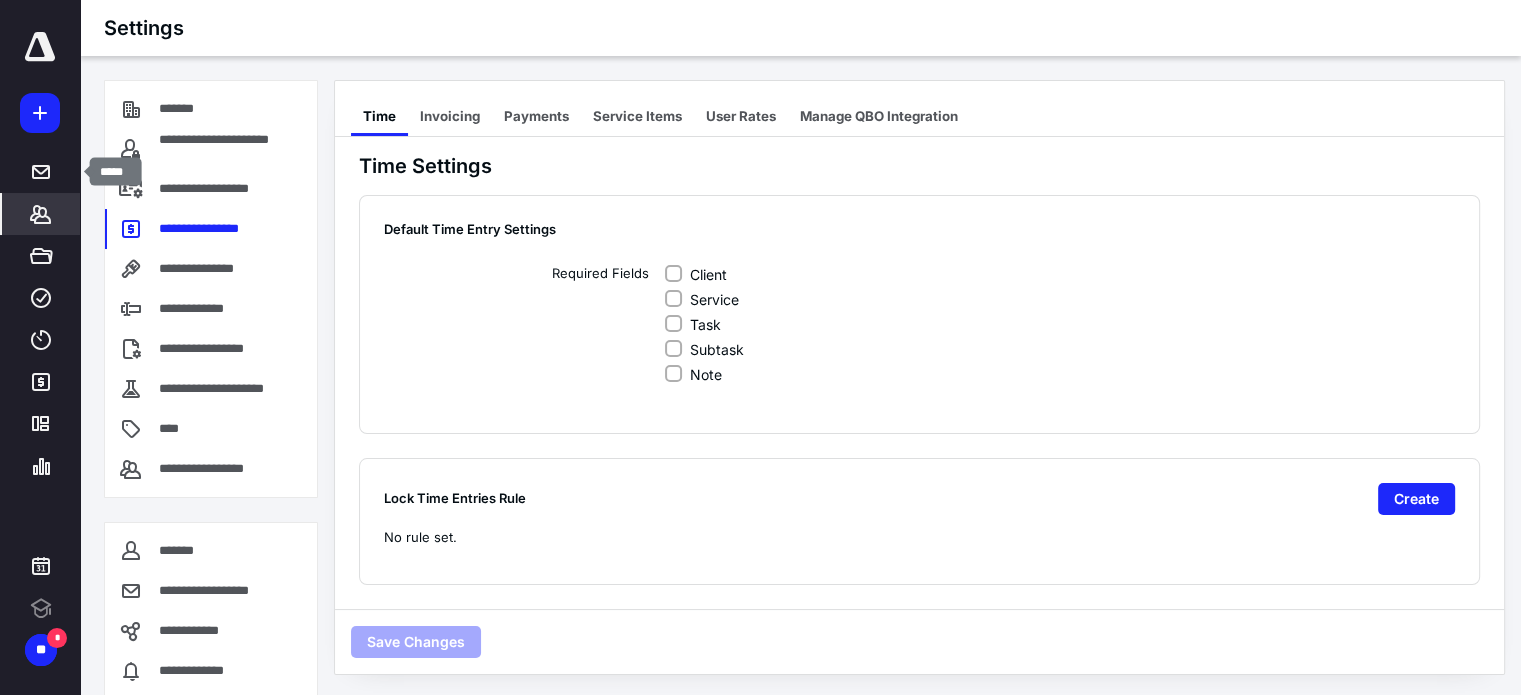 scroll, scrollTop: 0, scrollLeft: 0, axis: both 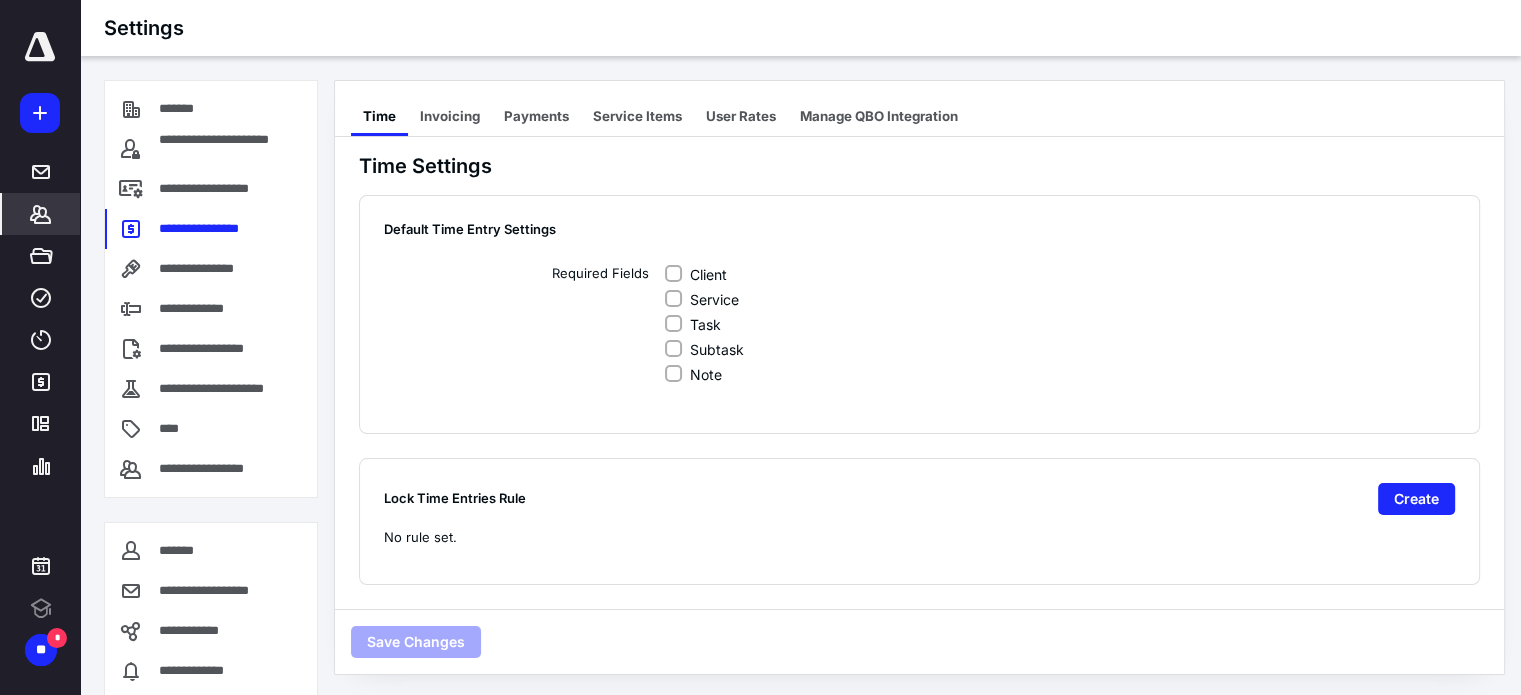 click 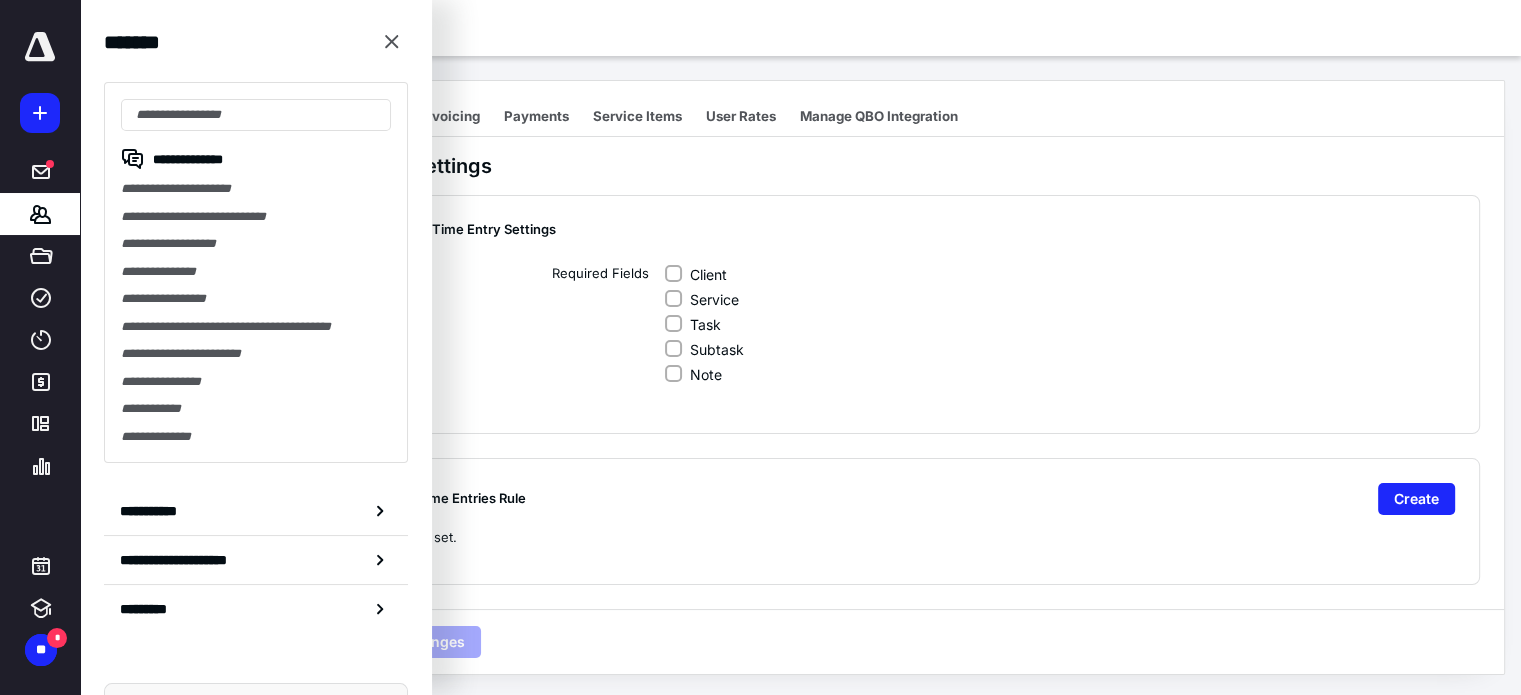 click on "**********" at bounding box center [256, 771] 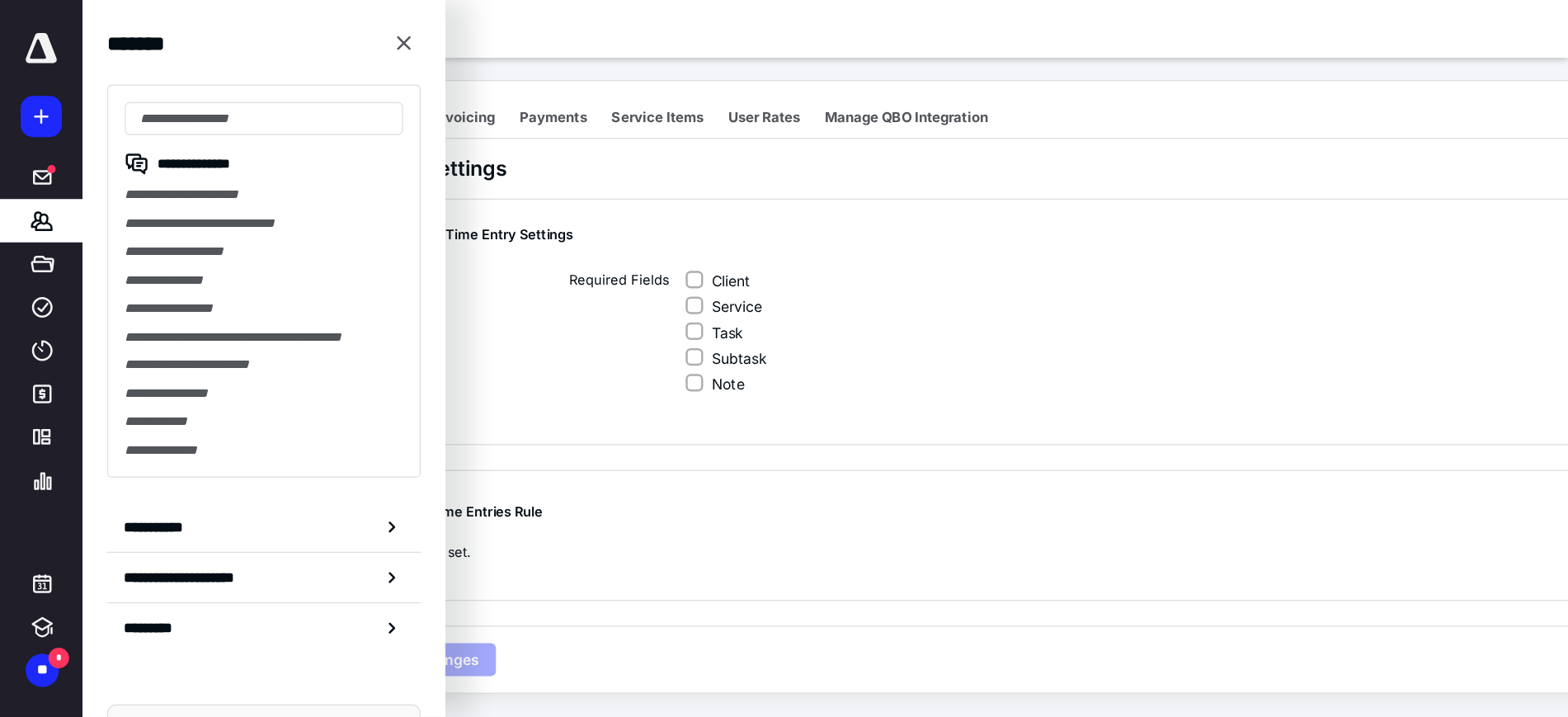 scroll, scrollTop: 0, scrollLeft: 0, axis: both 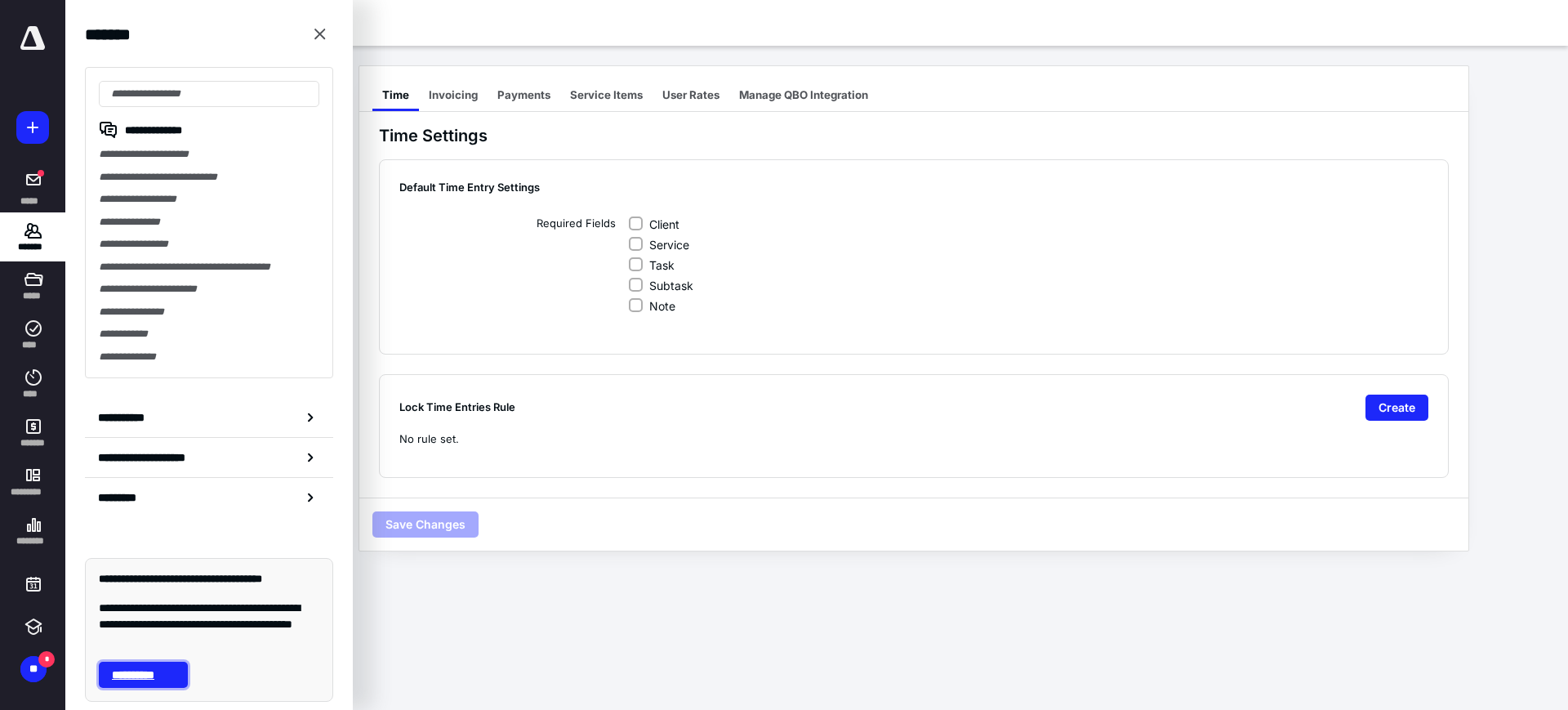 click on "**********" at bounding box center (143, 675) 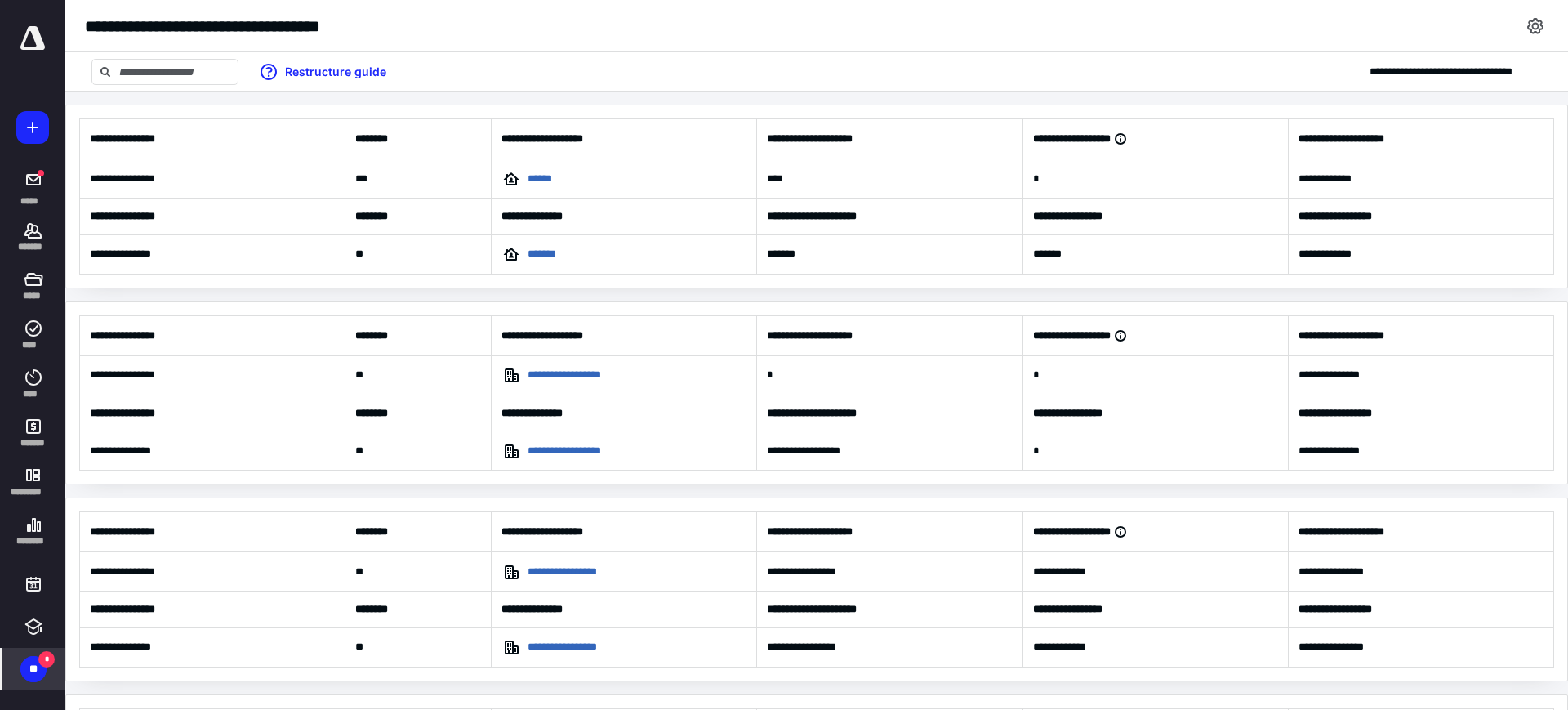 click on "*" at bounding box center (47, 659) 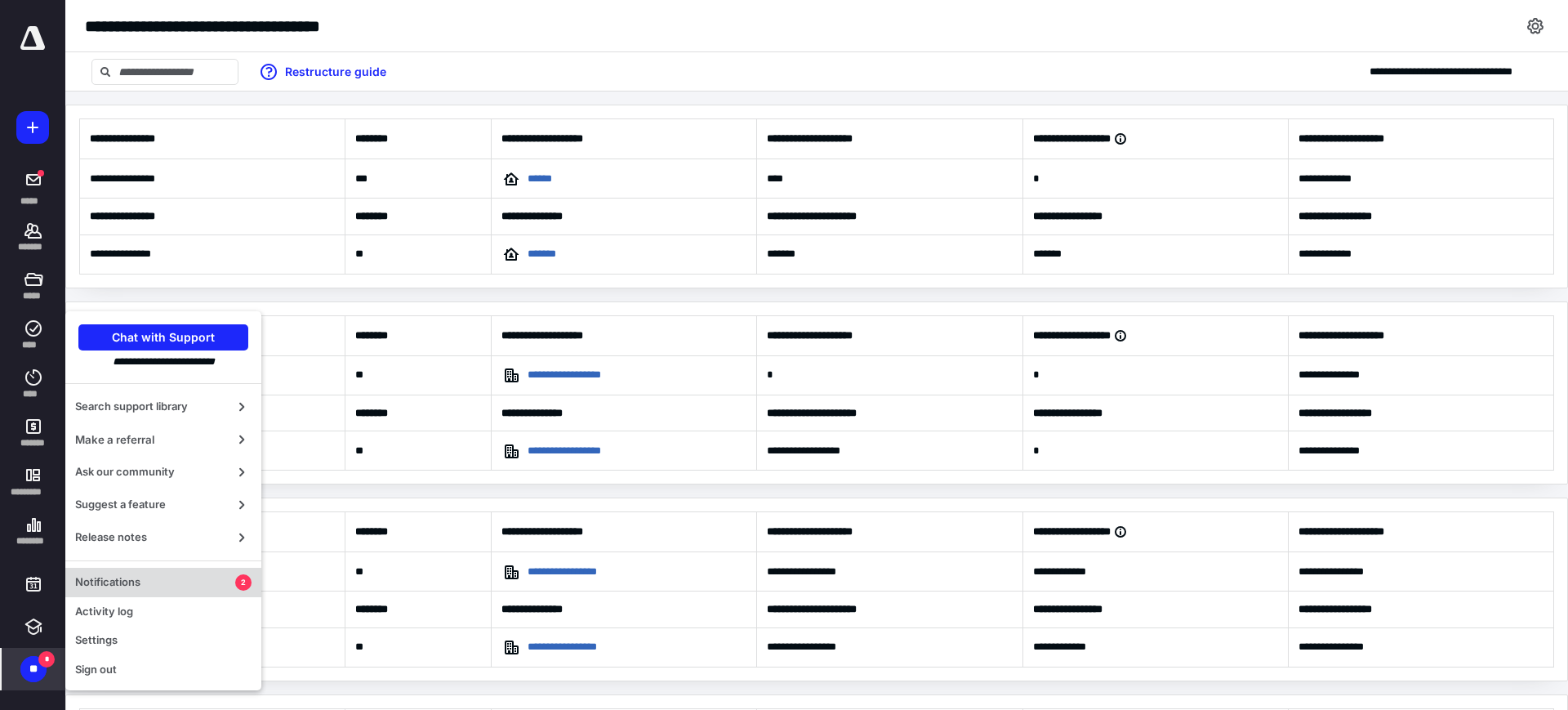 click on "Notifications" at bounding box center (155, 583) 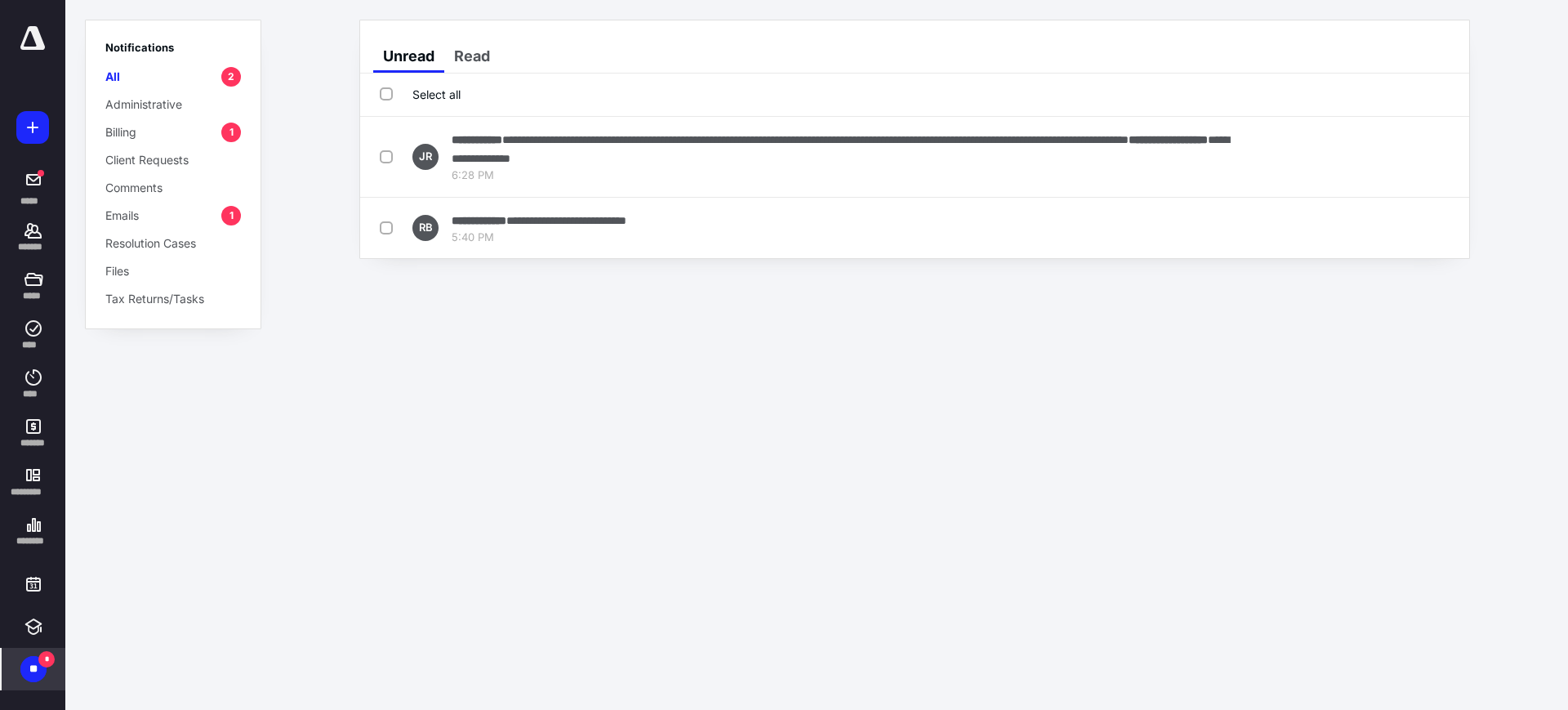 click on "** *" at bounding box center [33, 669] 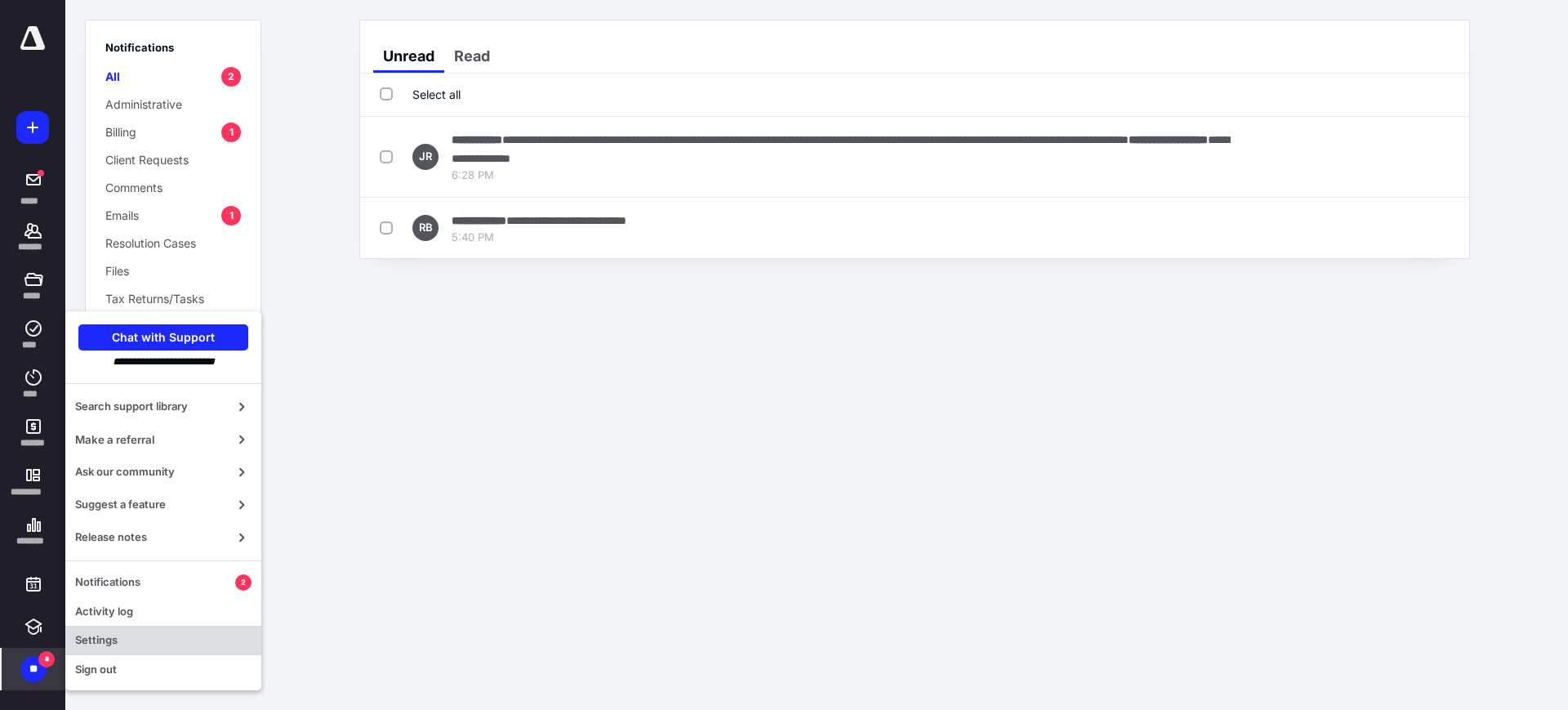 click on "Settings" at bounding box center [163, 641] 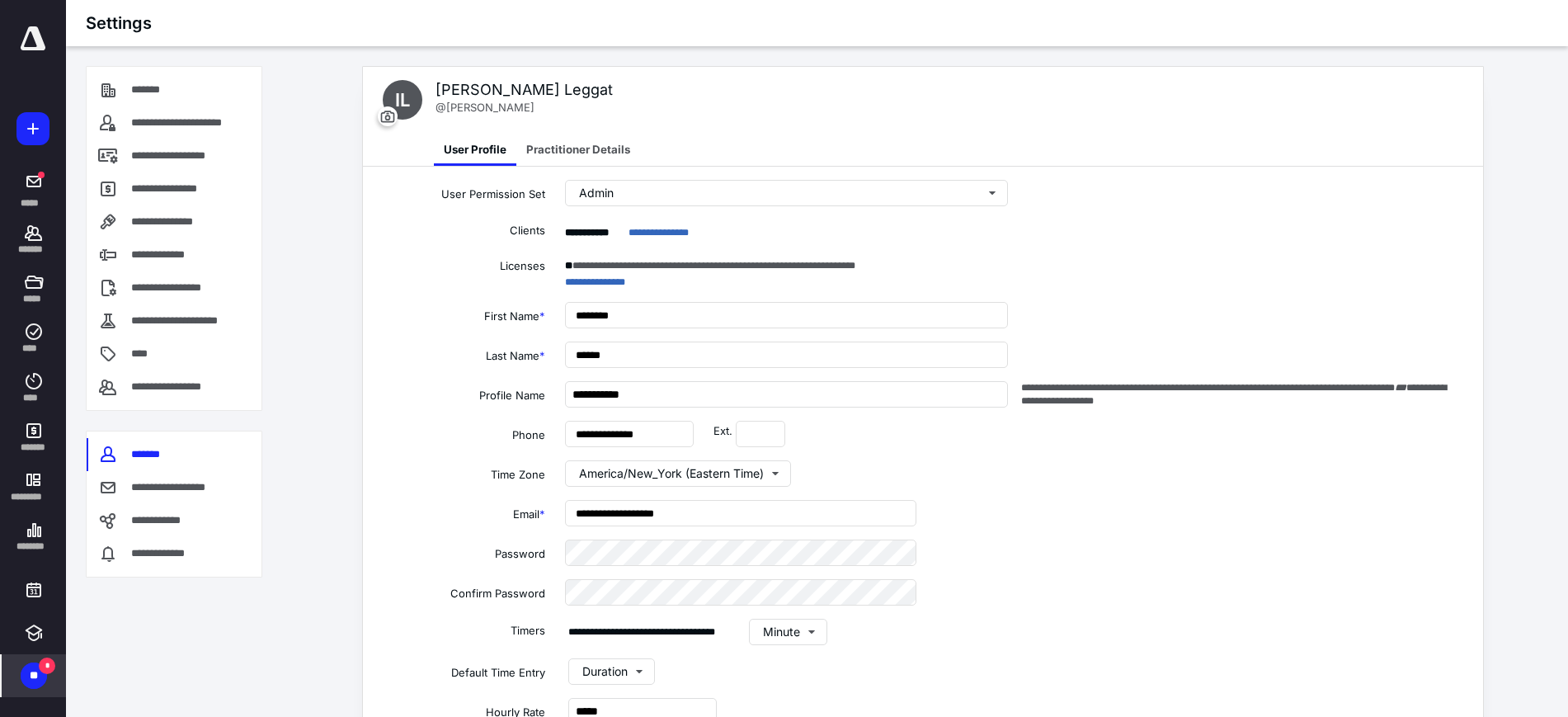 type on "**********" 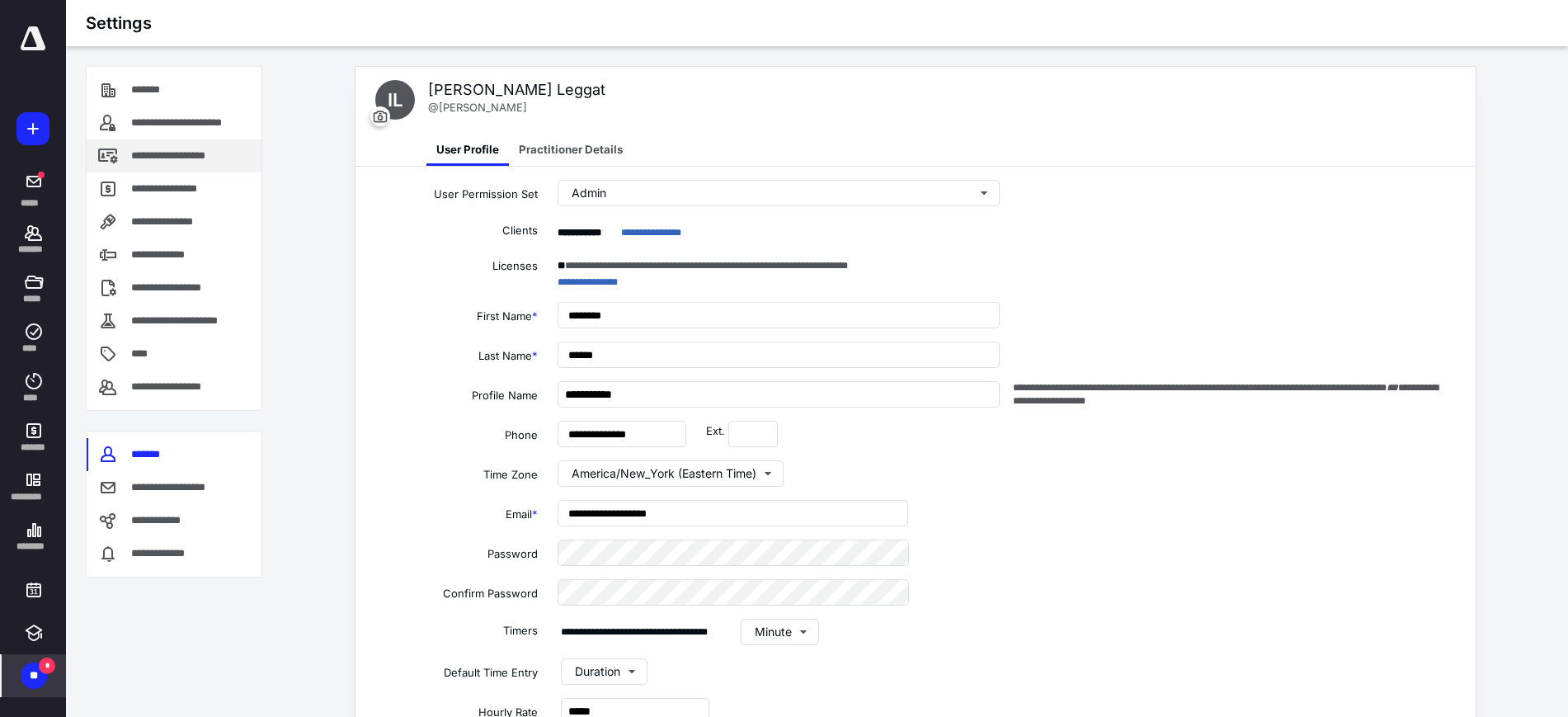 click on "**********" at bounding box center (186, 156) 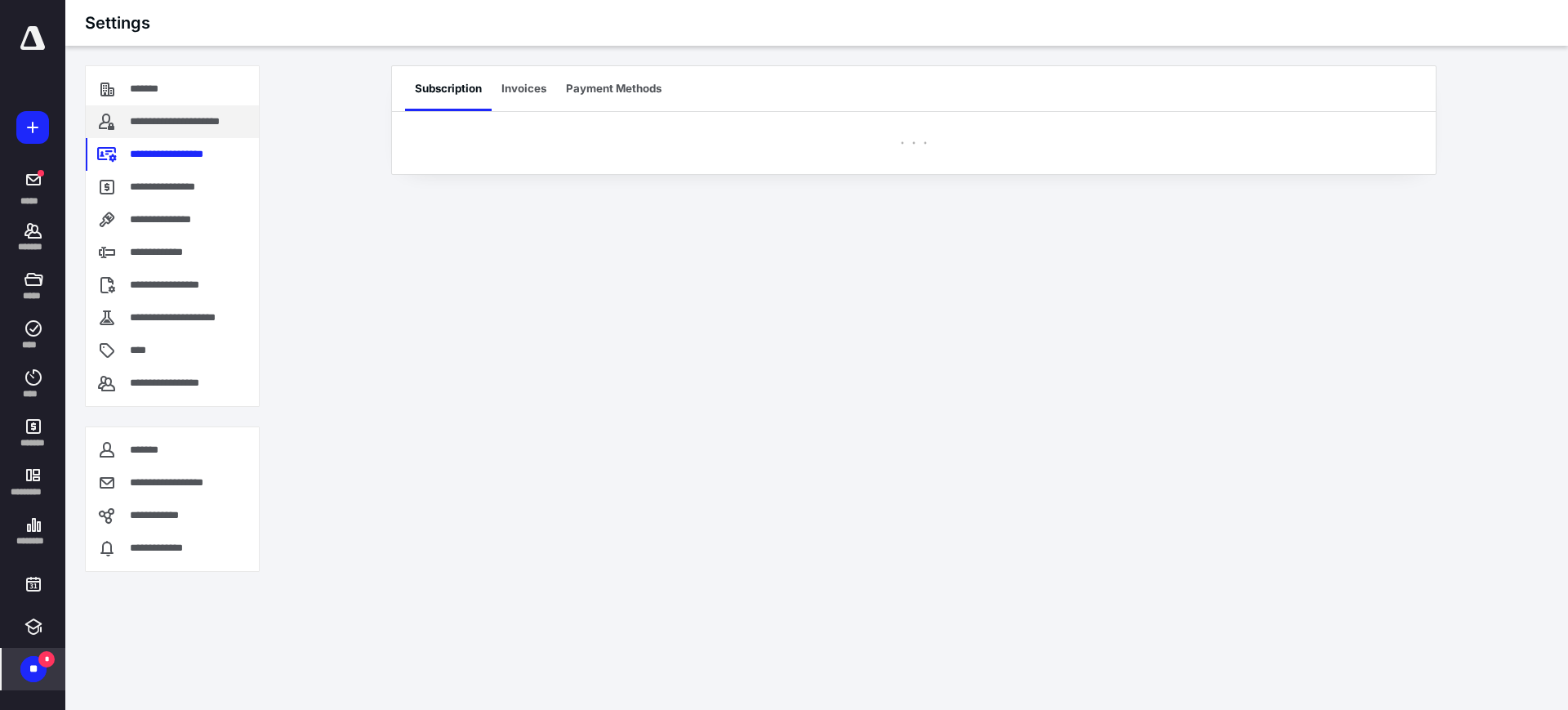 click on "**********" at bounding box center [172, 122] 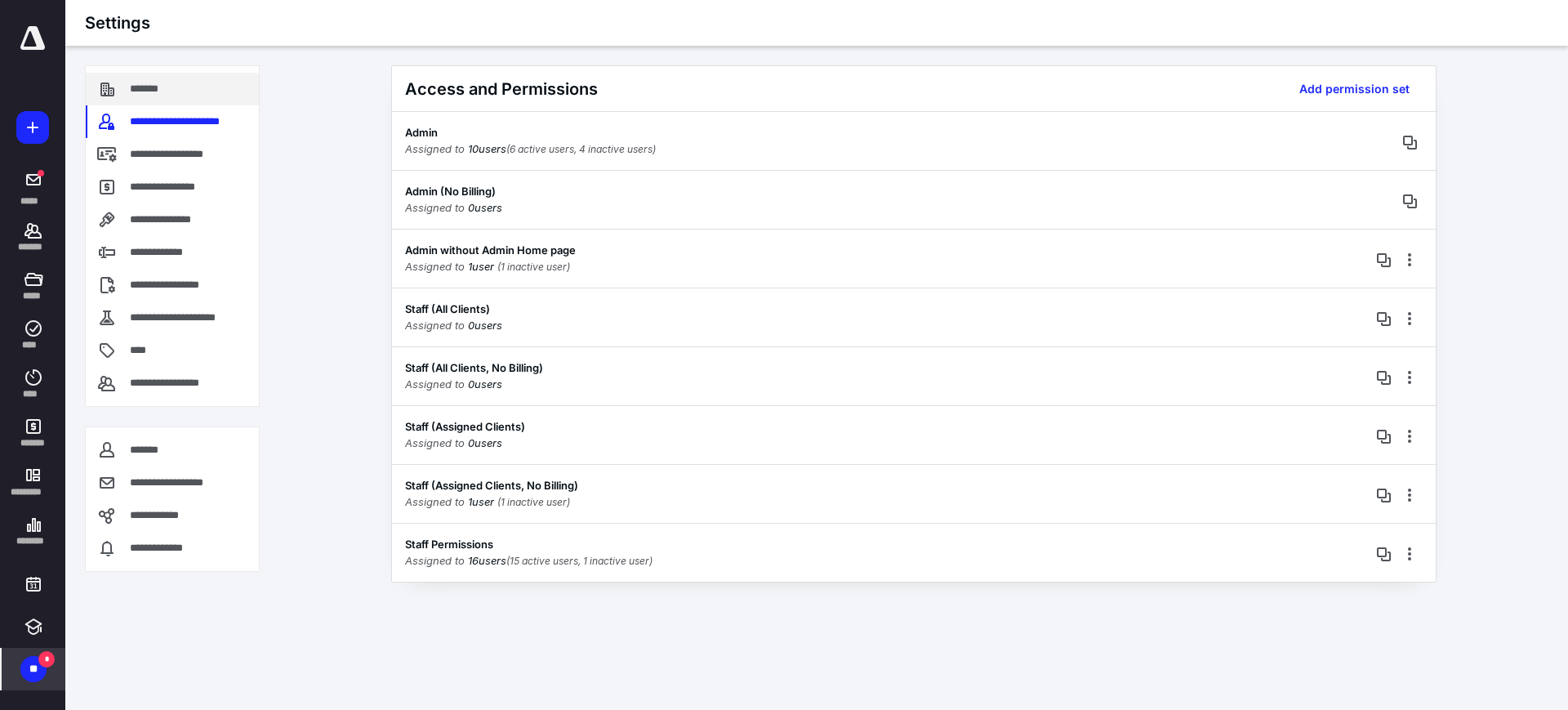 click on "*******" at bounding box center (154, 89) 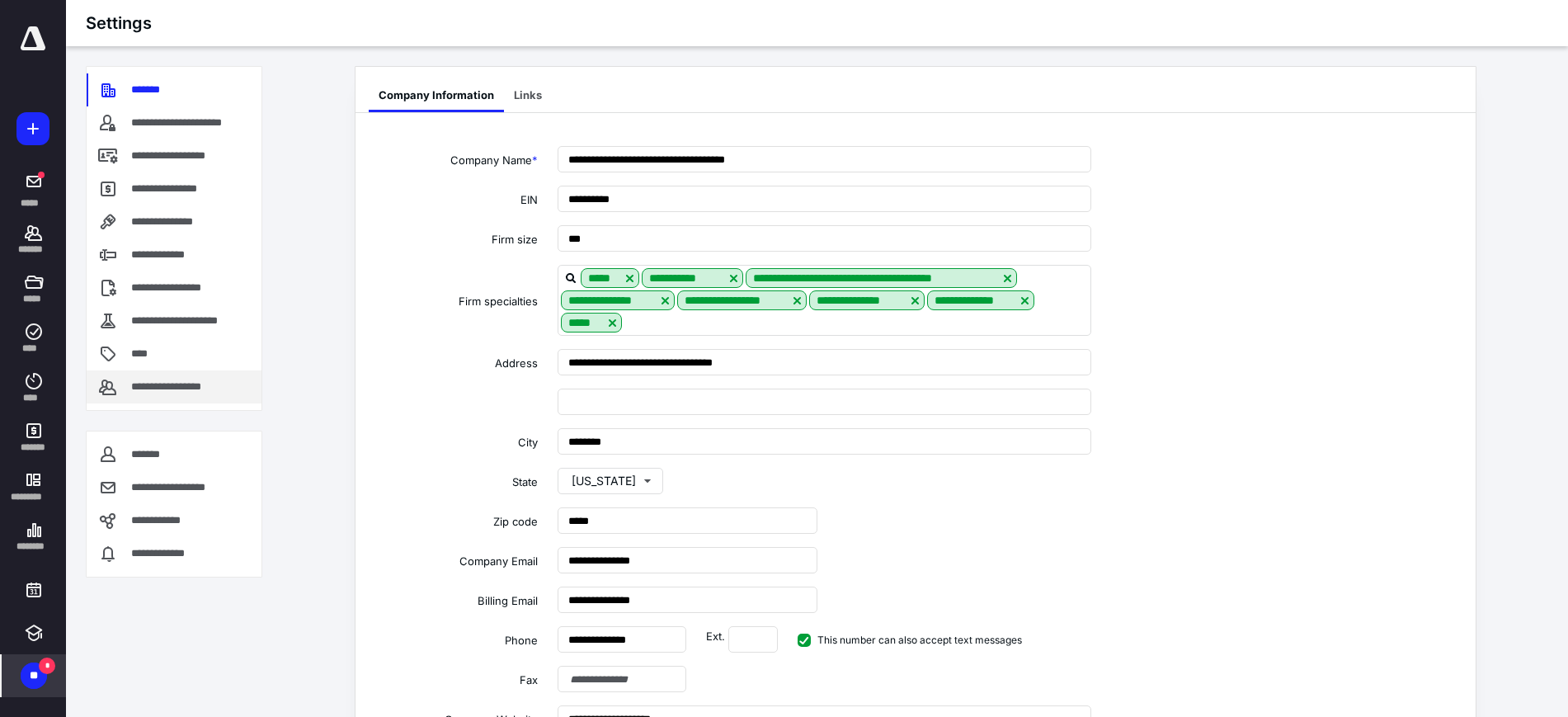 click on "**********" at bounding box center [179, 387] 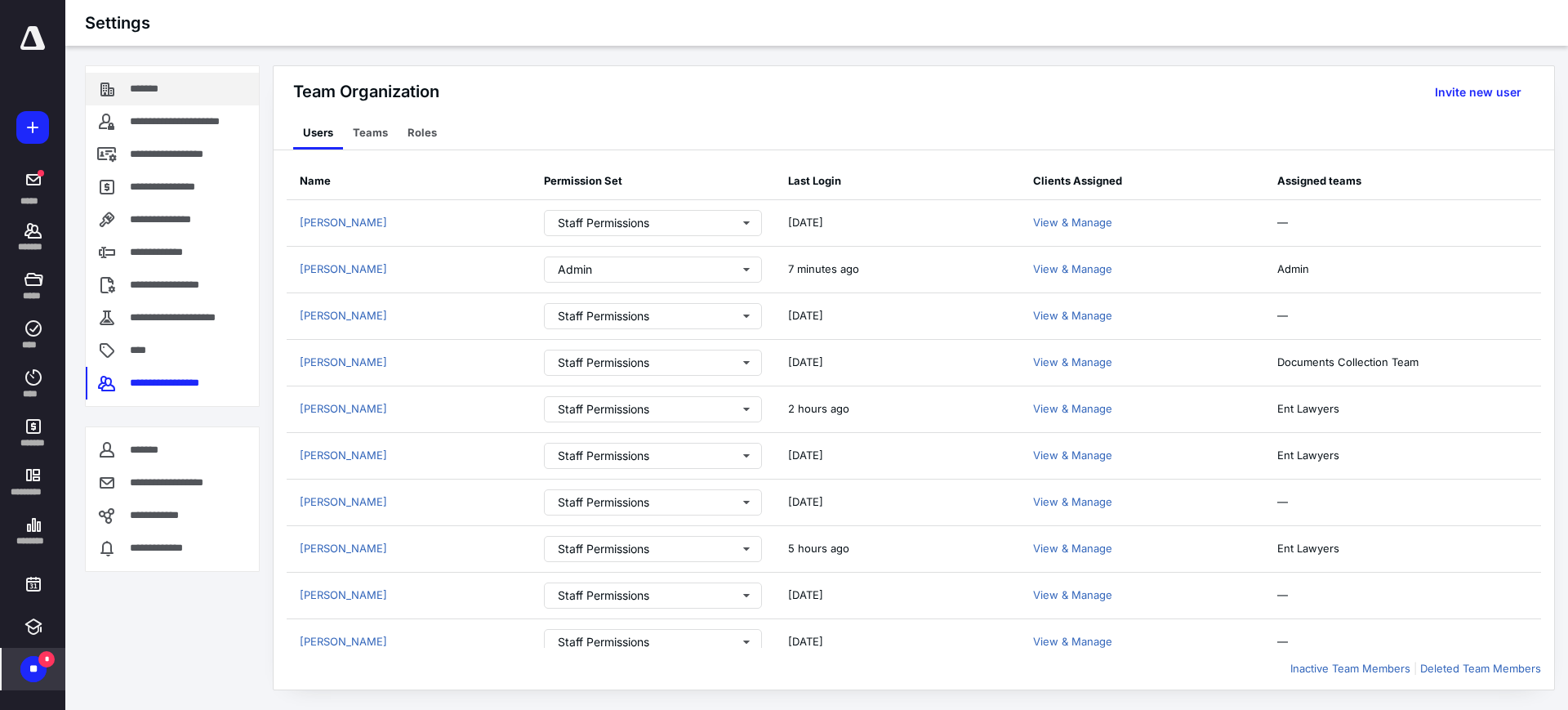 click on "*******" at bounding box center [154, 89] 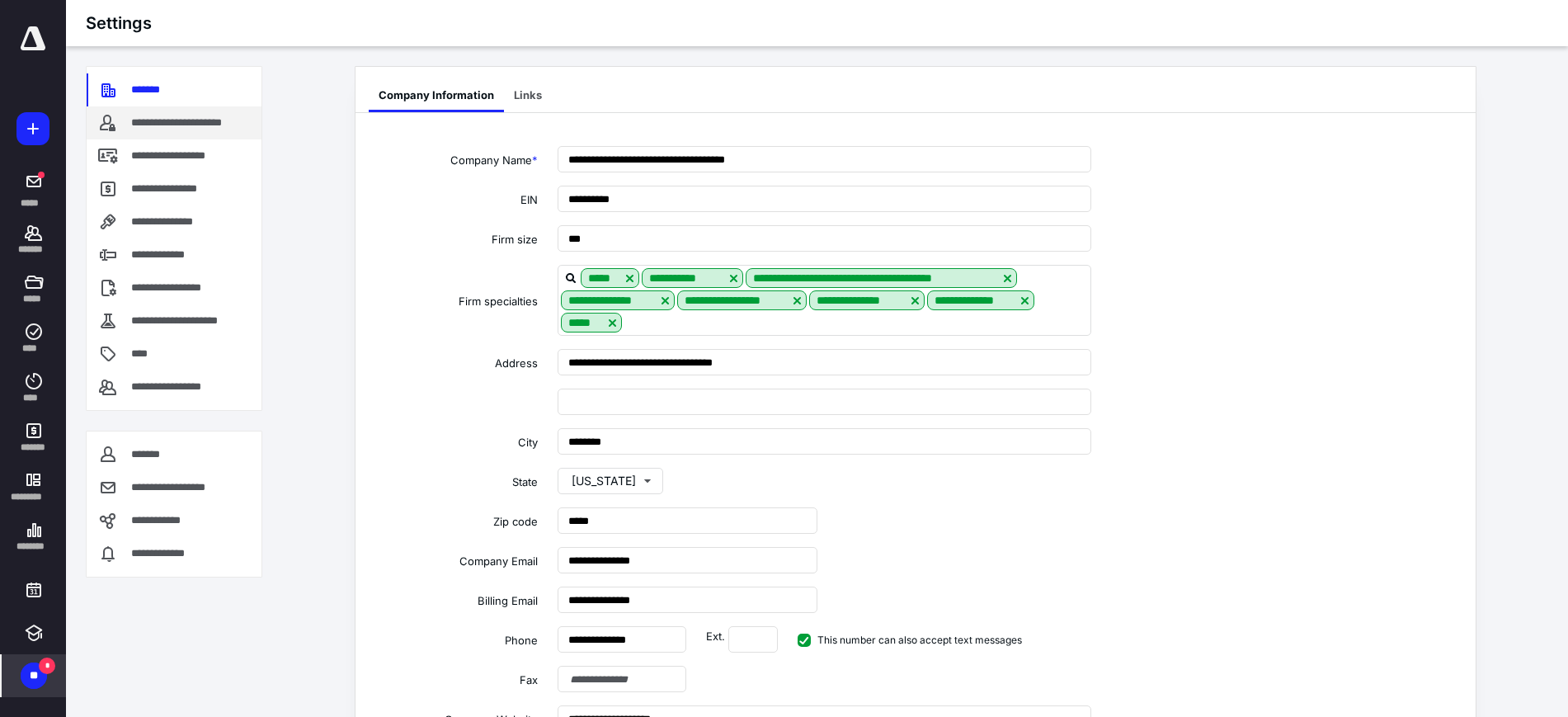 click on "**********" at bounding box center [174, 123] 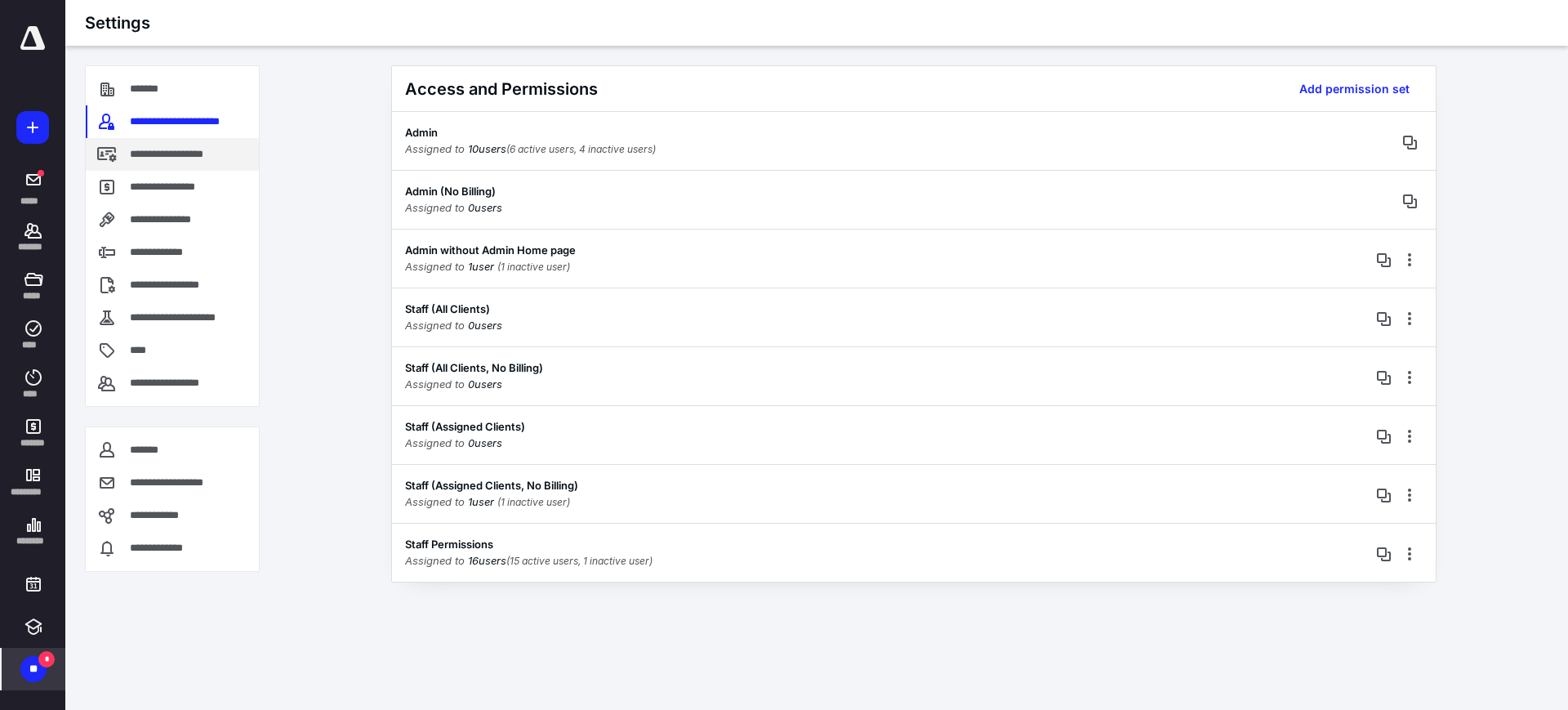 click on "**********" at bounding box center (185, 154) 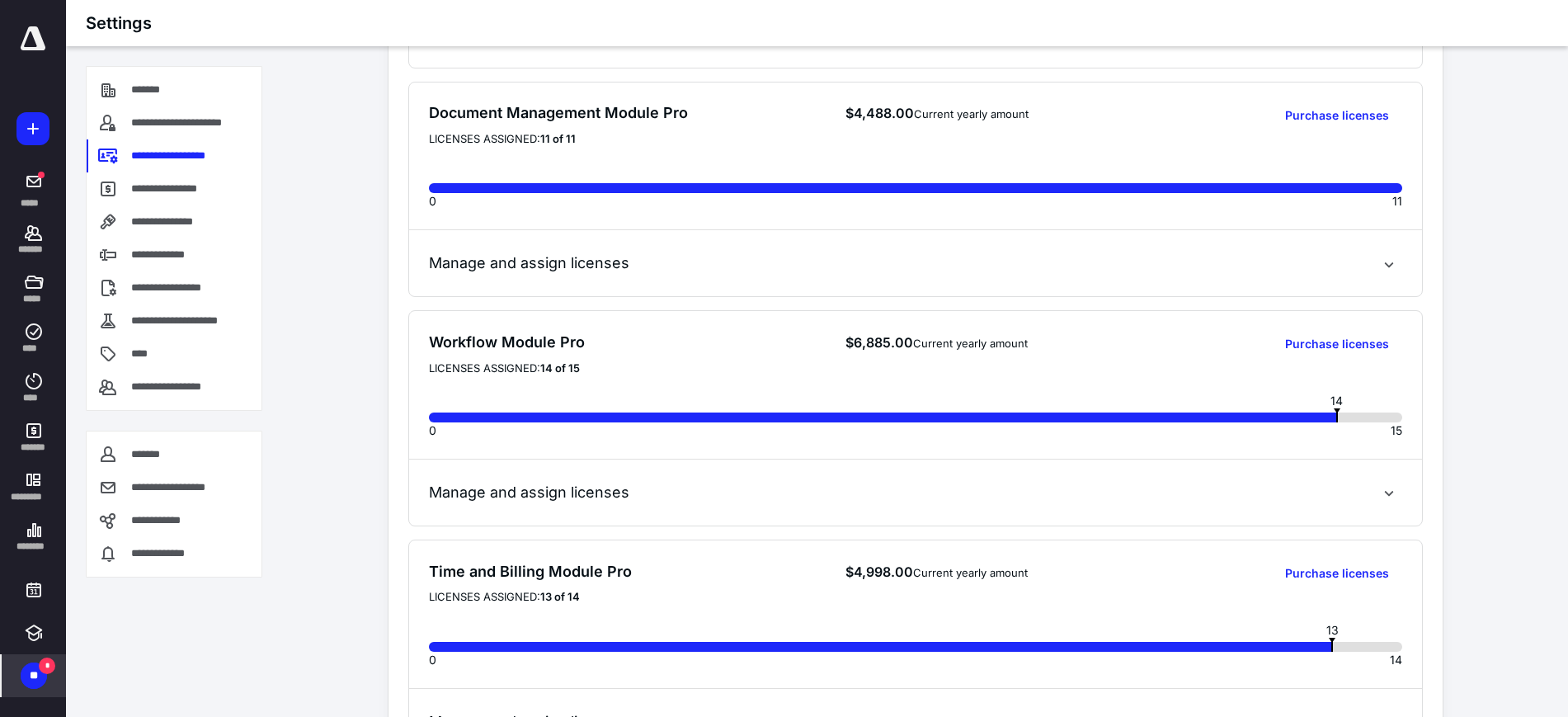 scroll, scrollTop: 564, scrollLeft: 0, axis: vertical 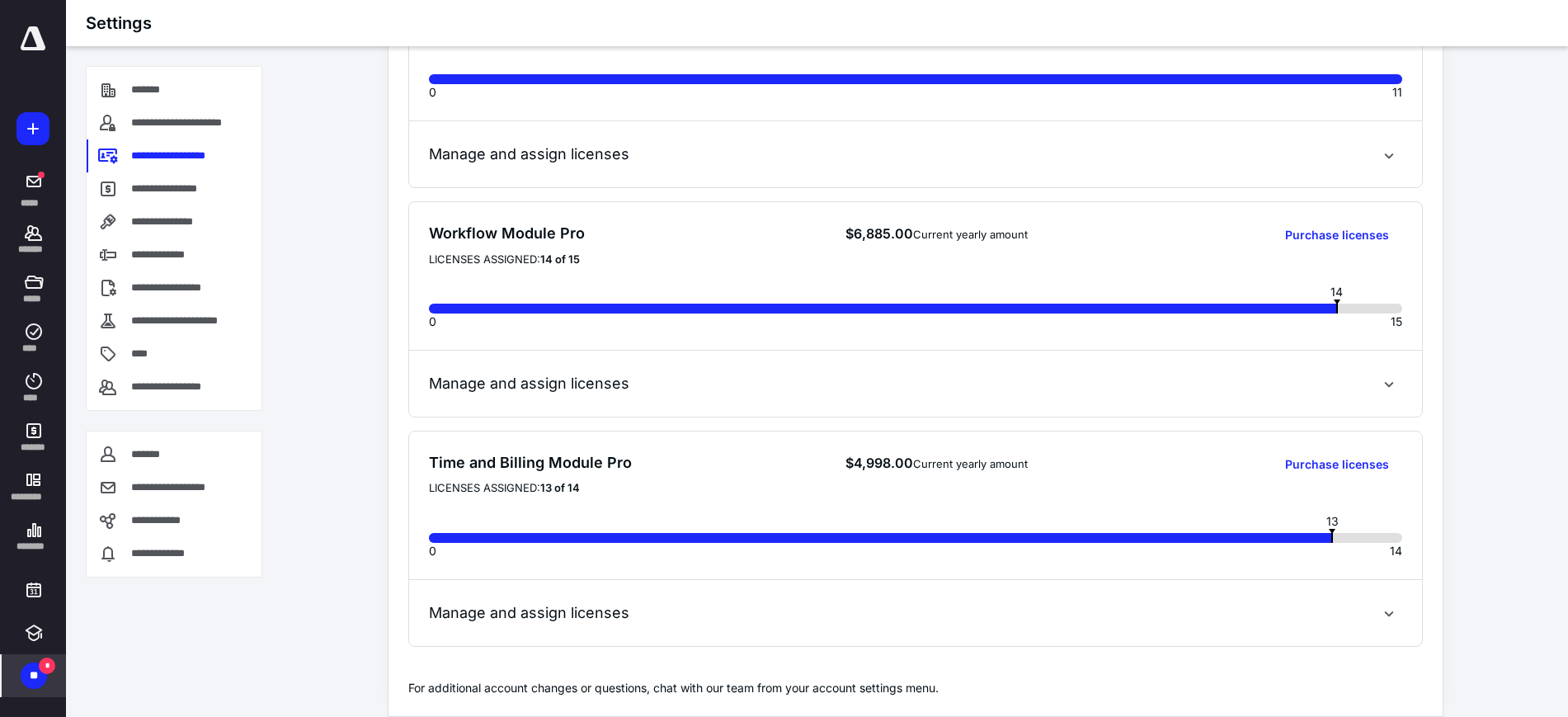 click on "**" at bounding box center [34, 676] 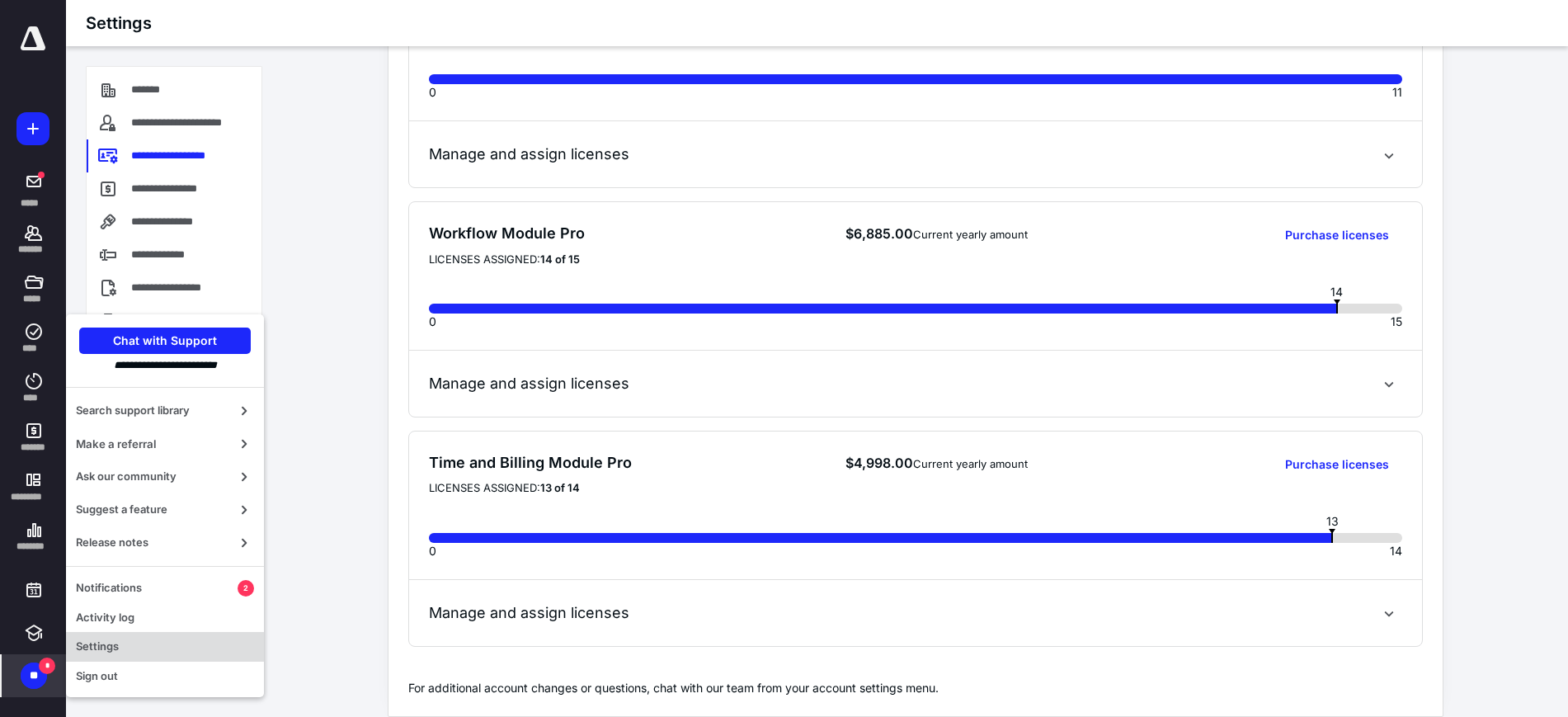 click on "Settings" at bounding box center [165, 647] 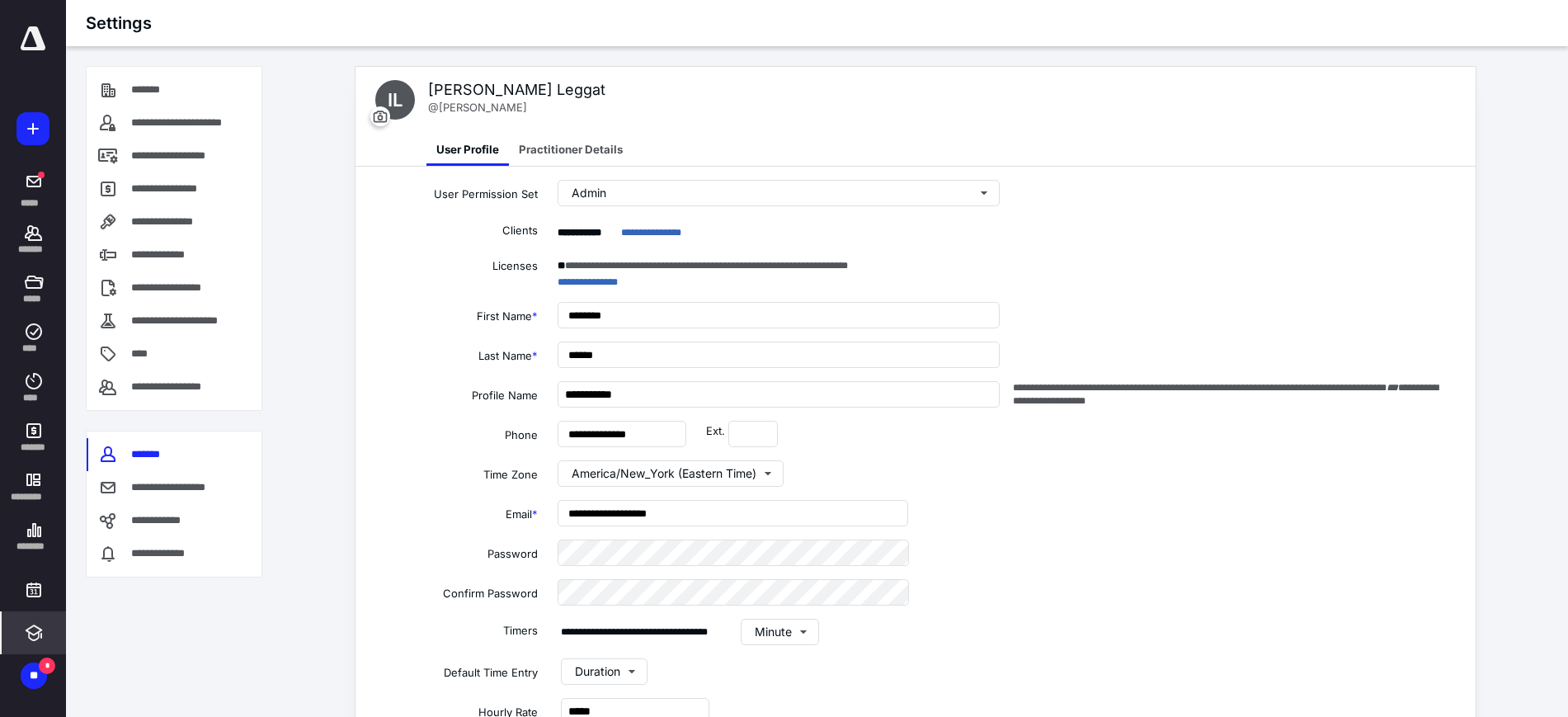 drag, startPoint x: 39, startPoint y: 675, endPoint x: 53, endPoint y: 639, distance: 38.626416 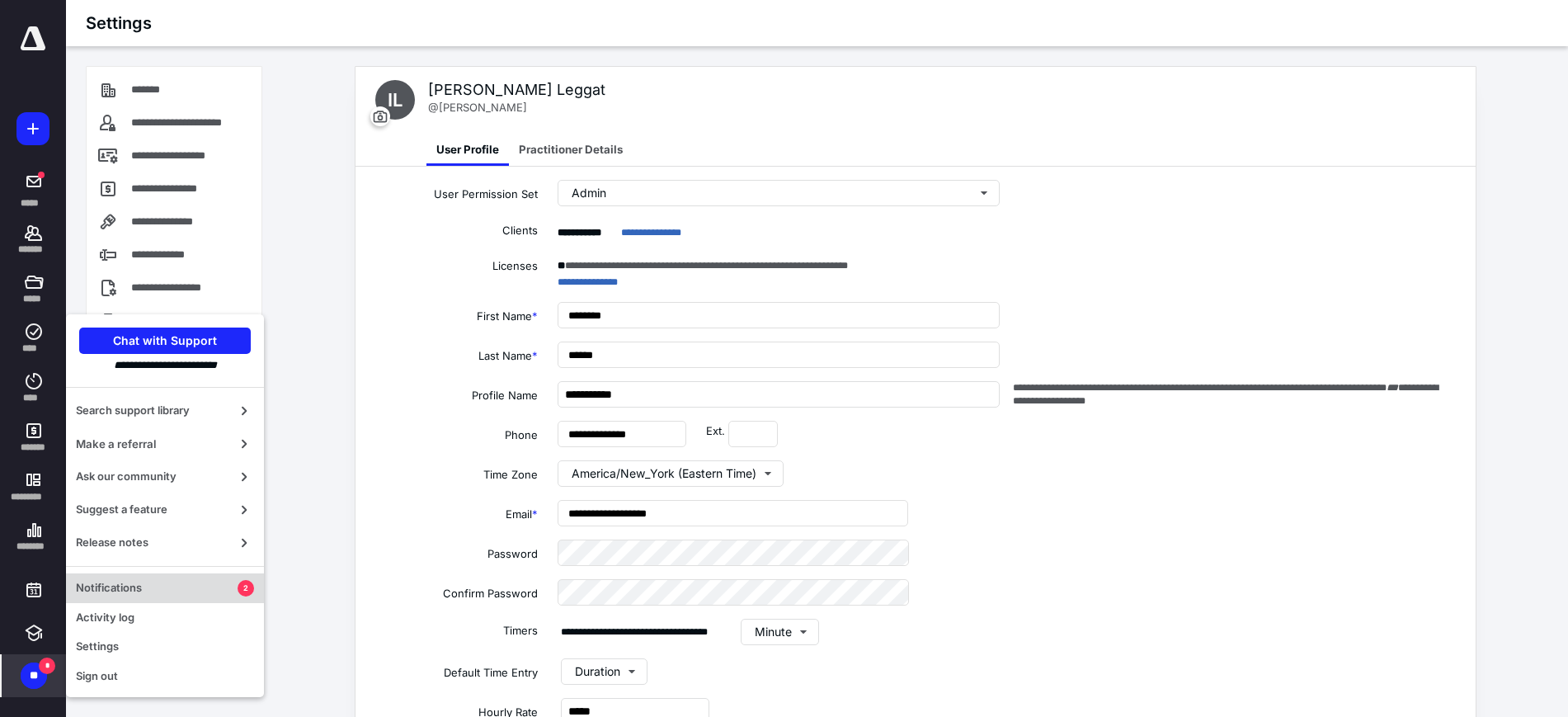 click on "Notifications" at bounding box center (157, 588) 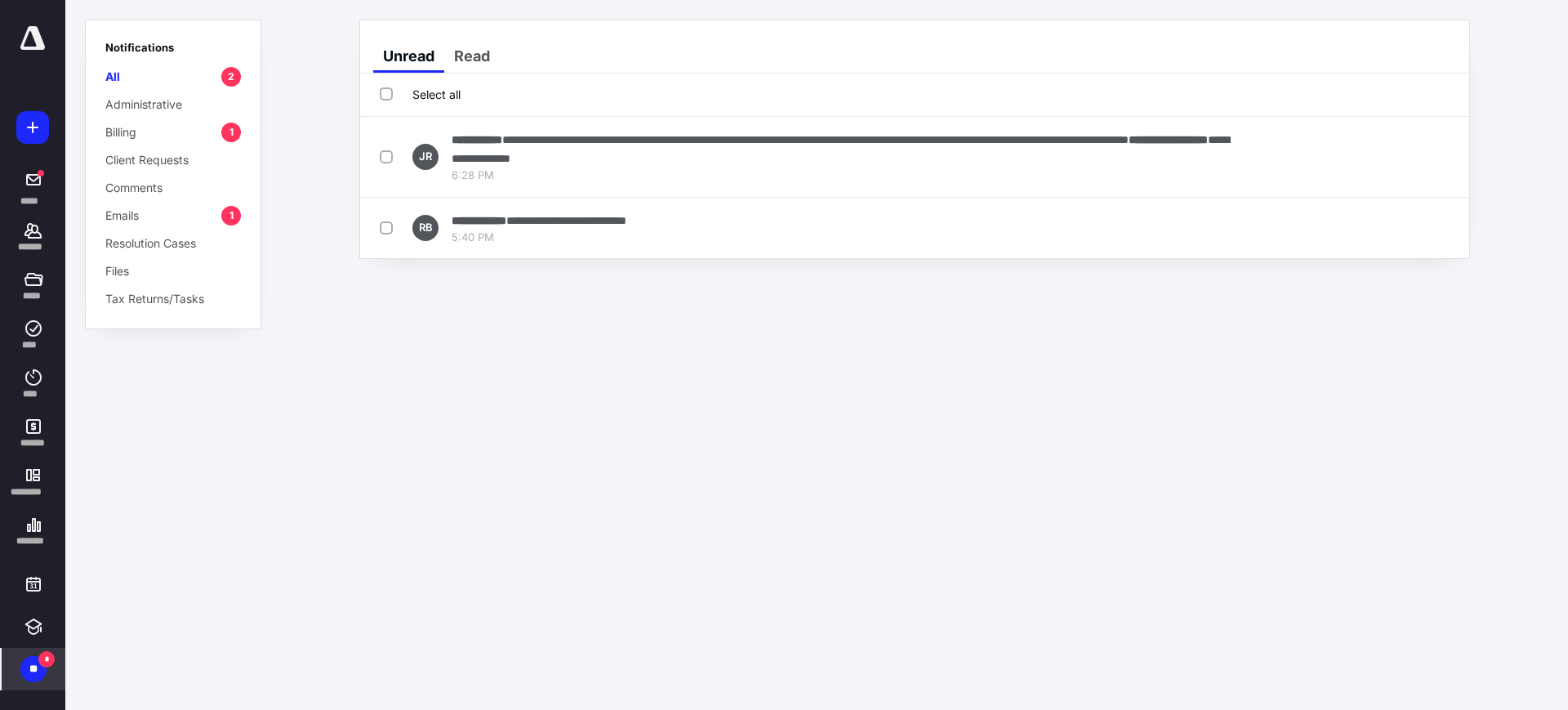 click on "Select all" at bounding box center (420, 94) 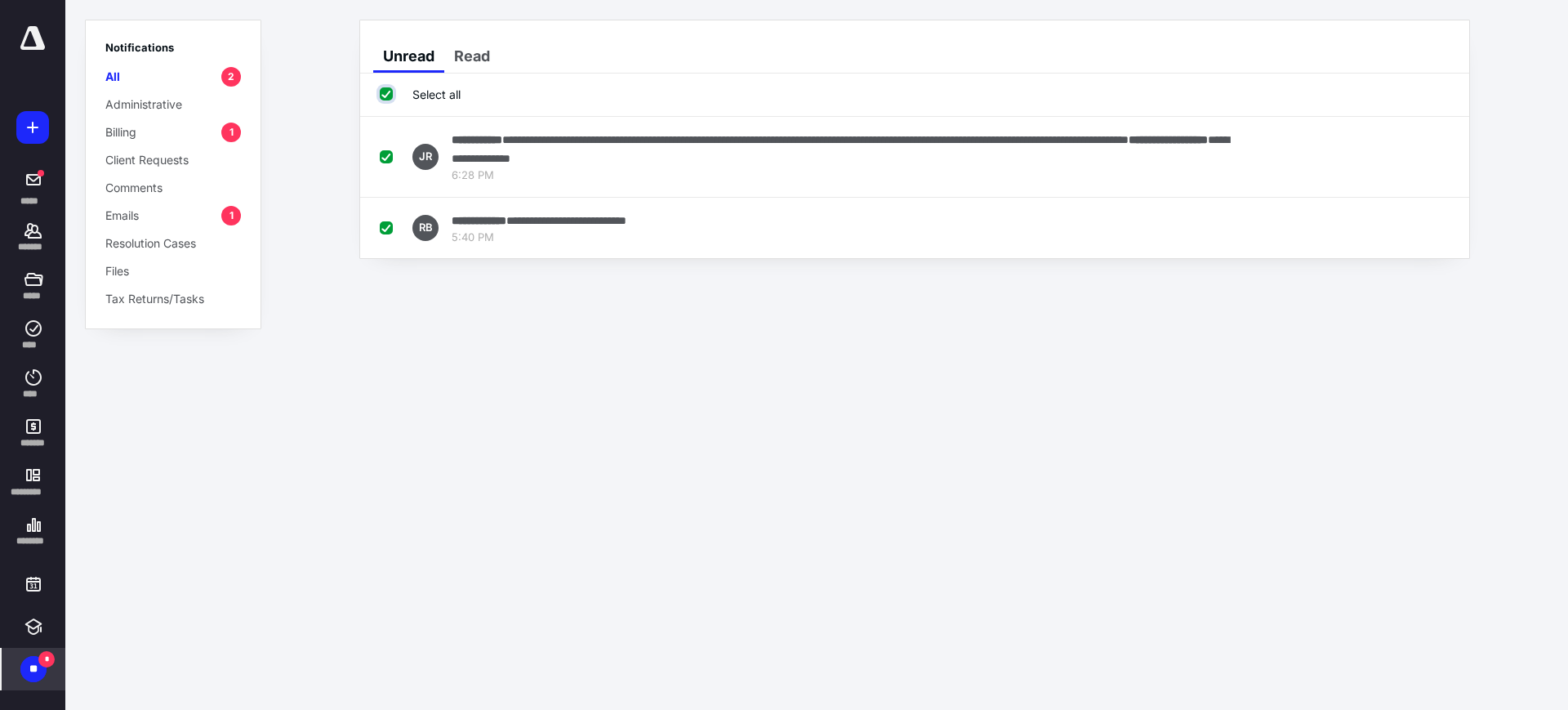 checkbox on "true" 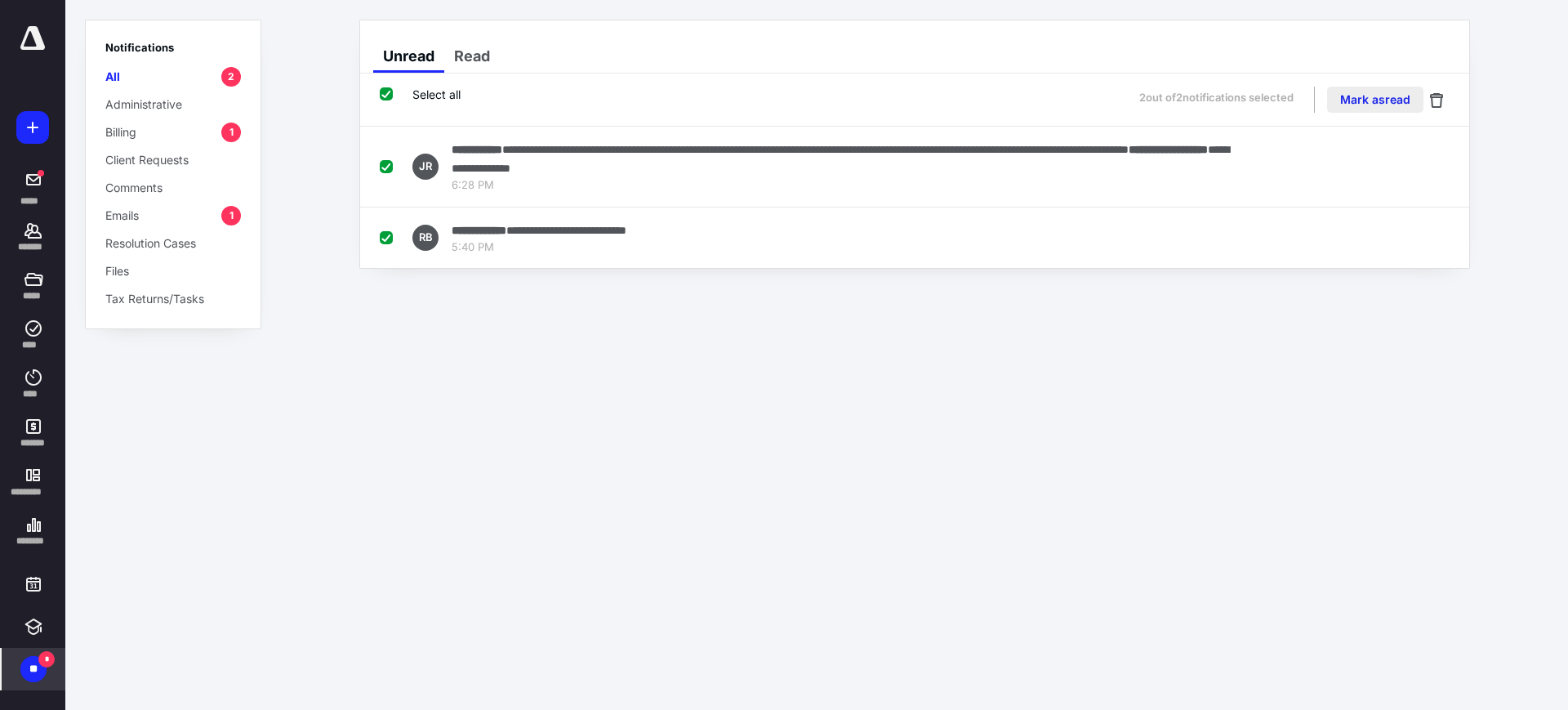 click on "Mark as  read" at bounding box center [1375, 100] 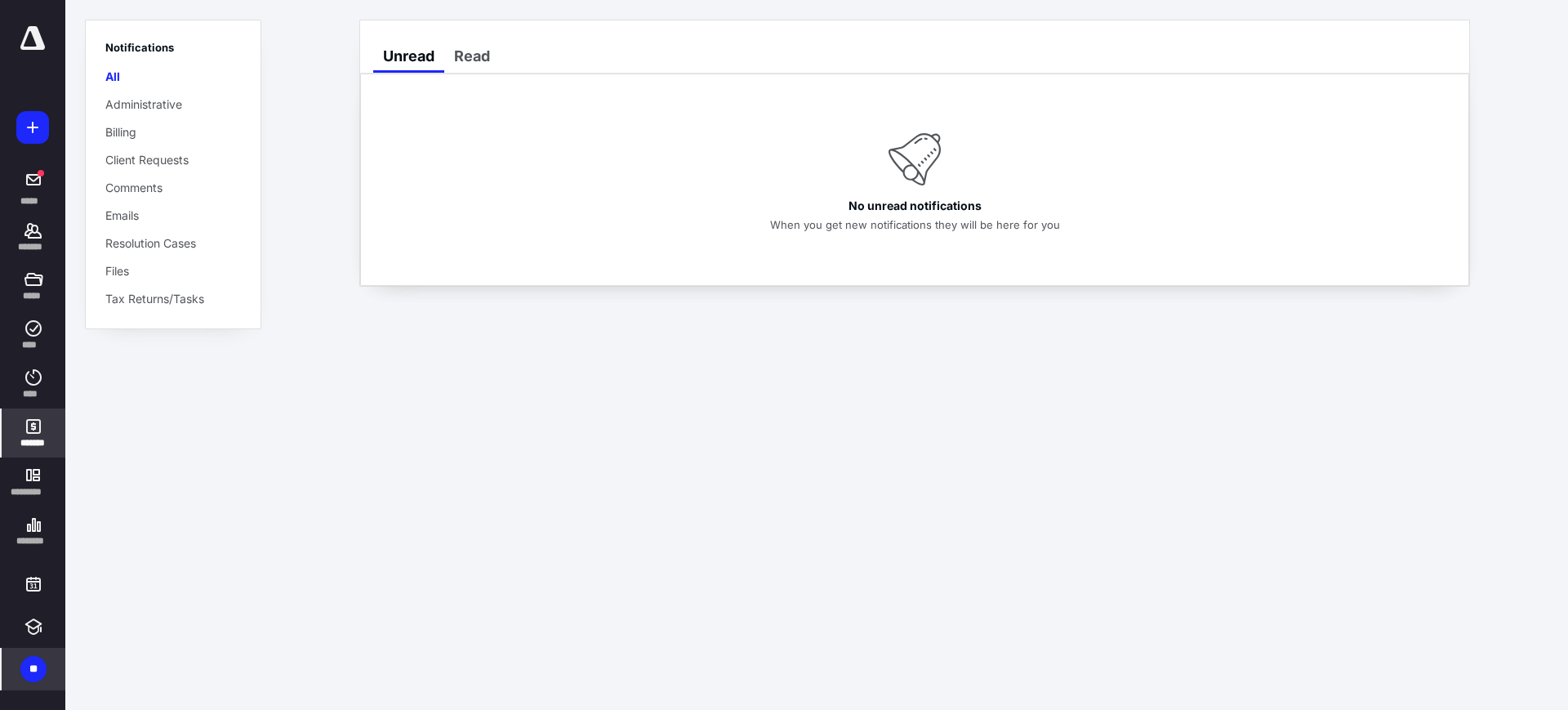 click 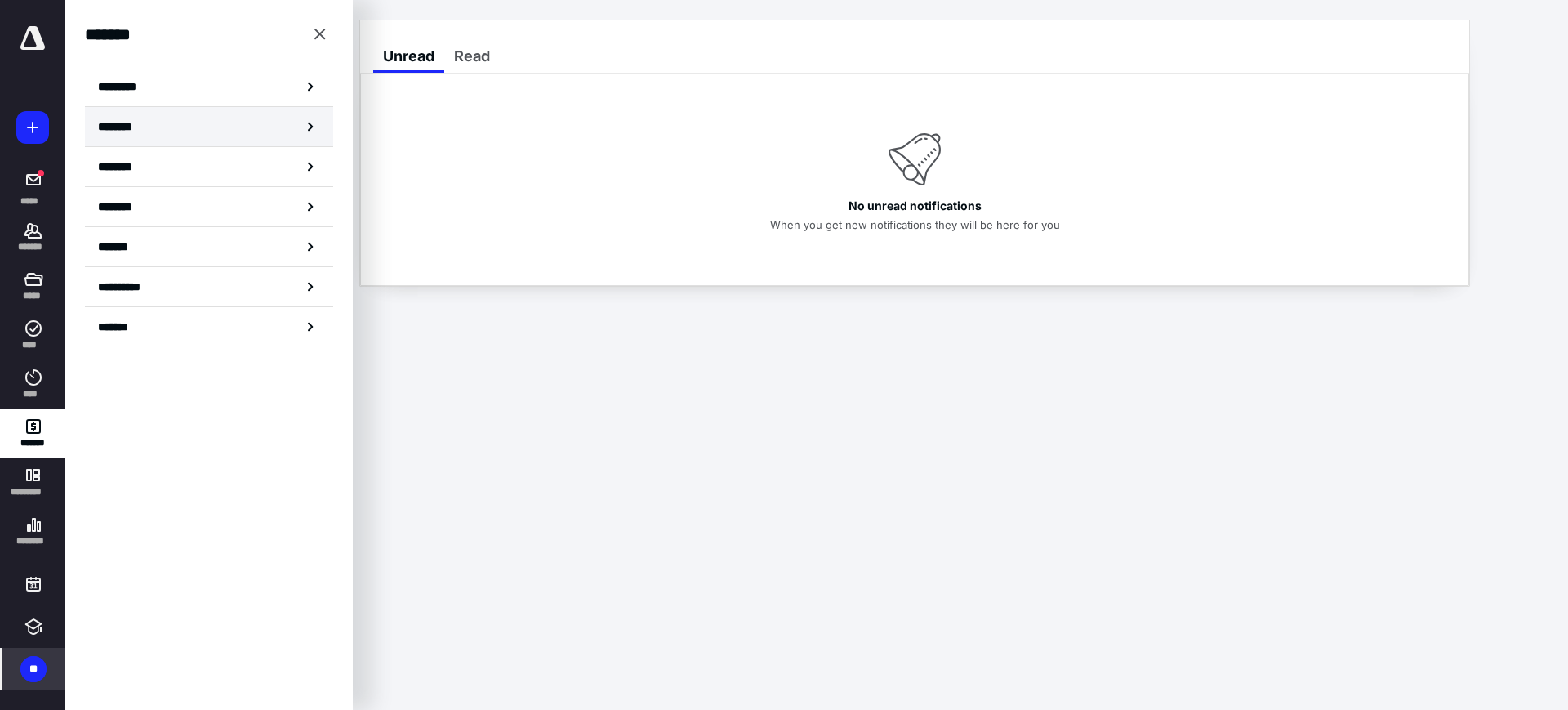 click on "********" at bounding box center [121, 127] 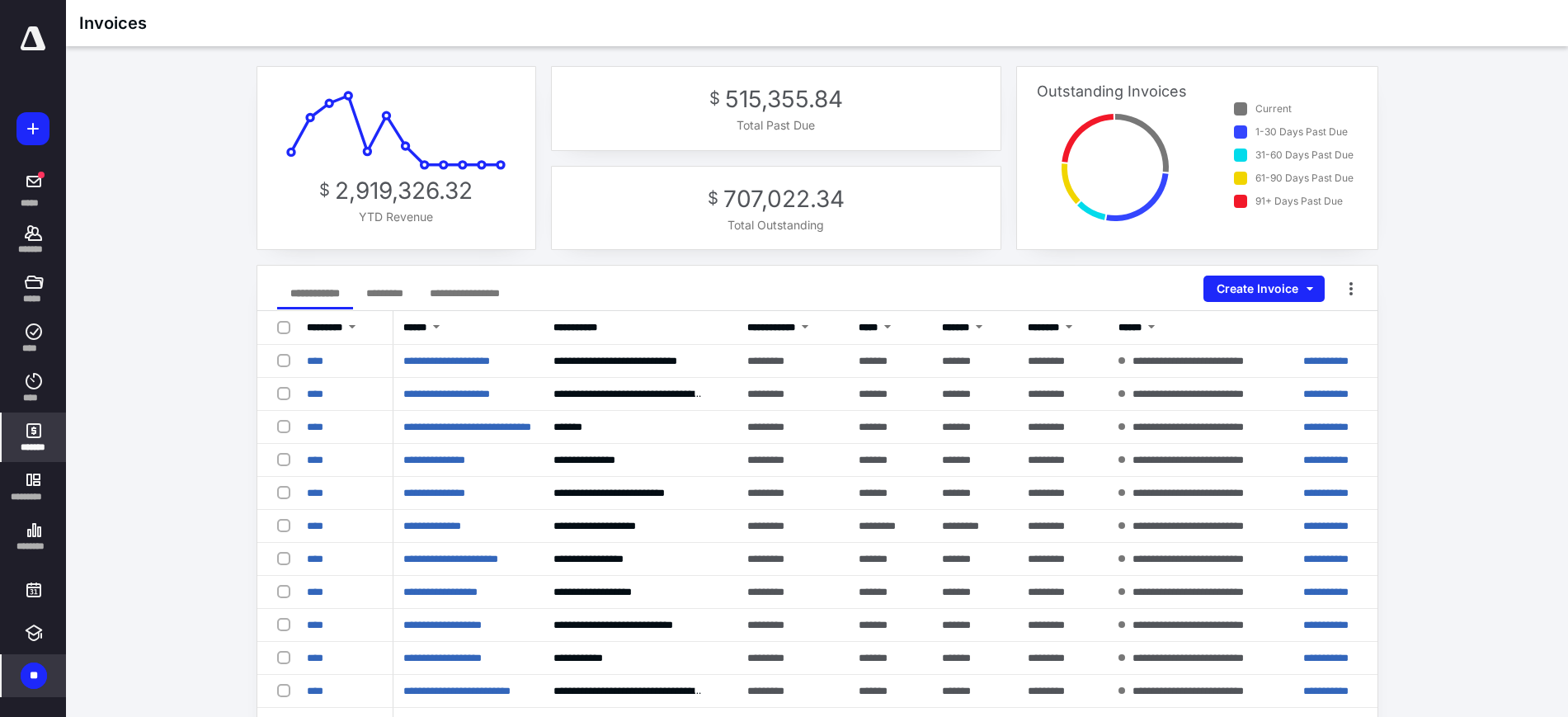 click 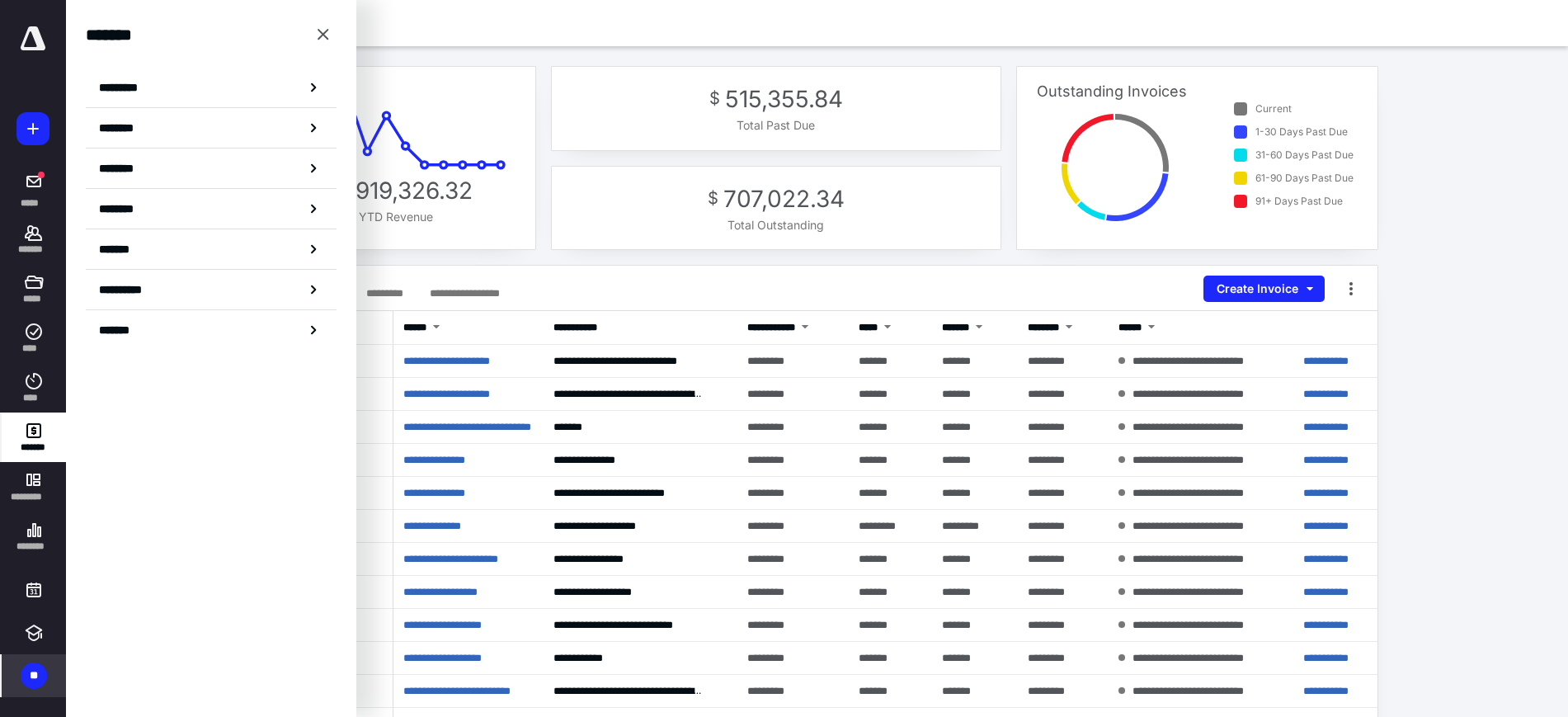 click 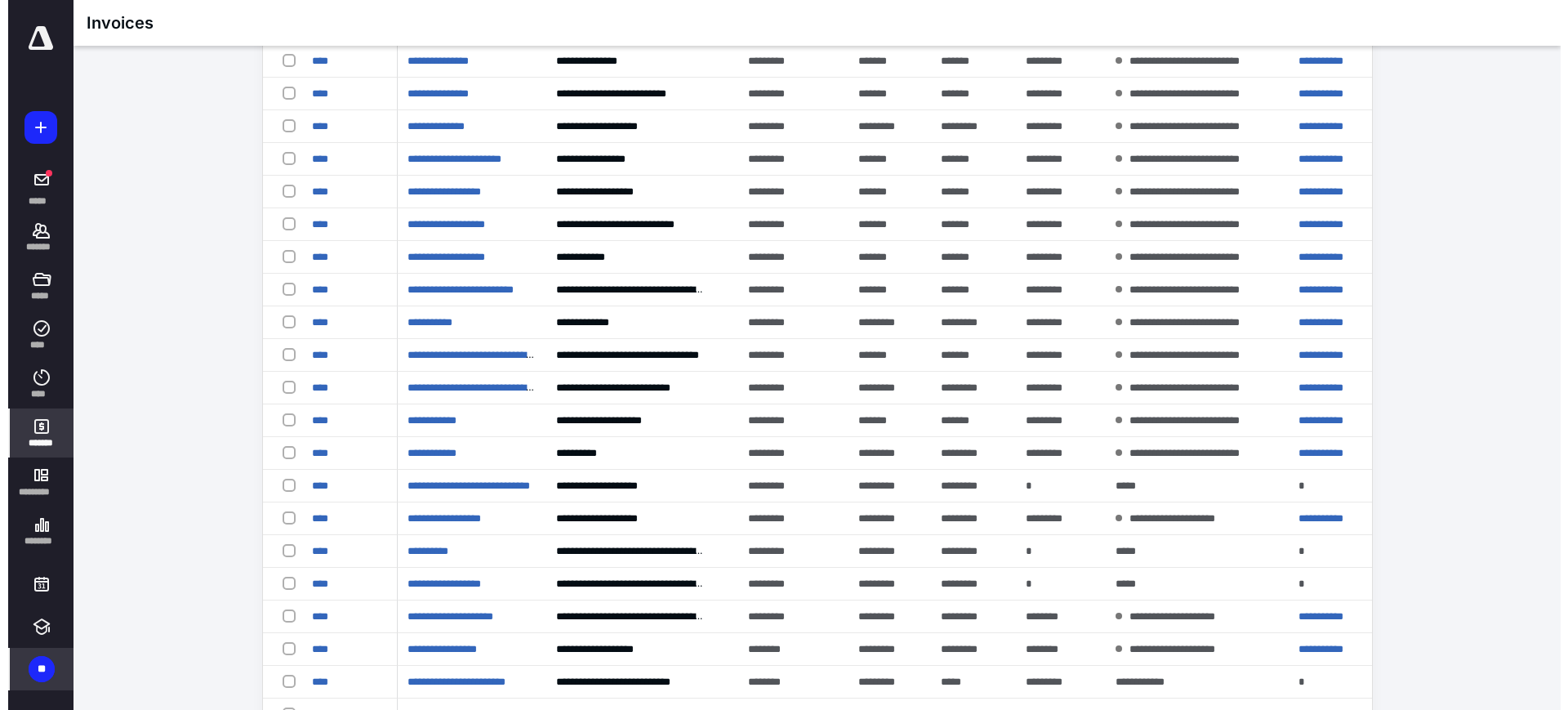 scroll, scrollTop: 0, scrollLeft: 0, axis: both 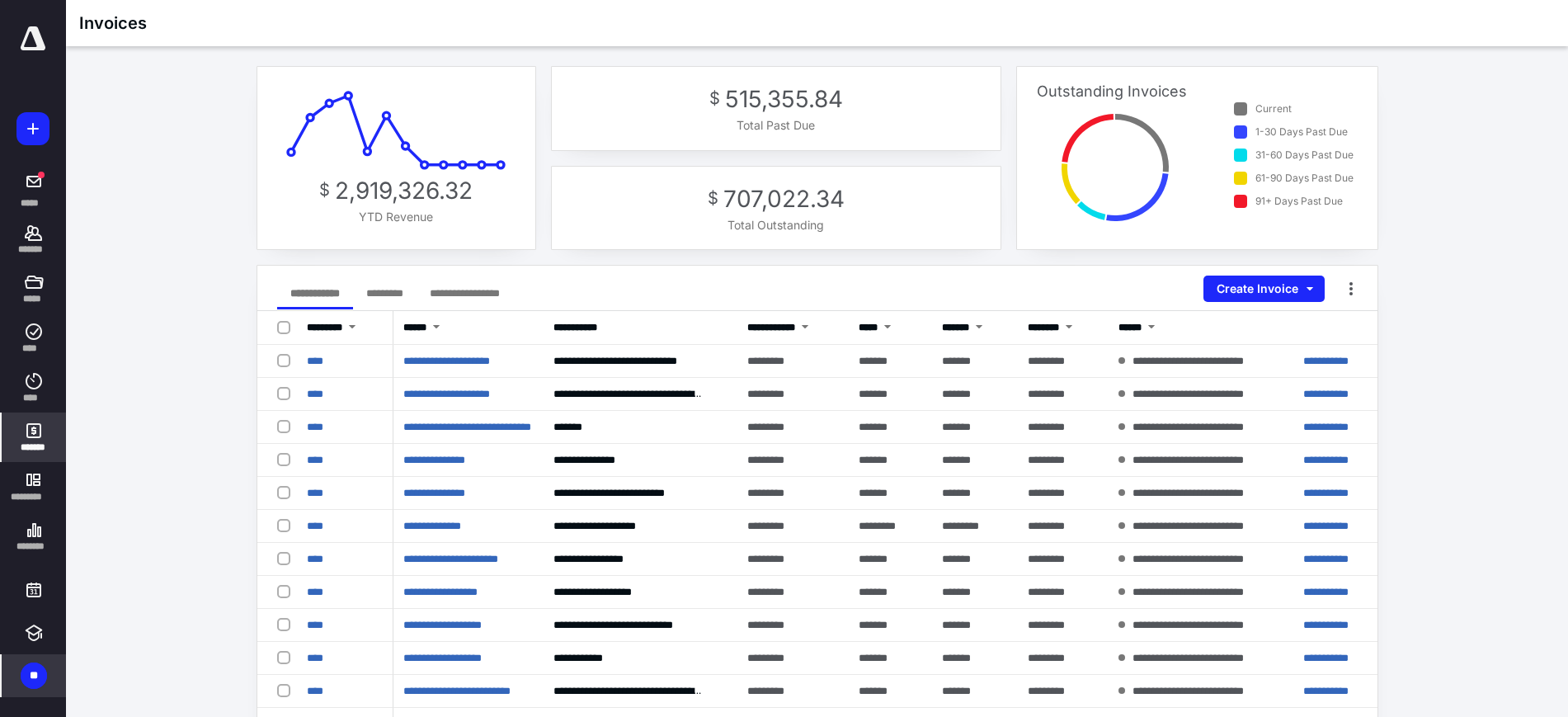 click on "**" at bounding box center [34, 676] 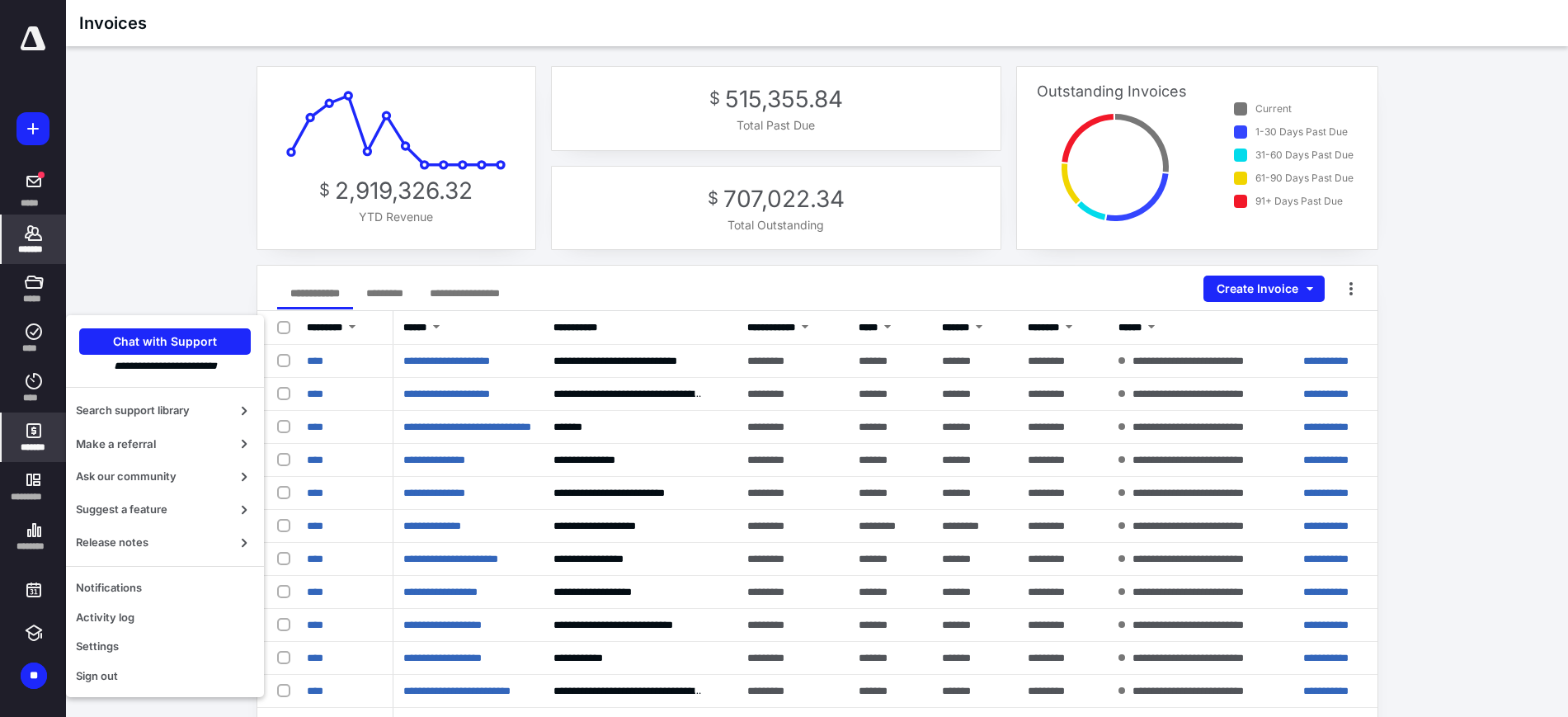 click 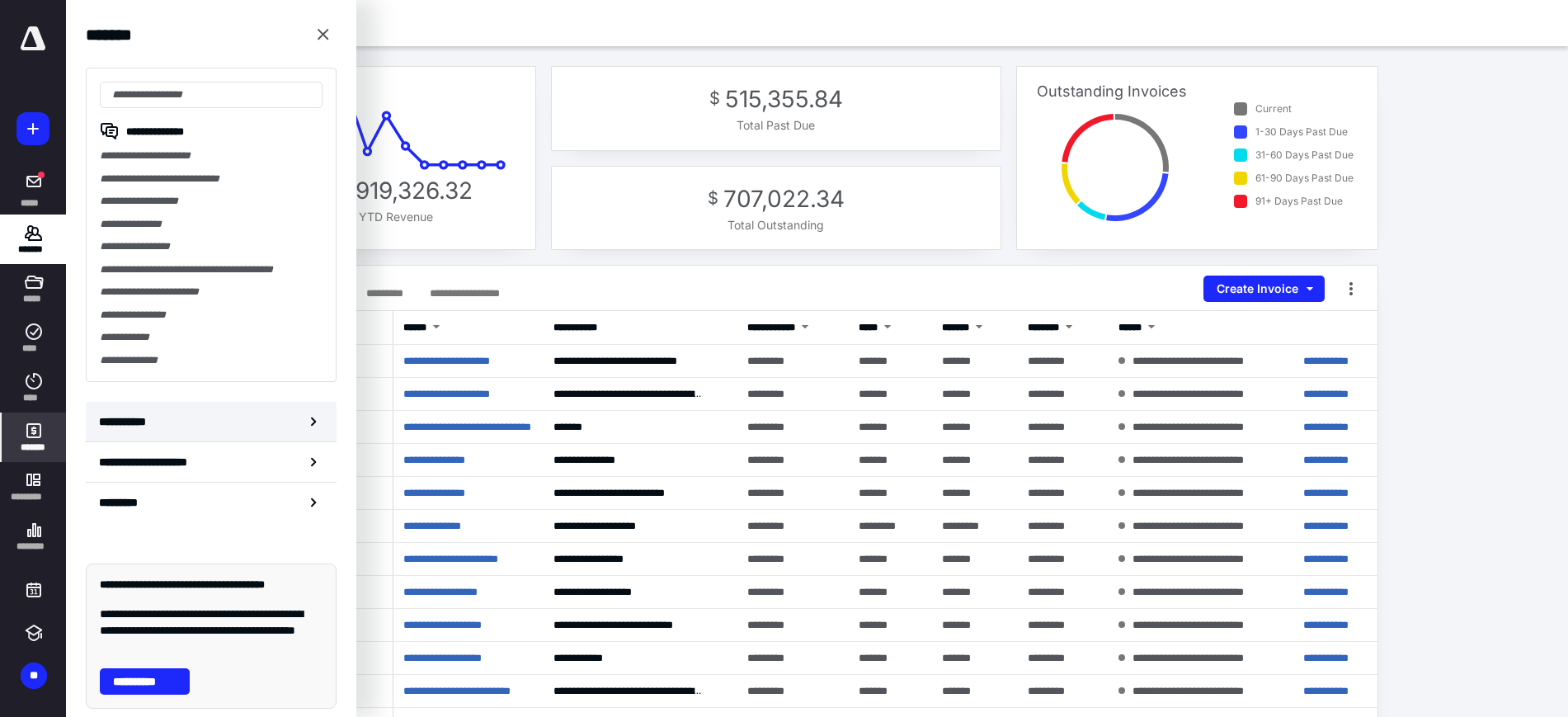 click on "**********" at bounding box center (126, 422) 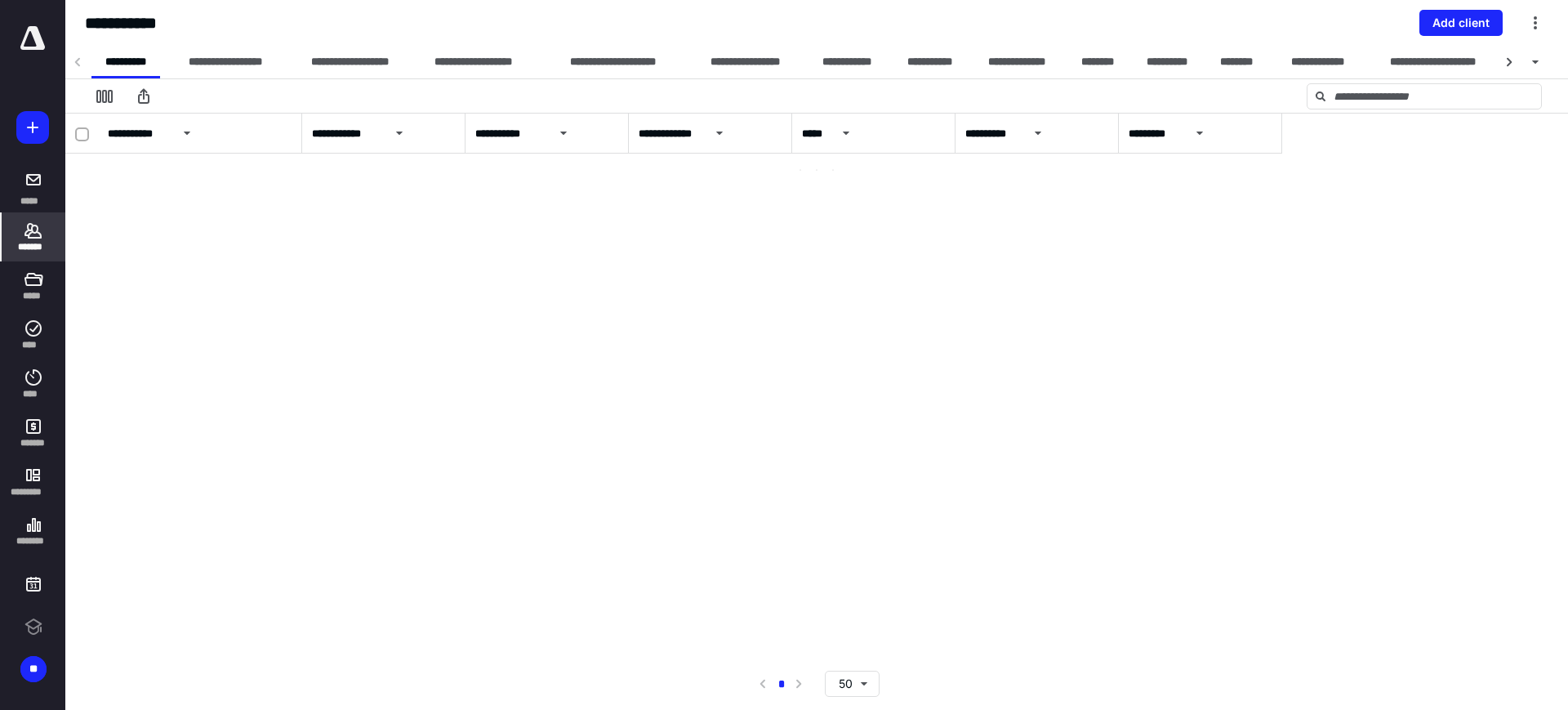 scroll, scrollTop: 0, scrollLeft: 0, axis: both 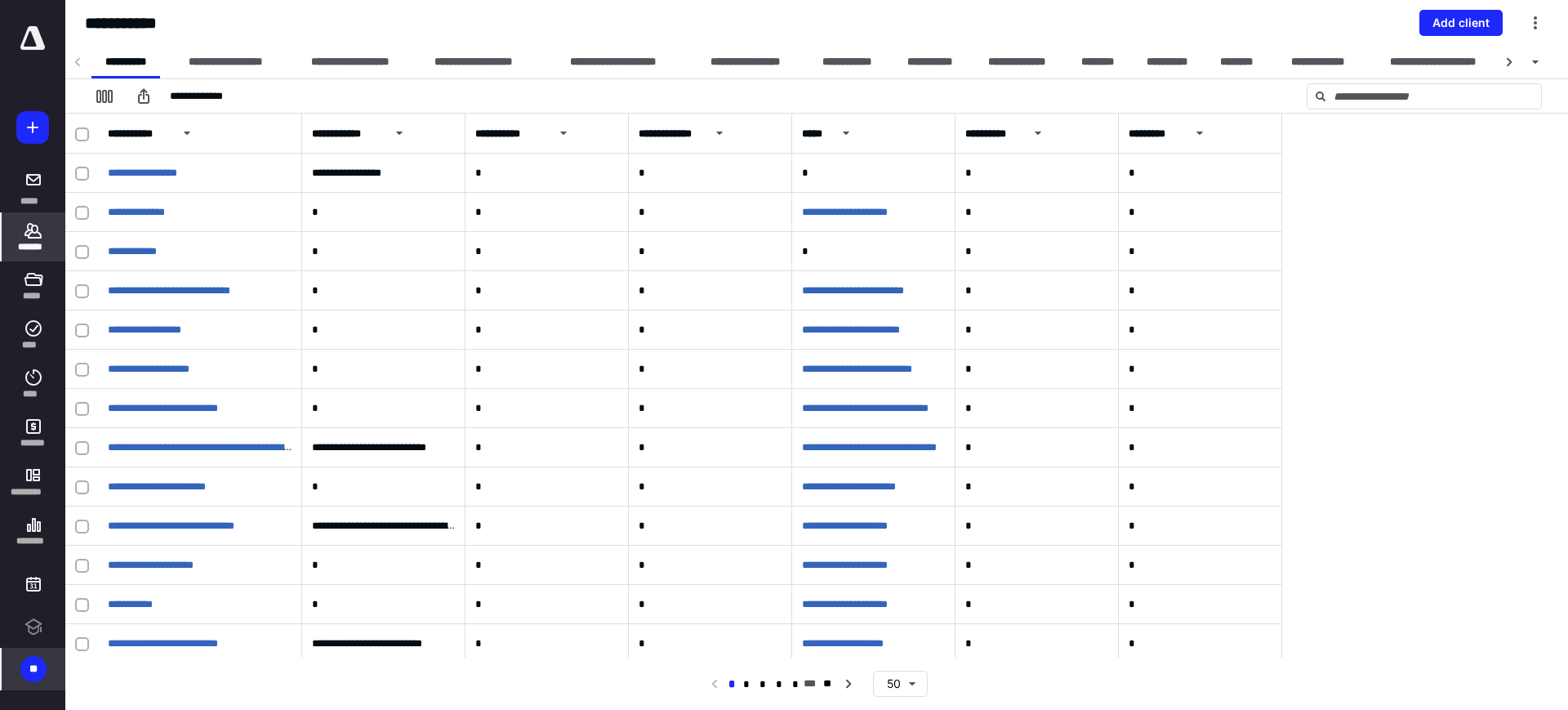 click on "**" at bounding box center [33, 669] 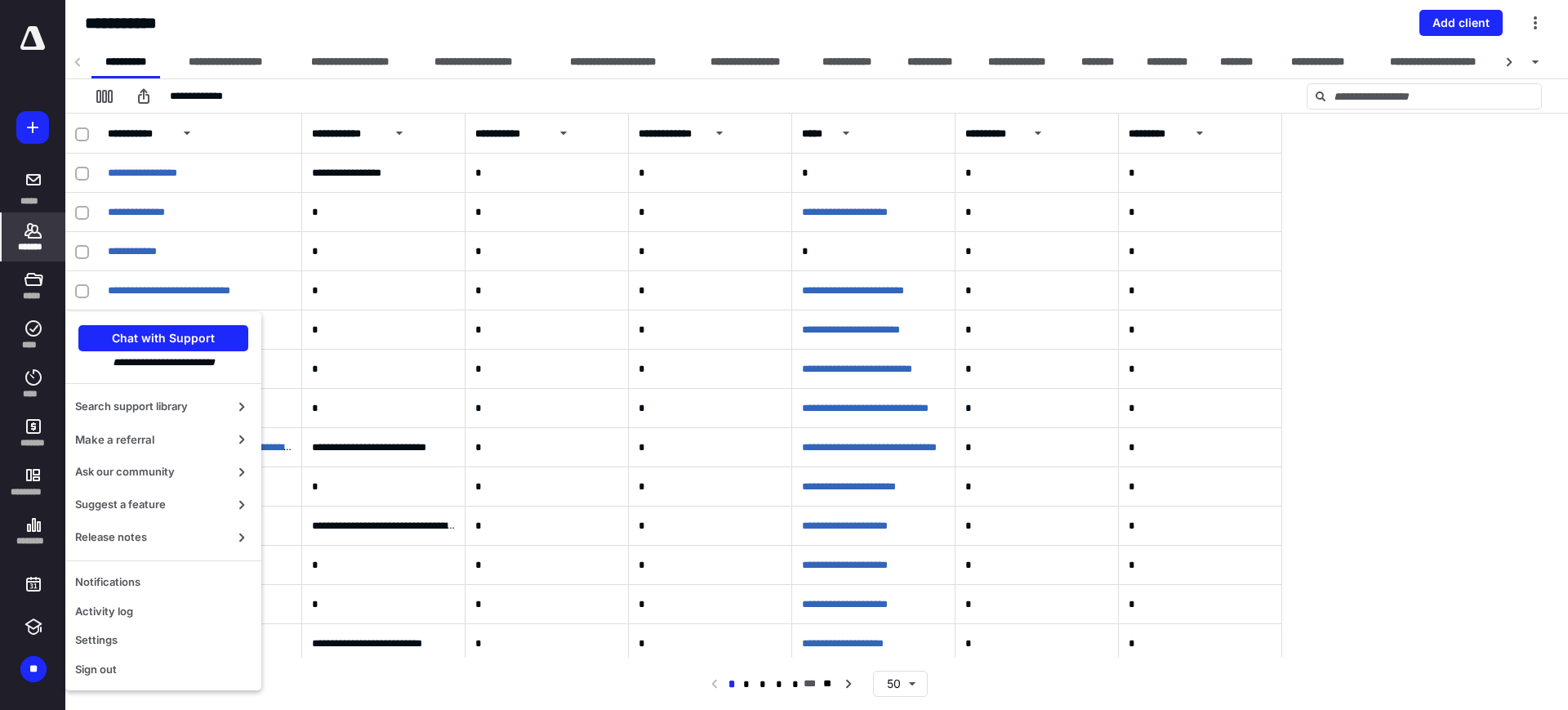 click 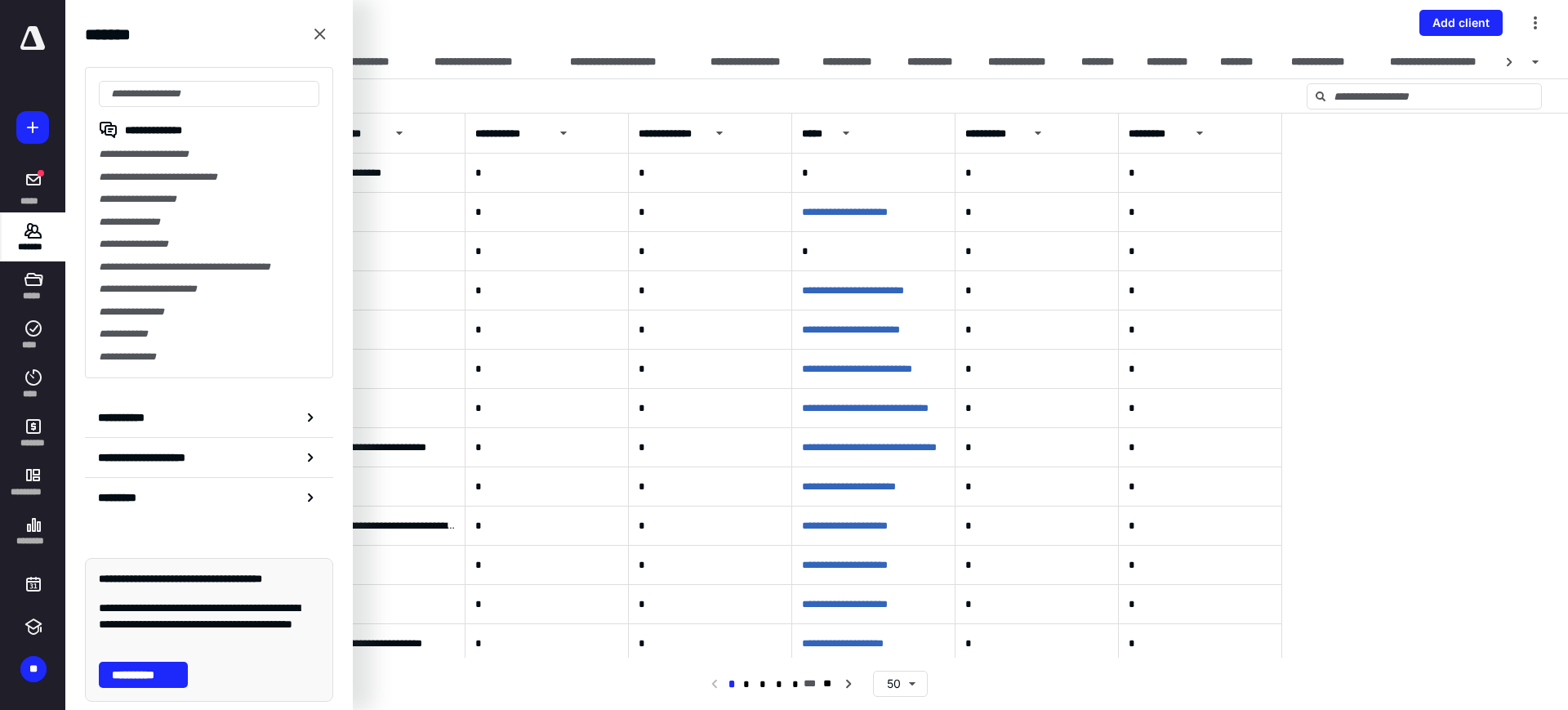 click on "**********" at bounding box center (817, 386) 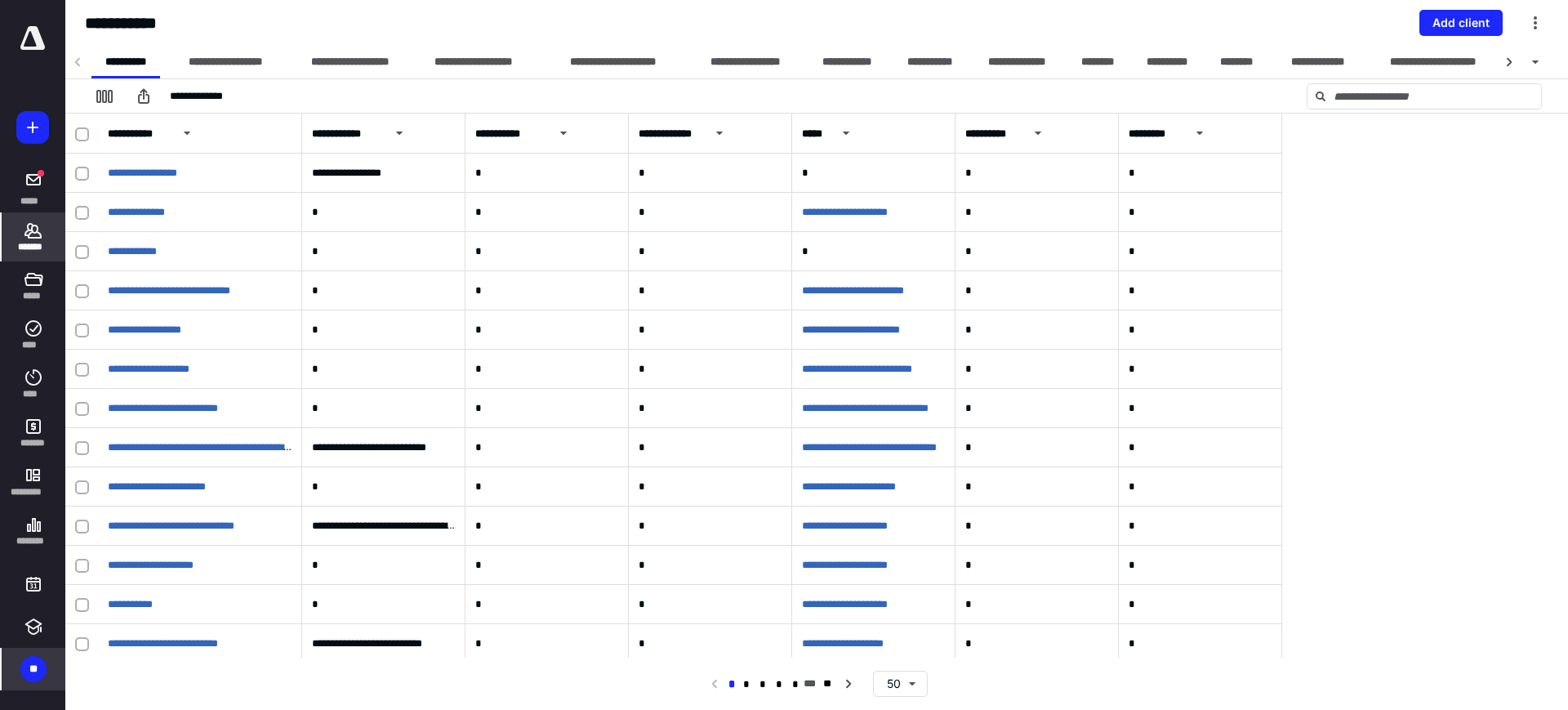 click on "**" at bounding box center [33, 669] 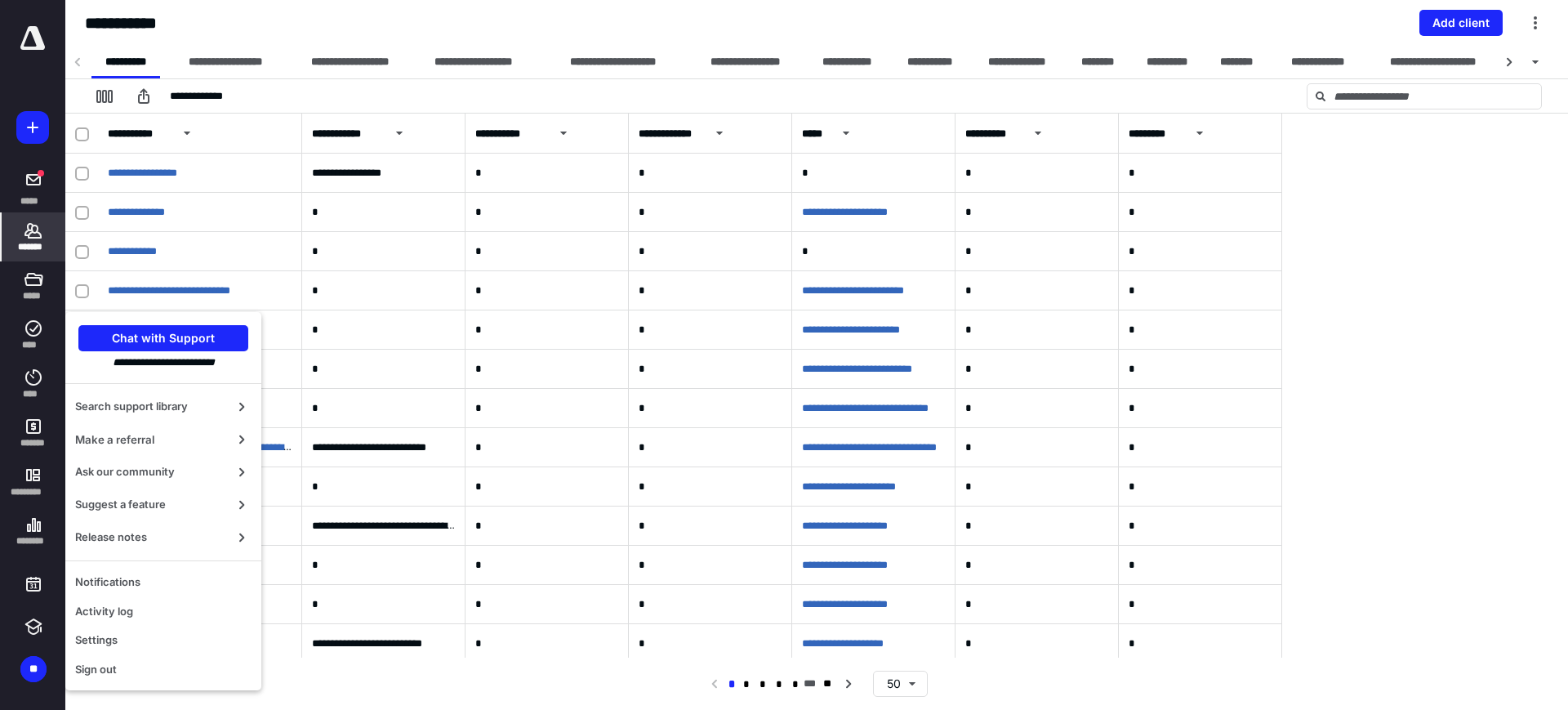 click on "*******" at bounding box center (33, 237) 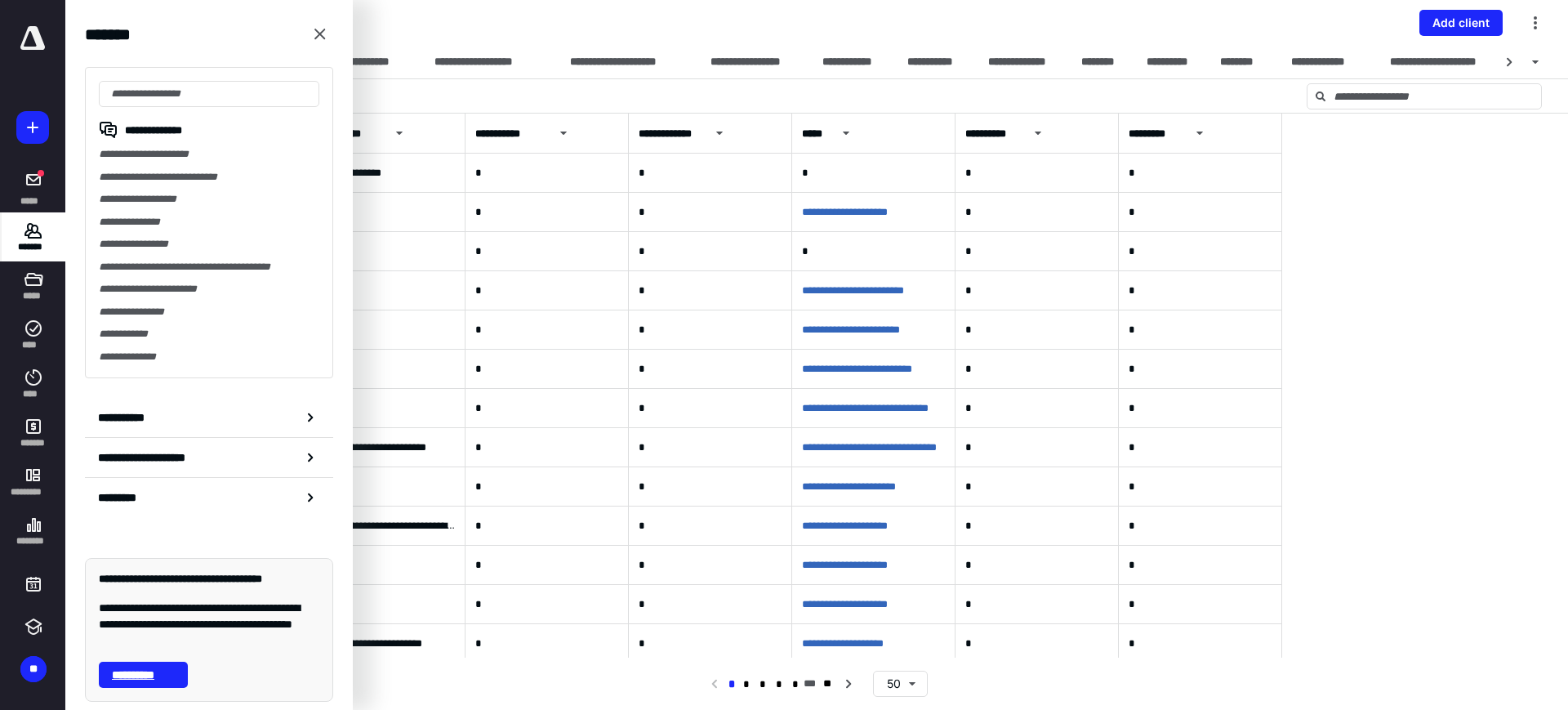 click on "**********" at bounding box center [143, 675] 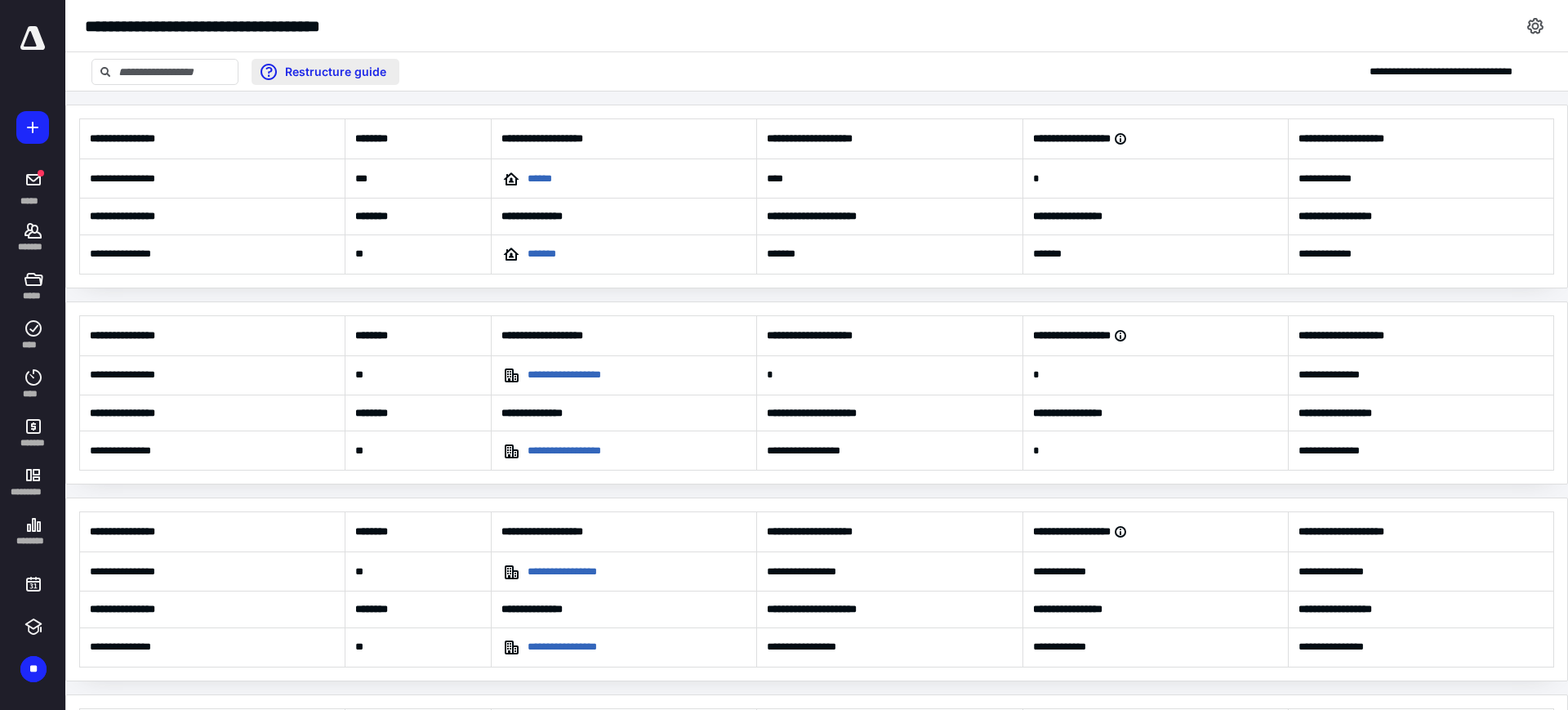 click on "Restructure guide" at bounding box center (325, 72) 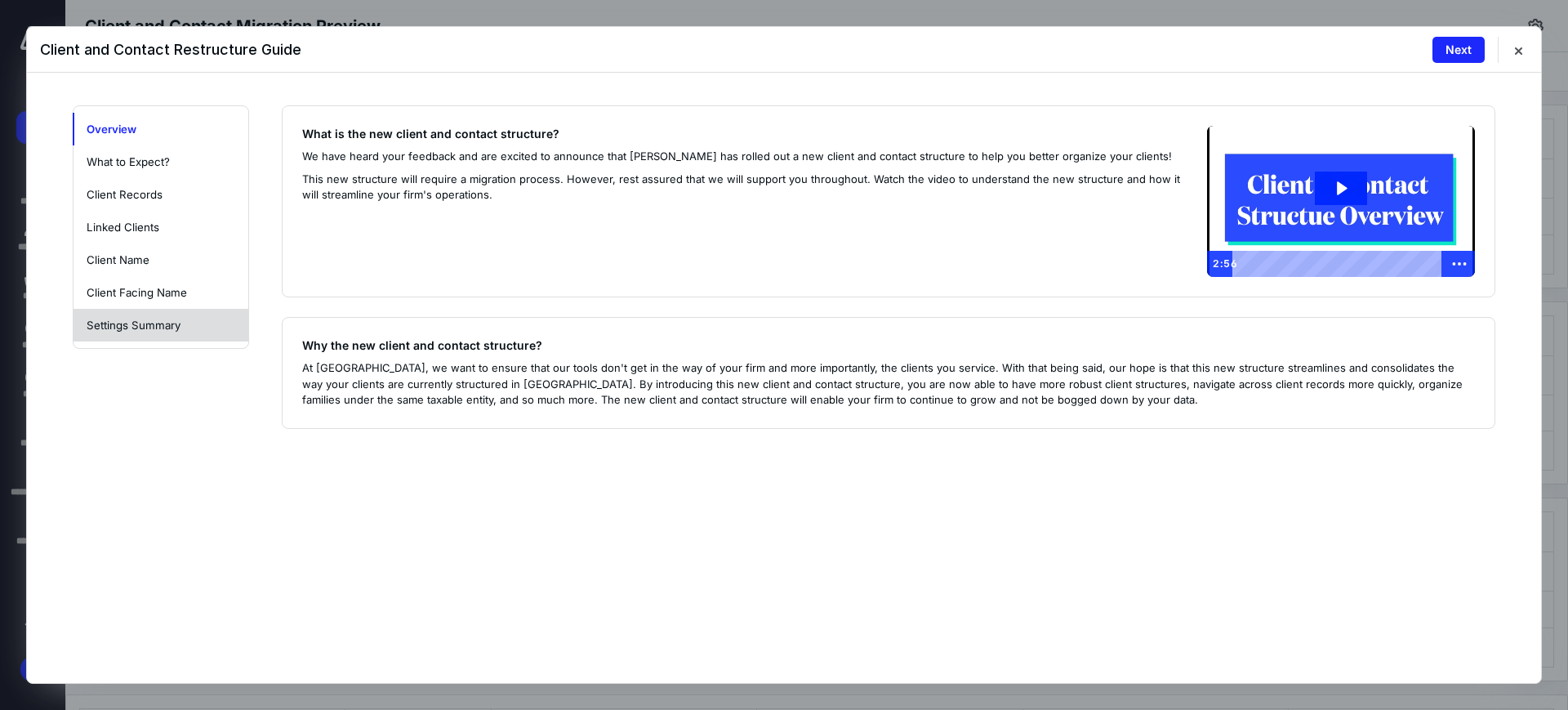 click on "Settings Summary" at bounding box center (161, 325) 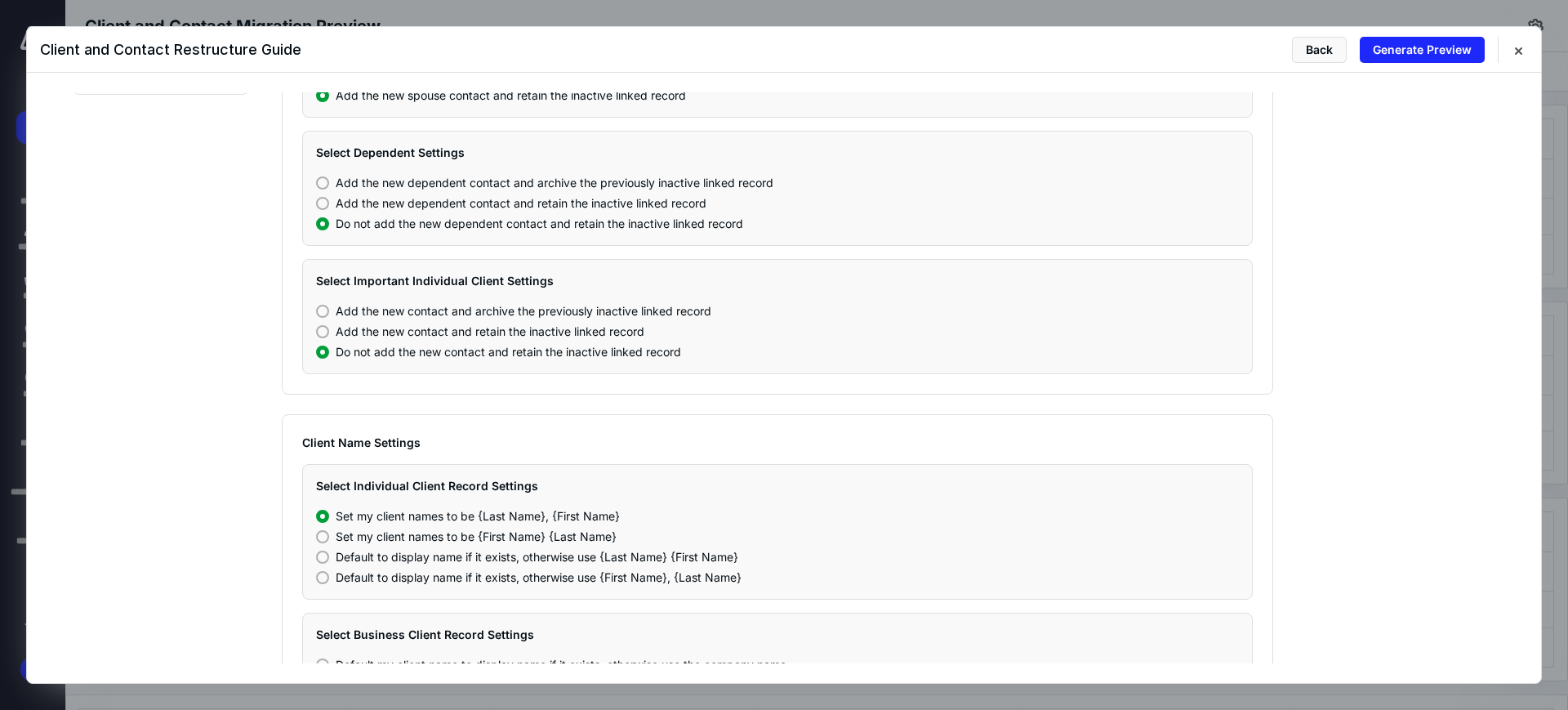 scroll, scrollTop: 0, scrollLeft: 0, axis: both 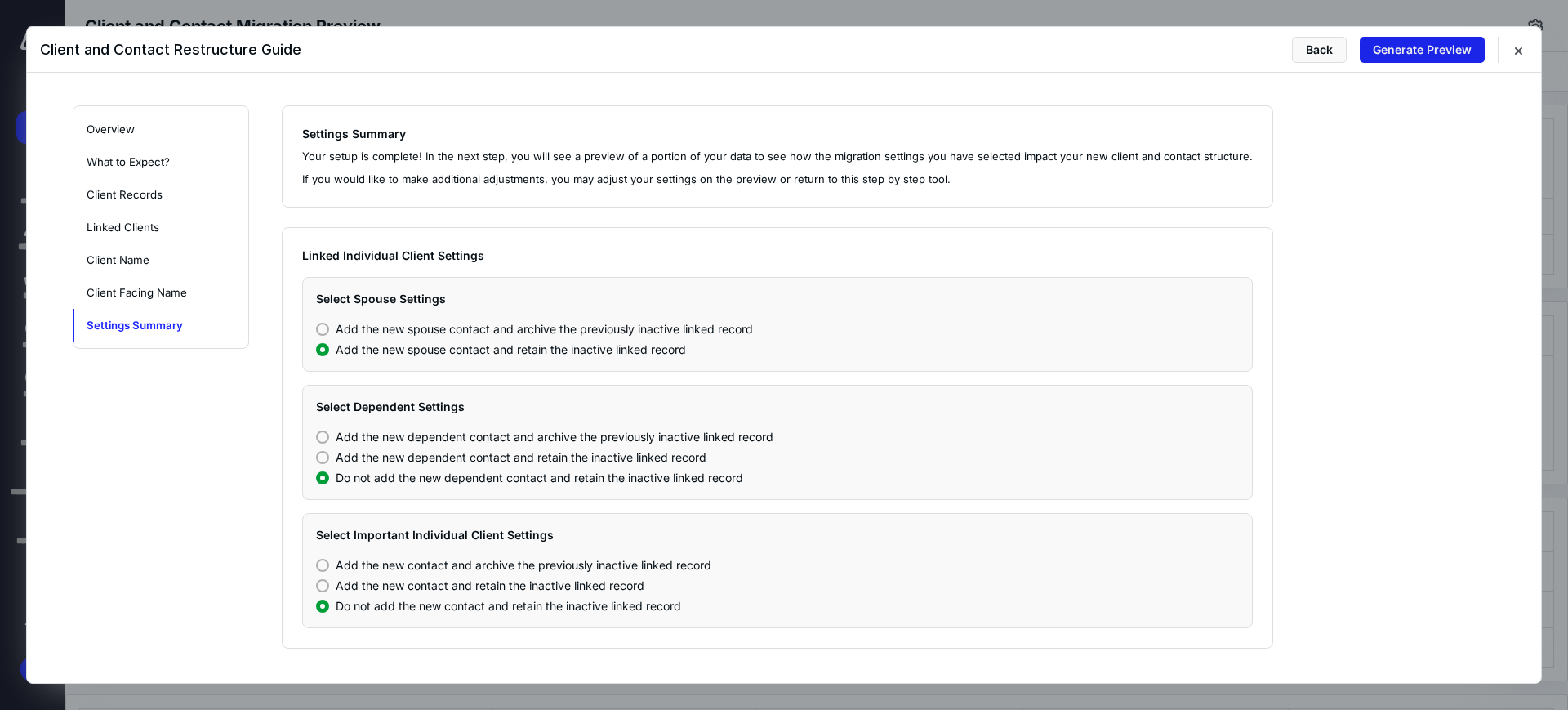 click on "Generate Preview" at bounding box center [1422, 50] 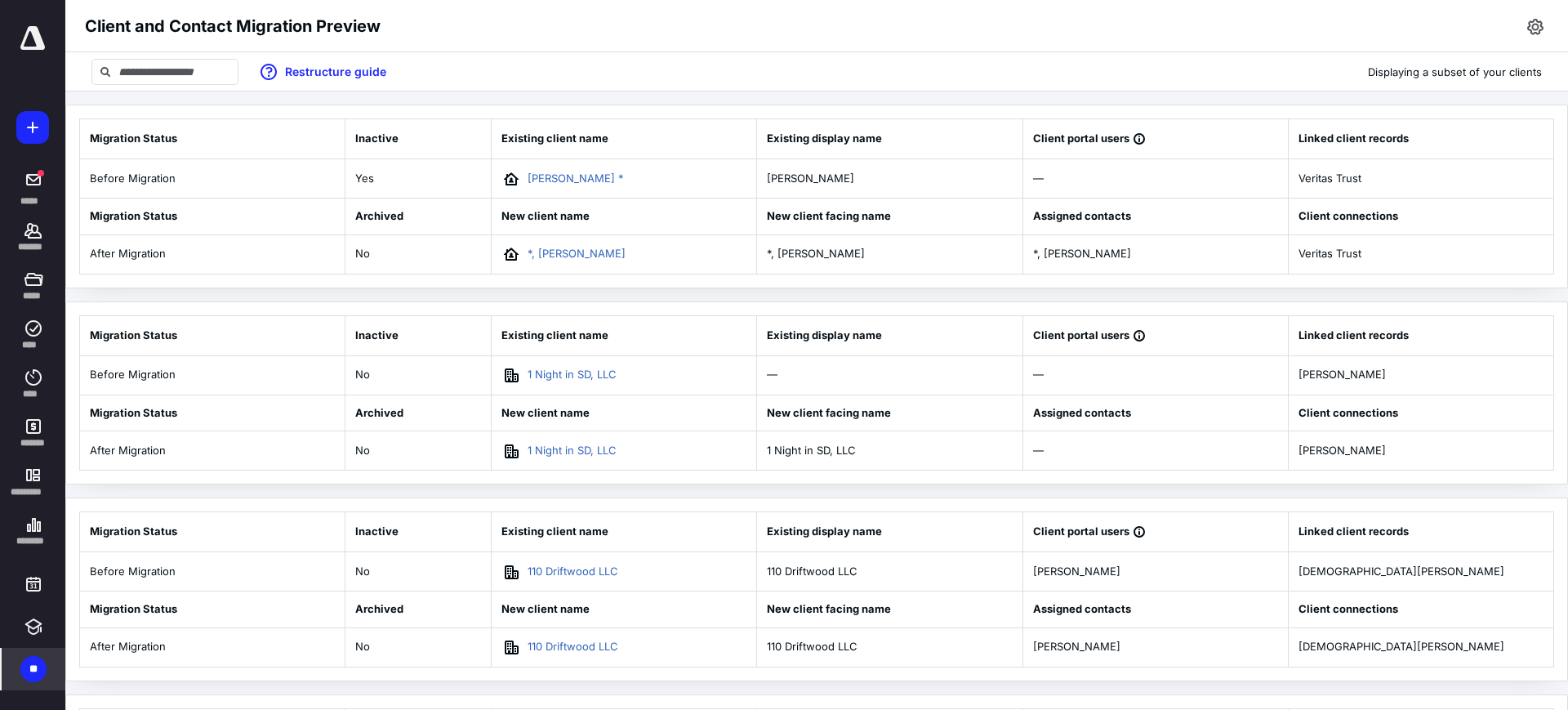 click on "**" at bounding box center (33, 669) 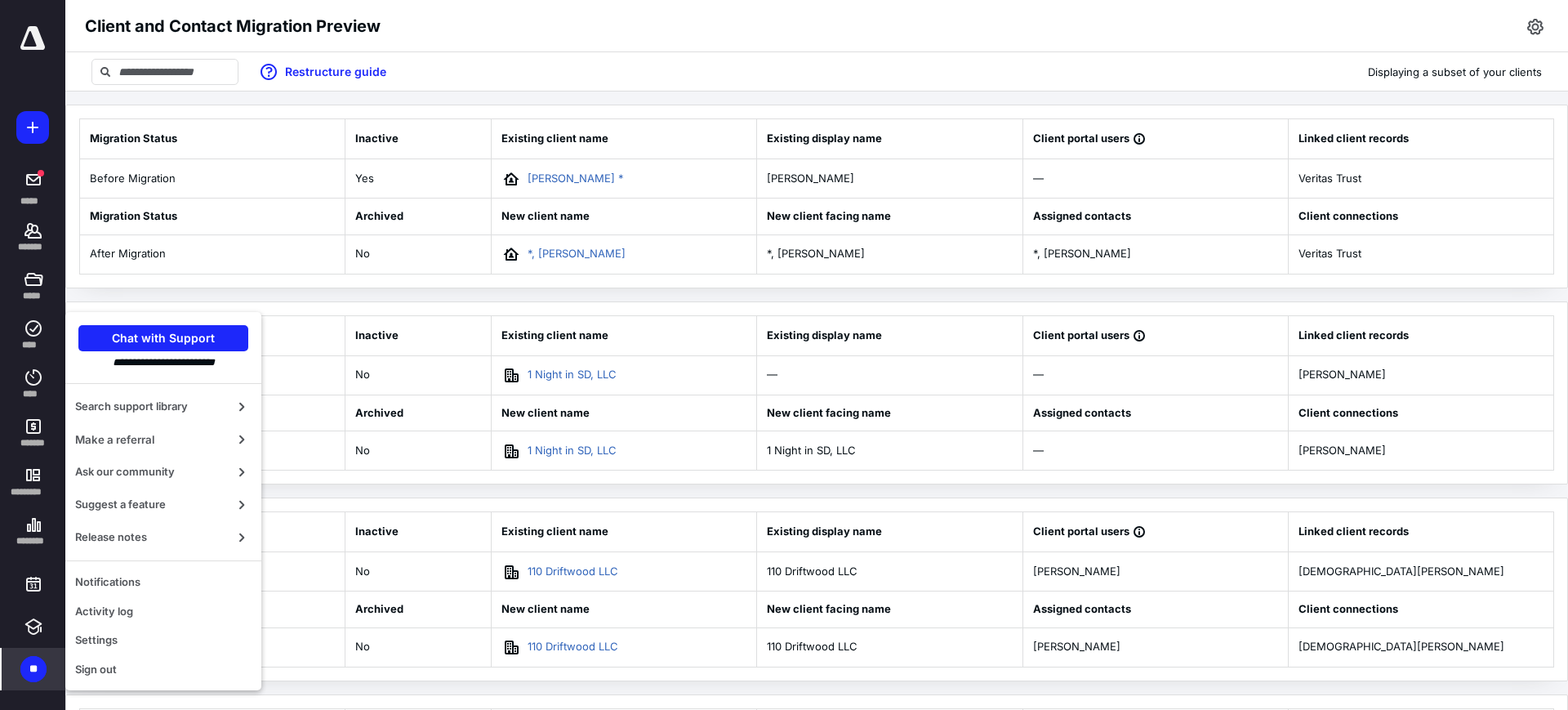 click on "**" at bounding box center [33, 669] 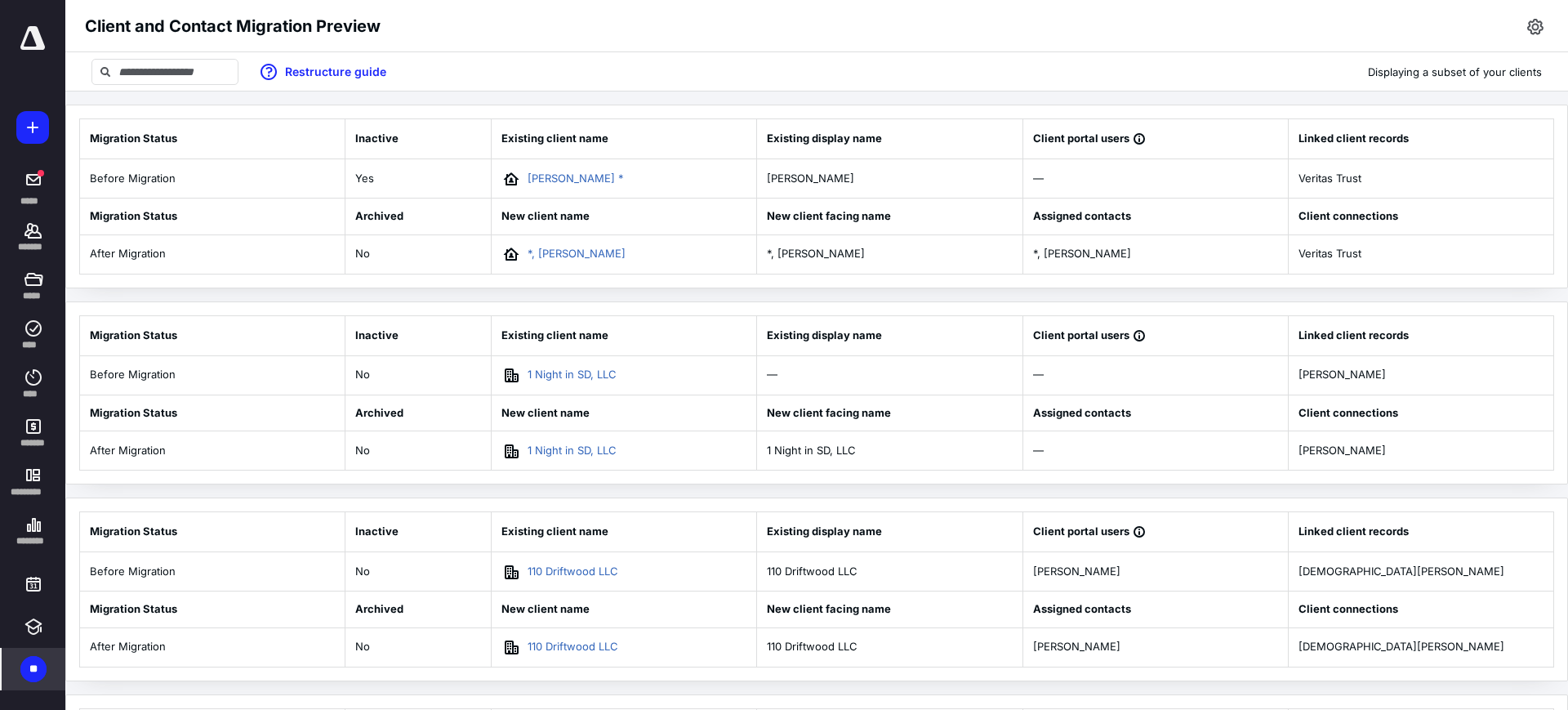 click on "**" at bounding box center [33, 669] 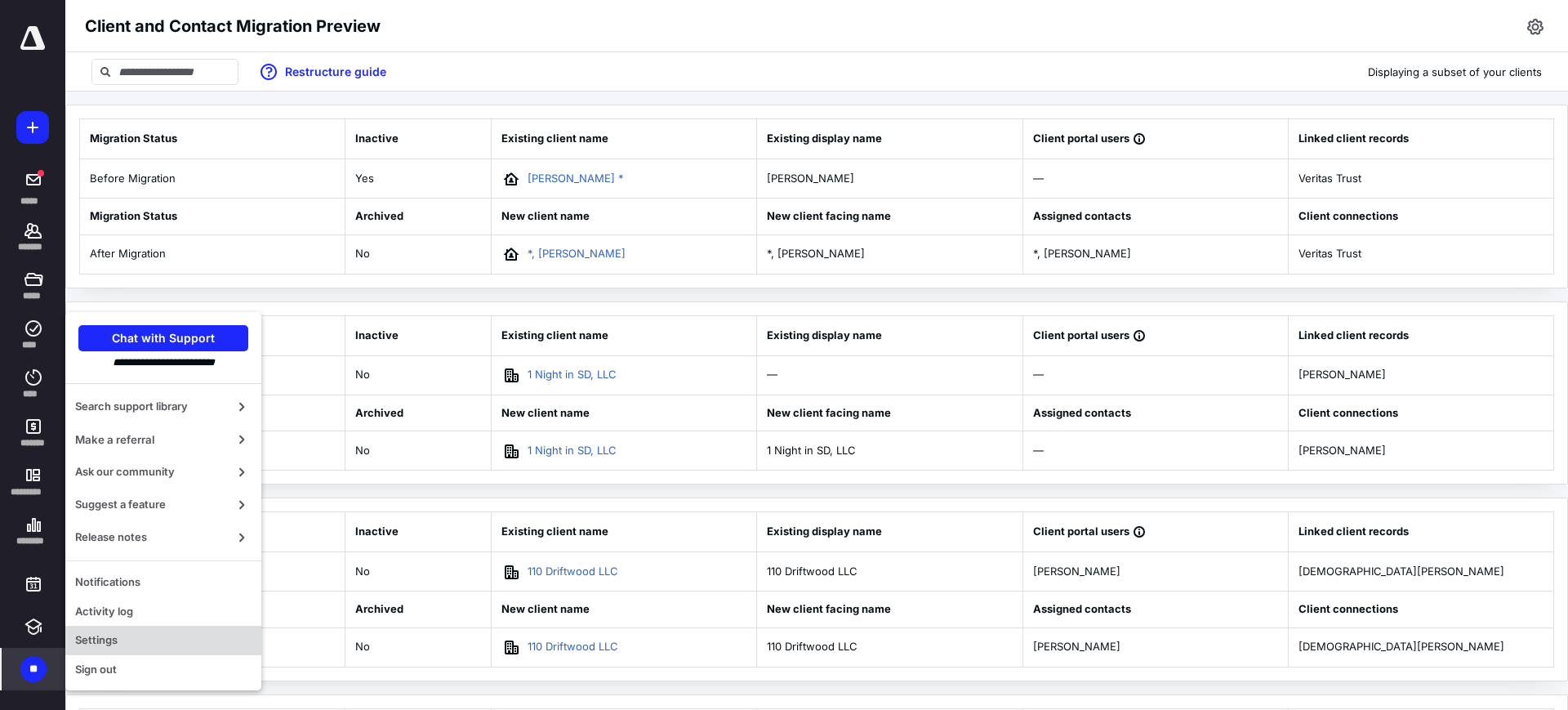 click on "Settings" at bounding box center (163, 641) 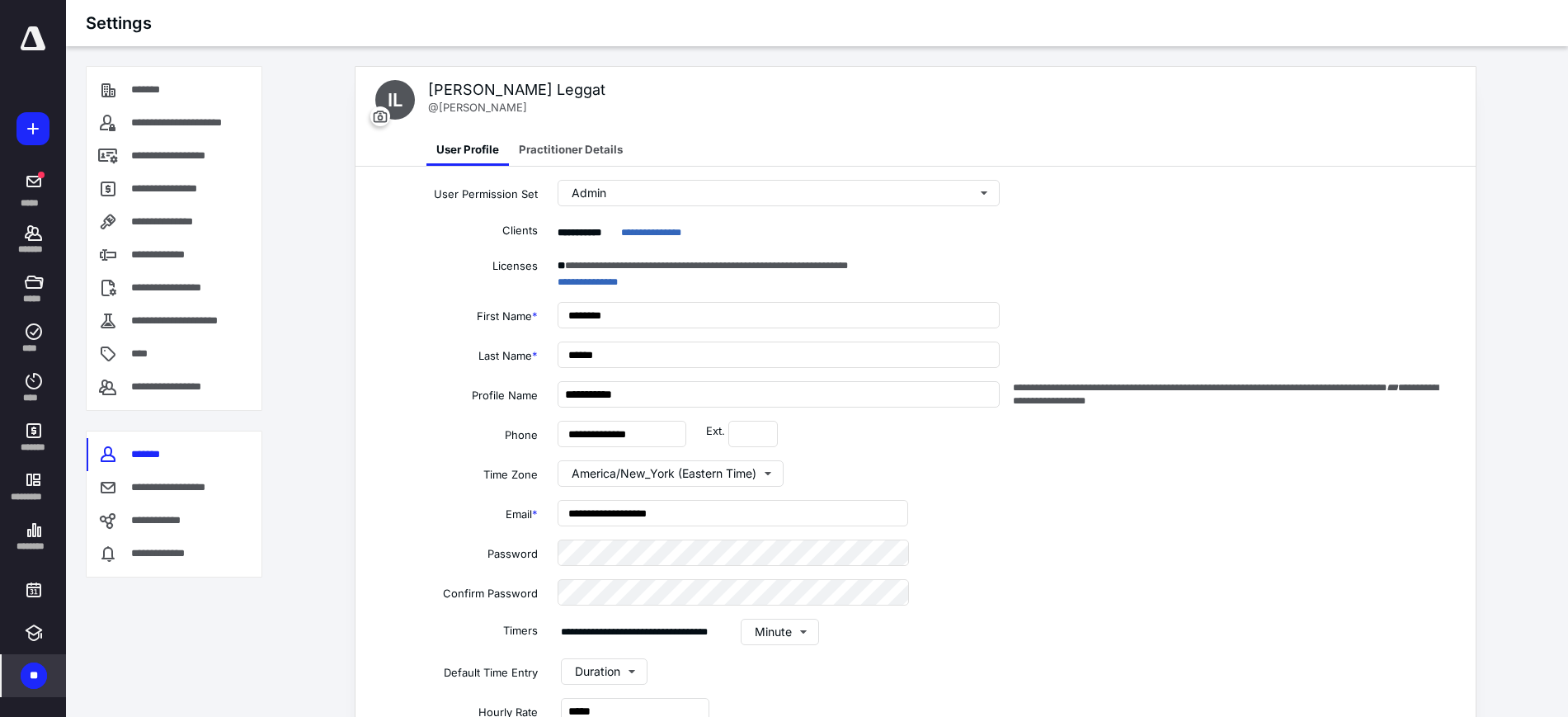 type on "**********" 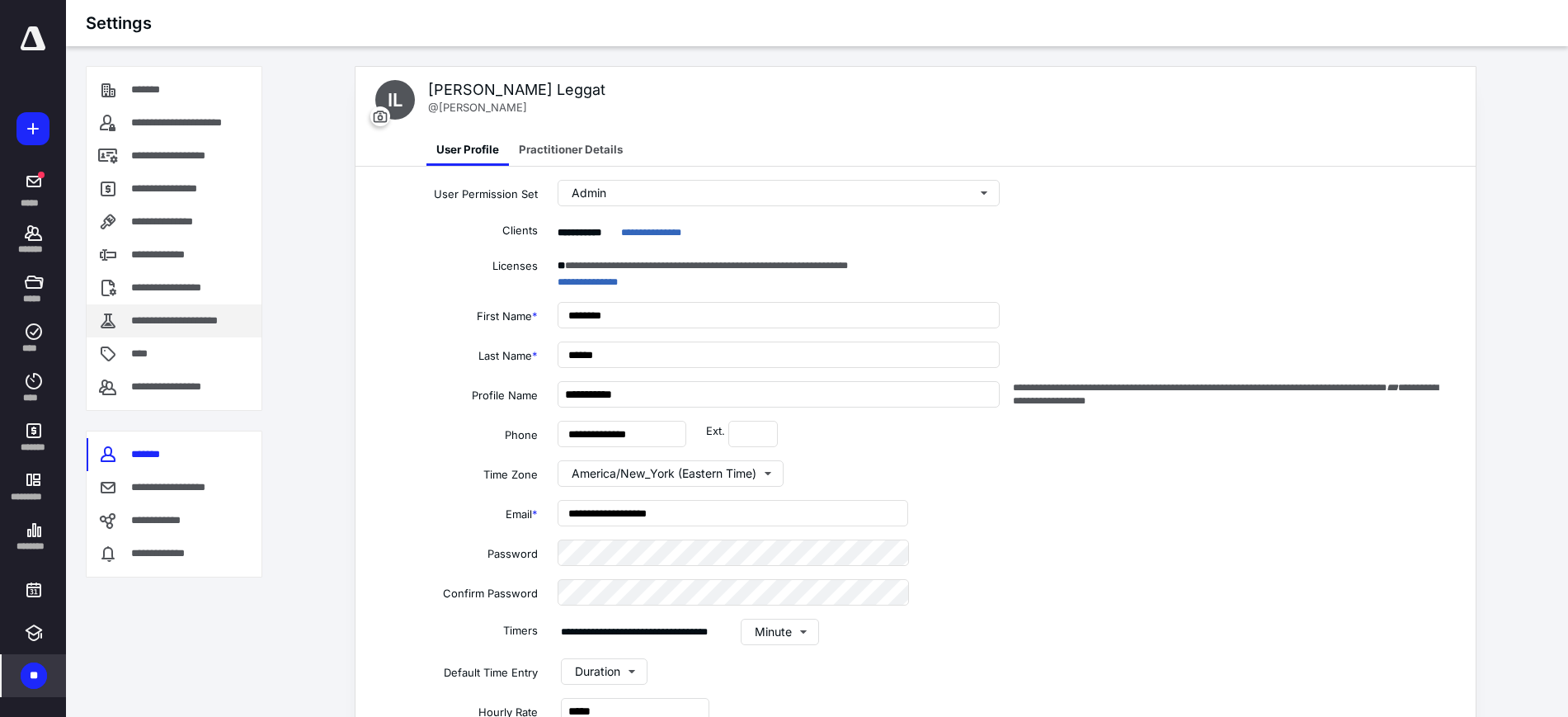 click on "**********" at bounding box center [187, 321] 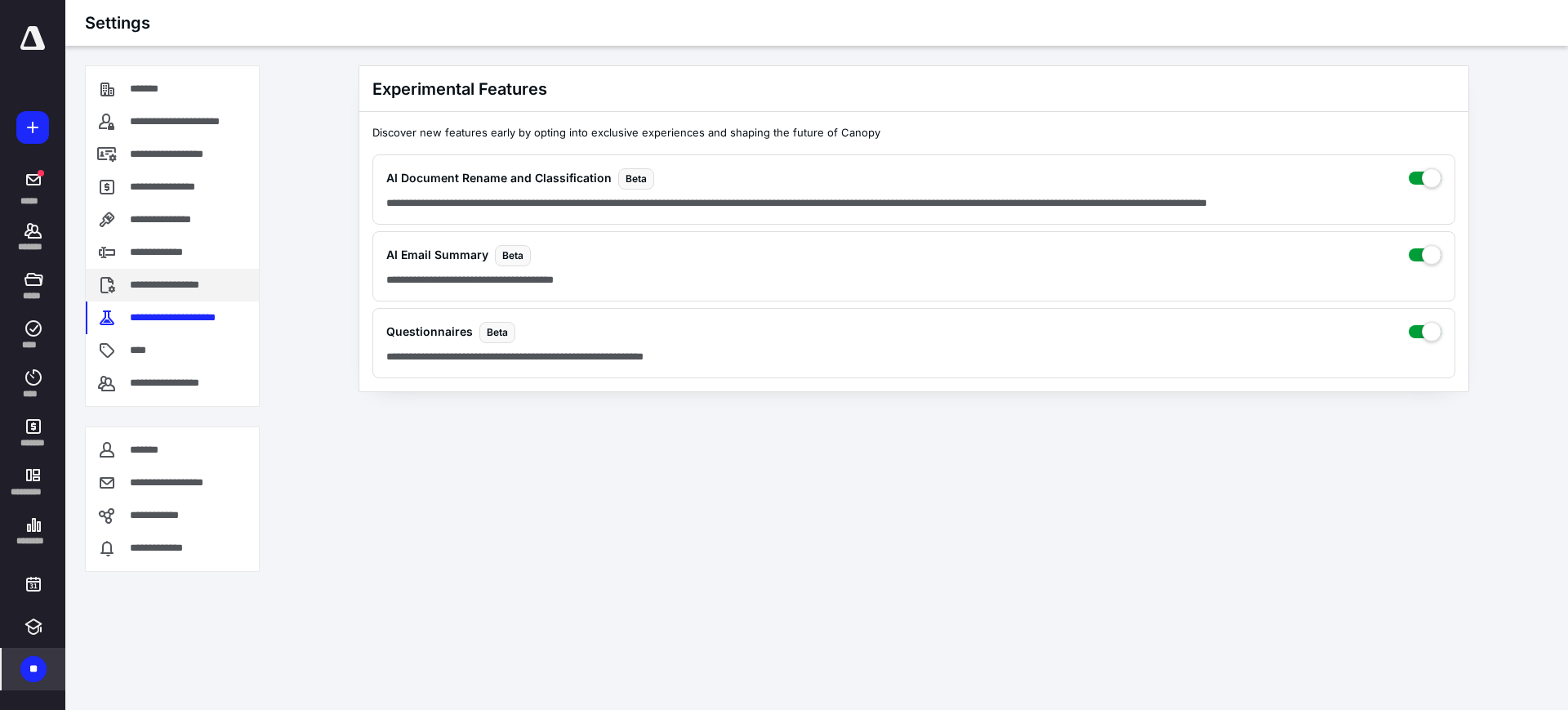click on "**********" at bounding box center [177, 285] 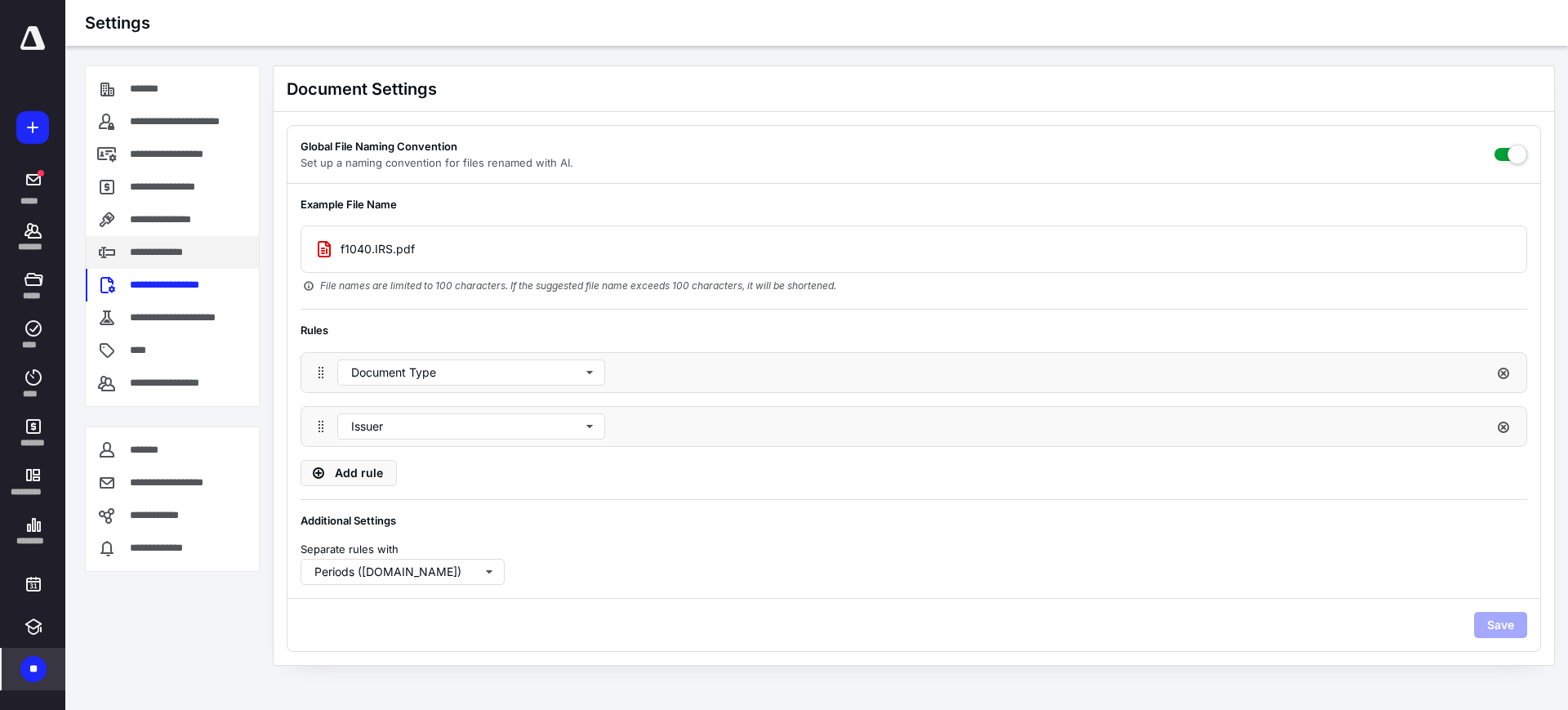 click on "**********" at bounding box center (165, 252) 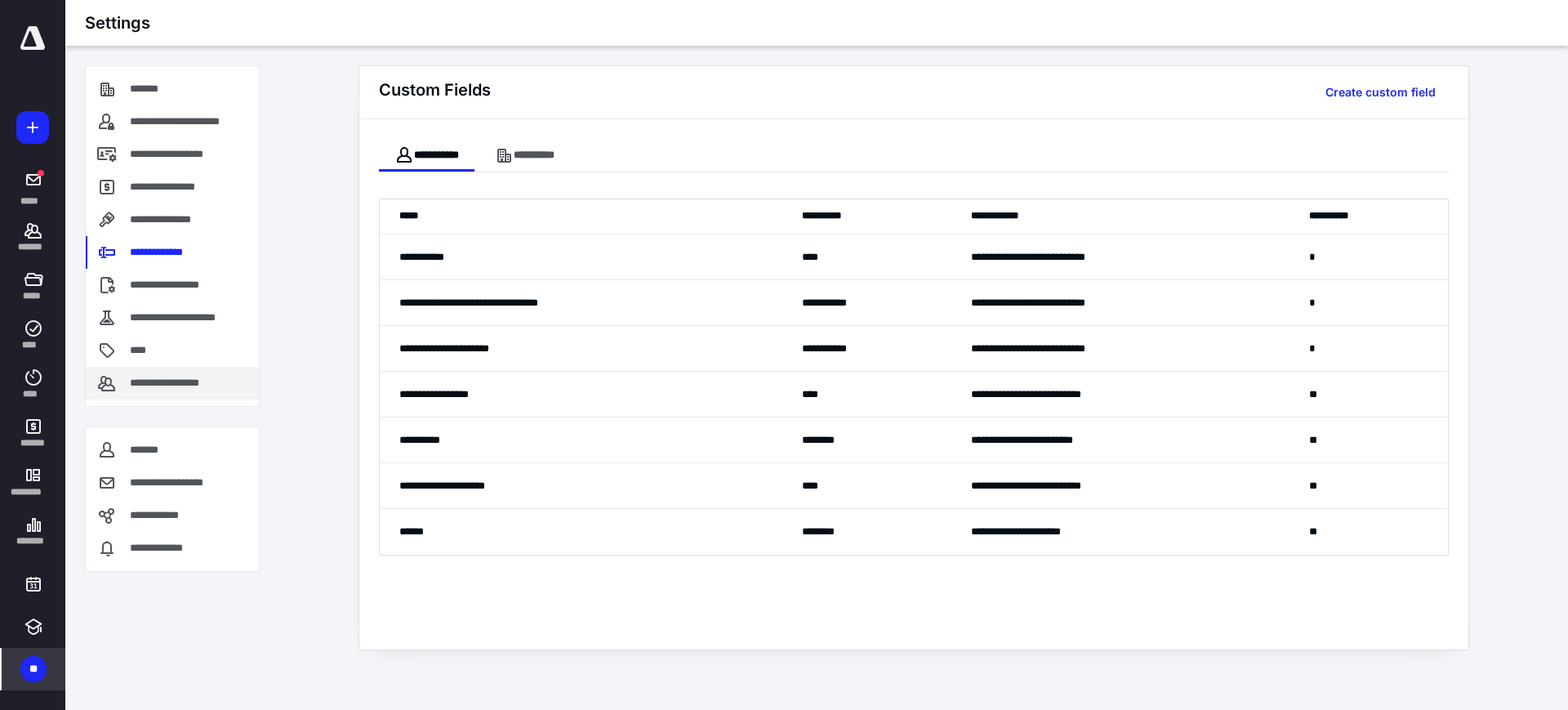click on "**********" at bounding box center [177, 383] 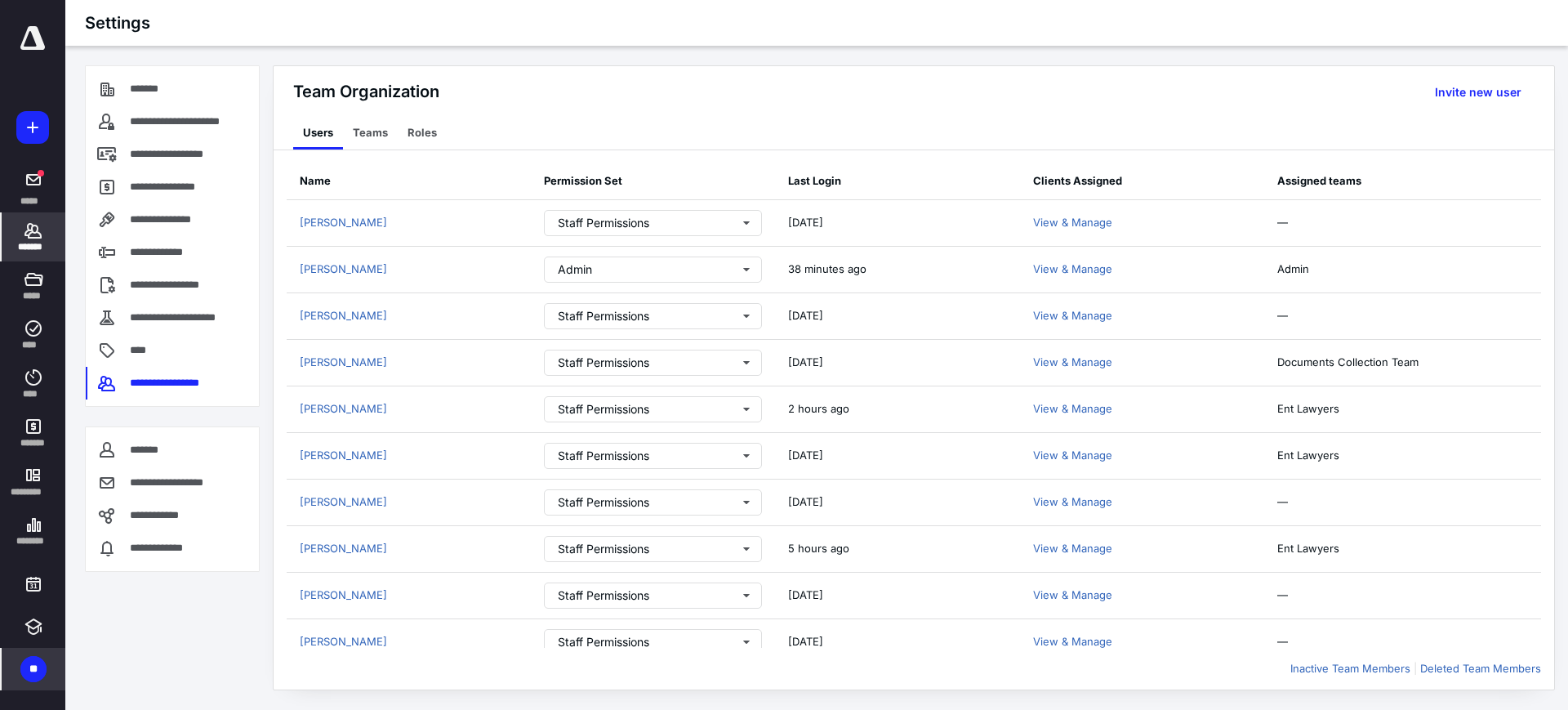click on "*******" at bounding box center [33, 247] 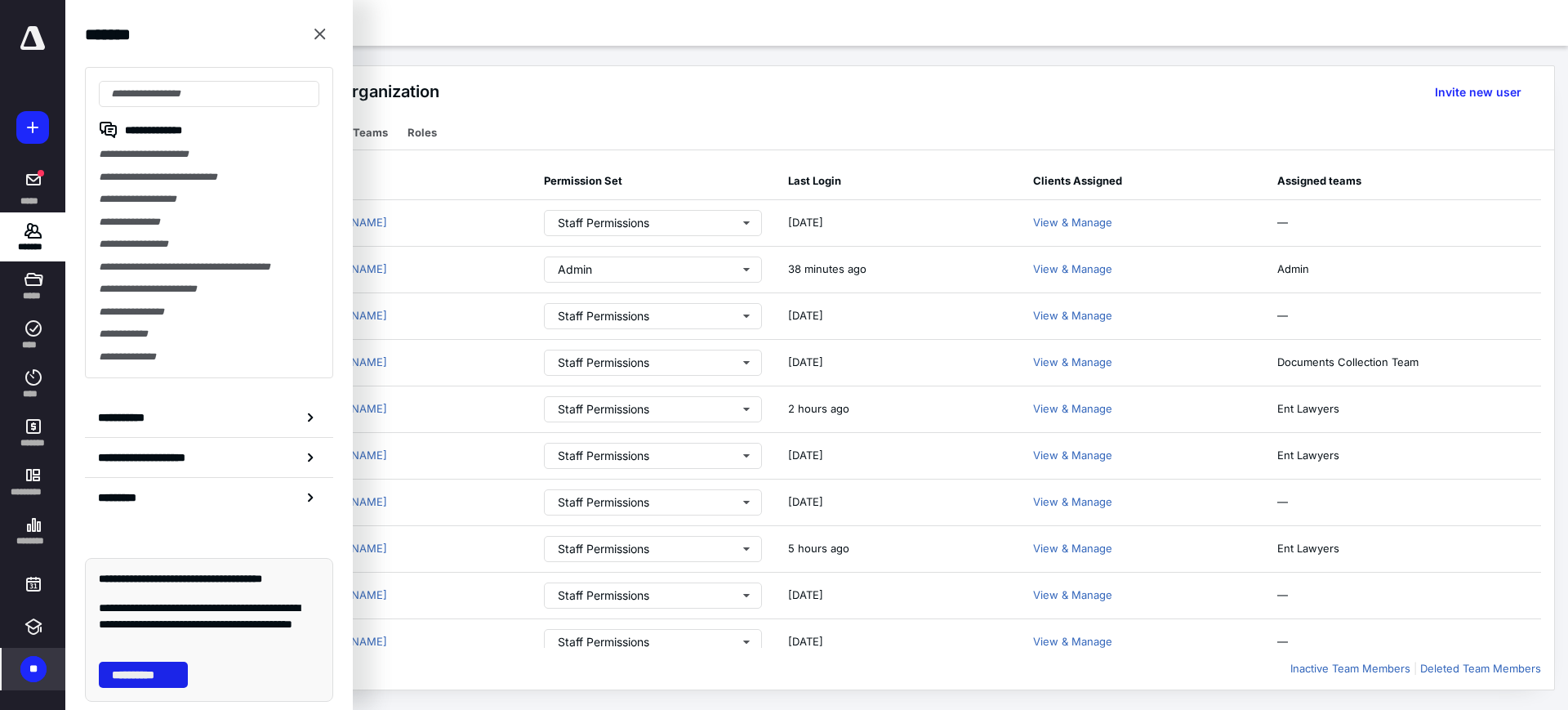 click on "**********" at bounding box center (143, 675) 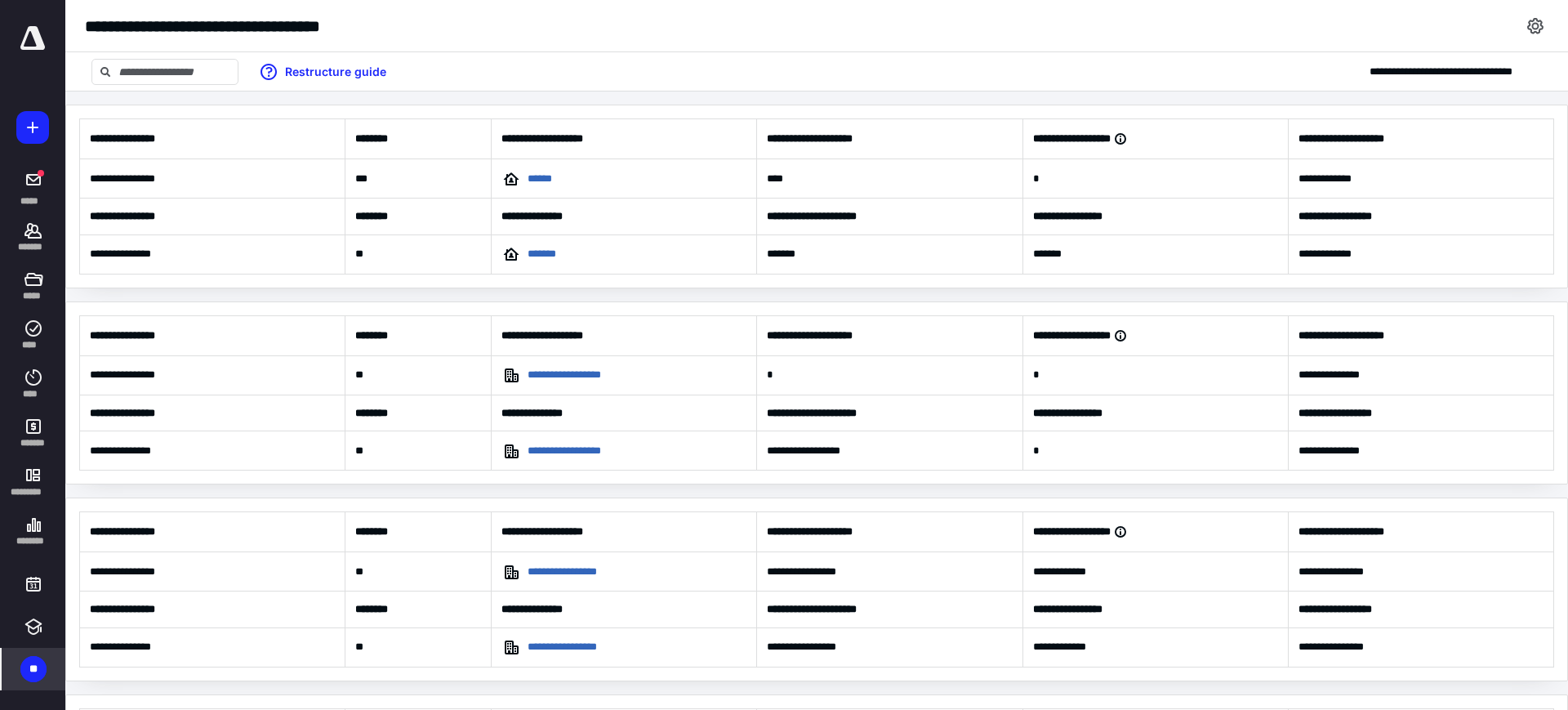 click on "**********" at bounding box center [817, 72] 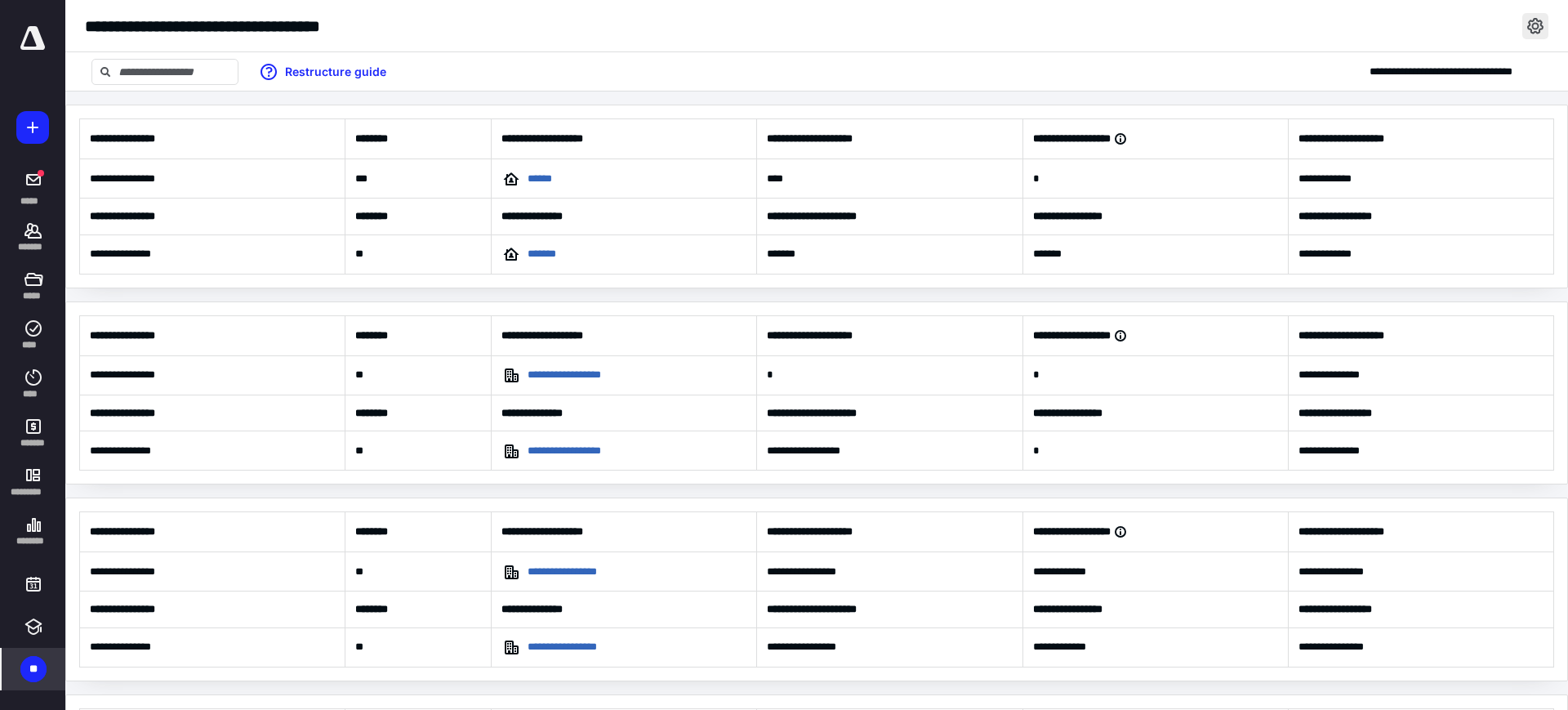 click at bounding box center (1535, 26) 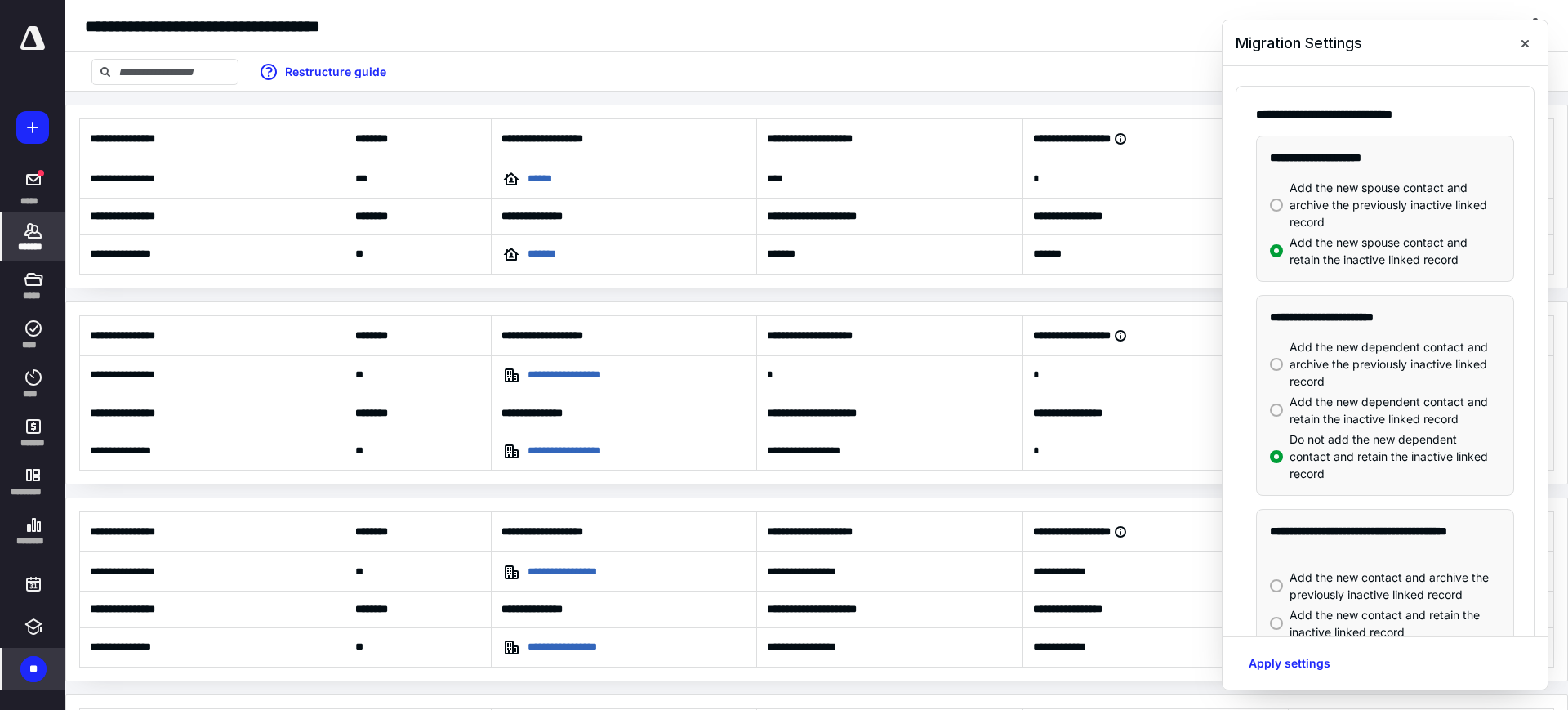 click 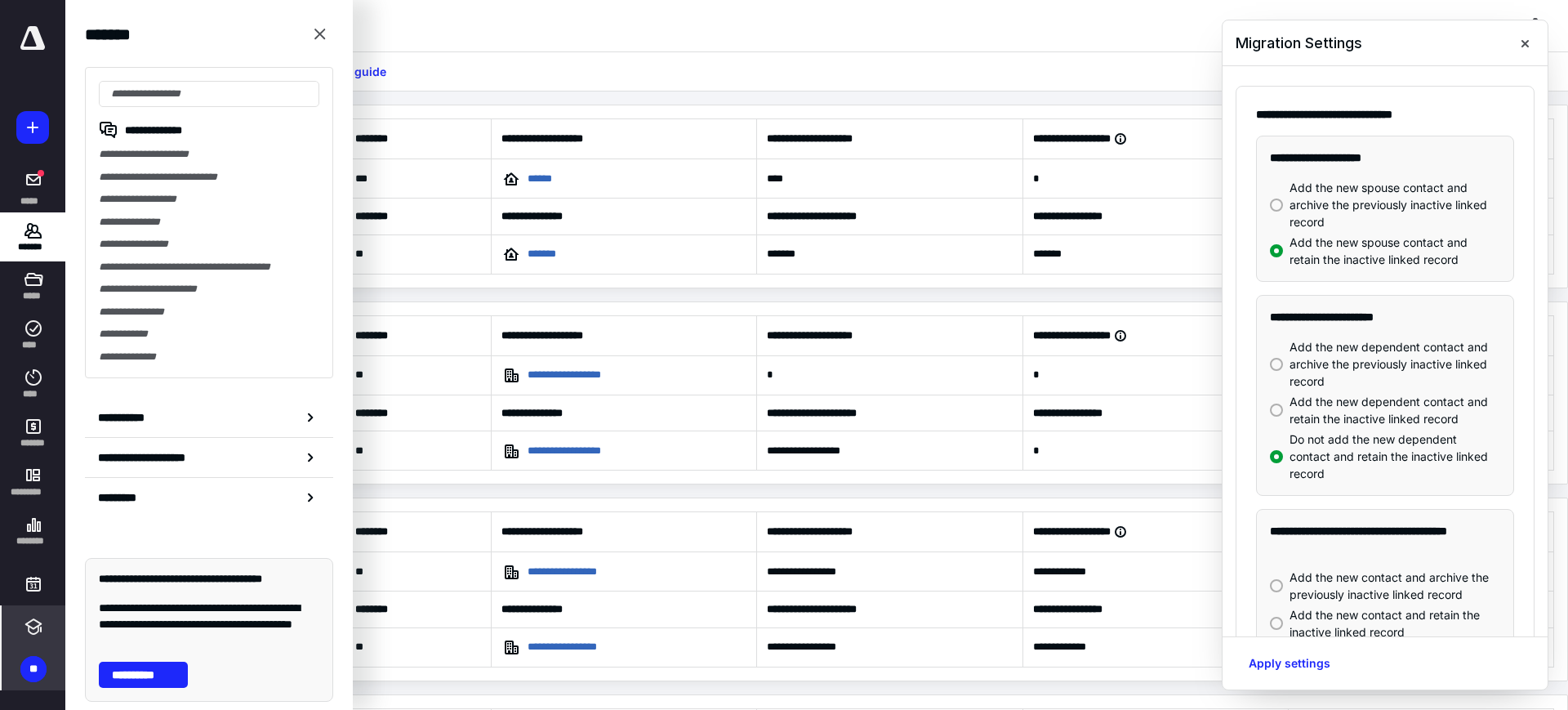 click at bounding box center [33, 627] 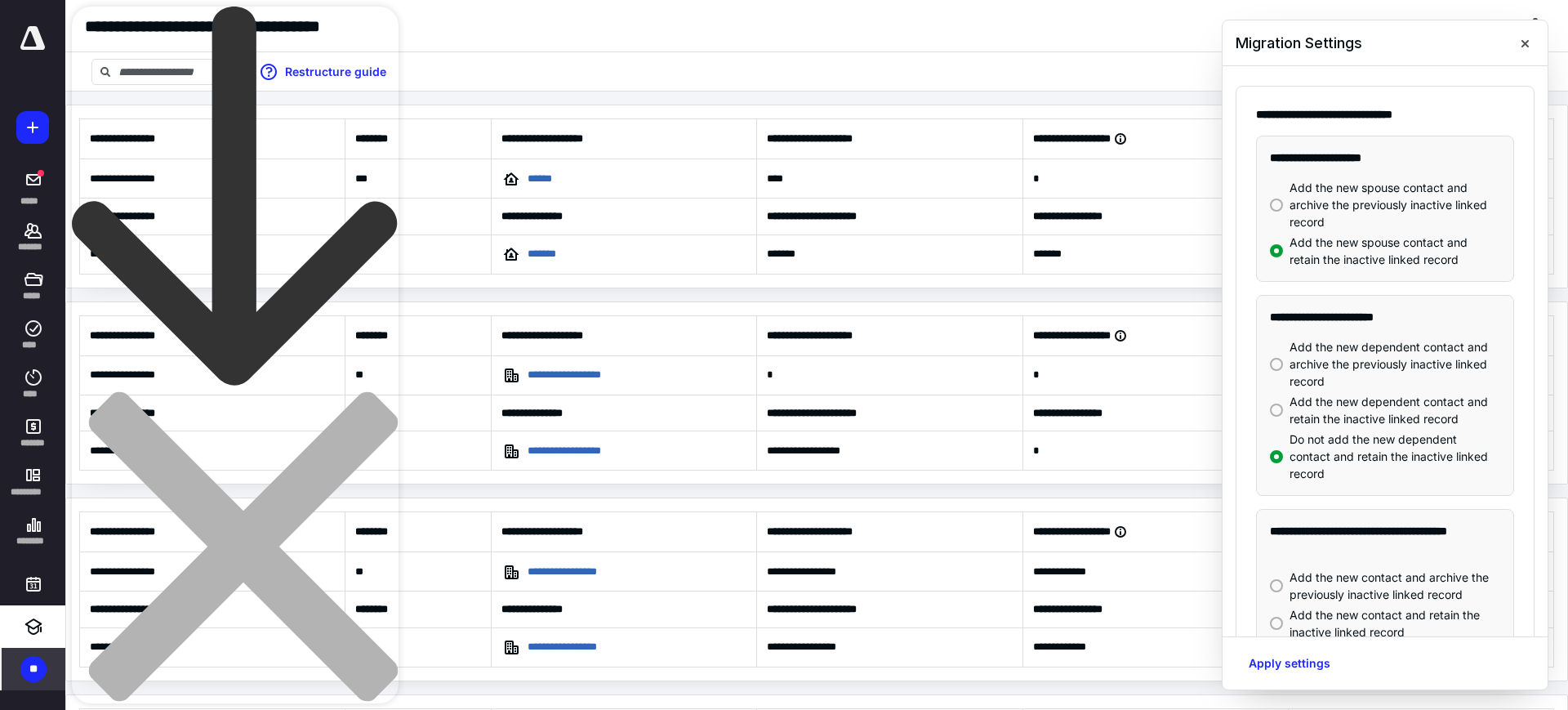 click at bounding box center (235, 382) 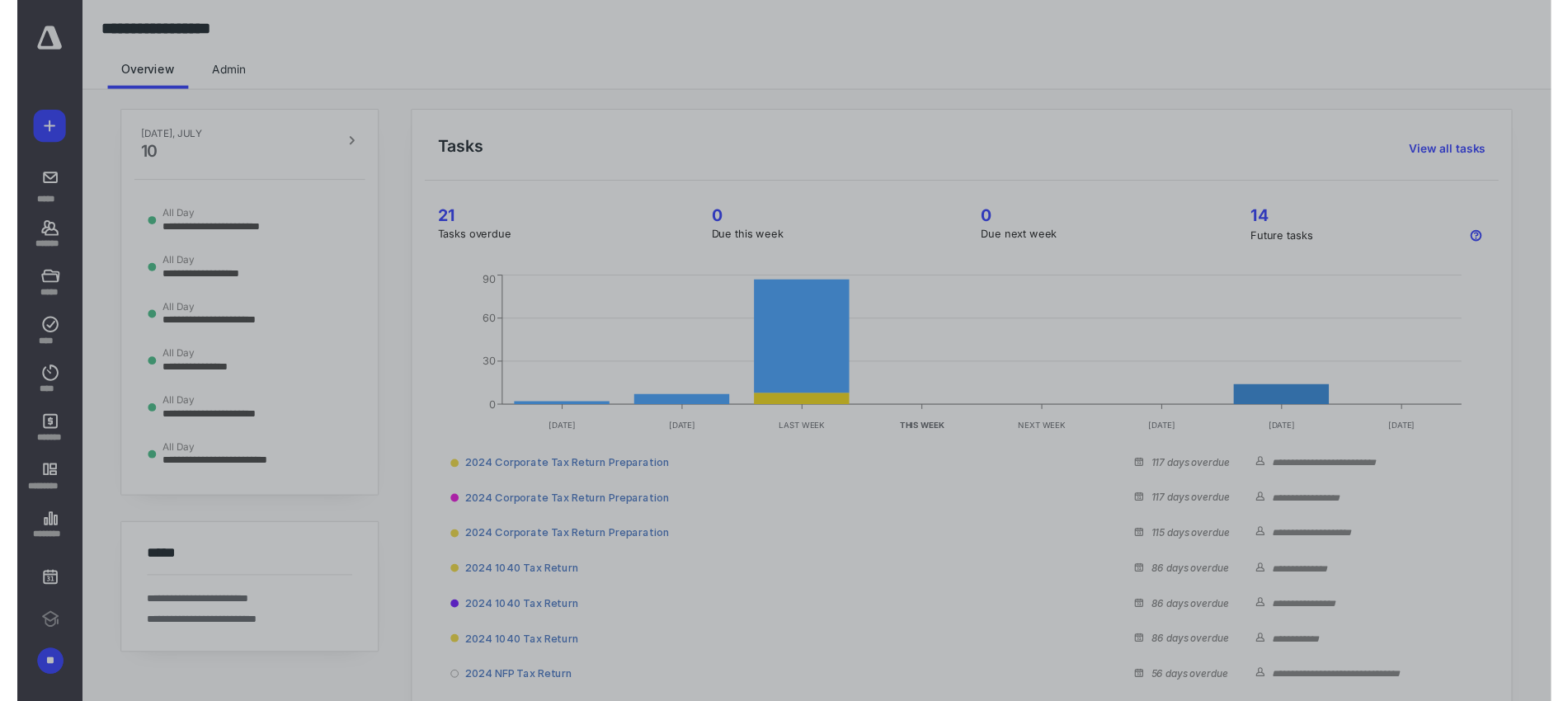 scroll, scrollTop: 0, scrollLeft: 0, axis: both 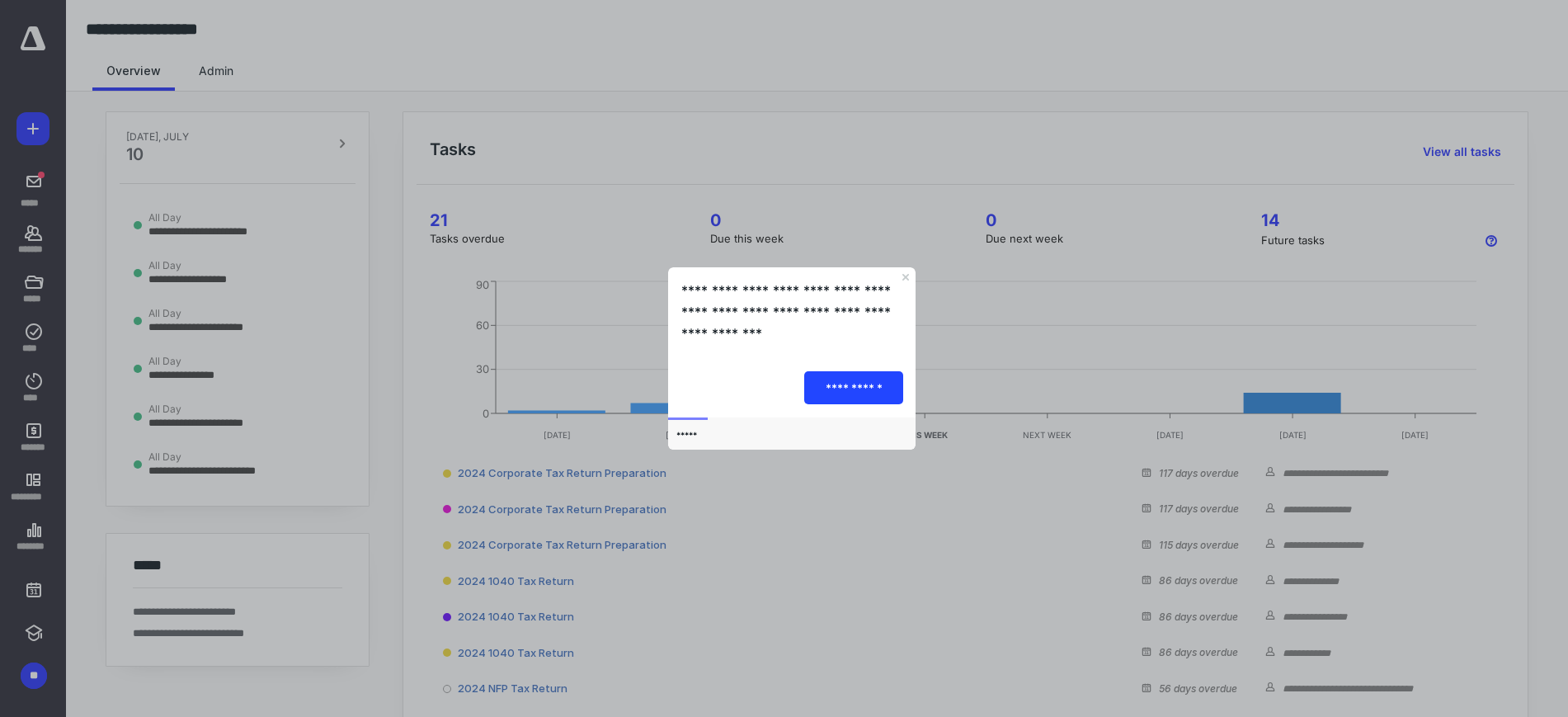 click on "**********" at bounding box center [854, 388] 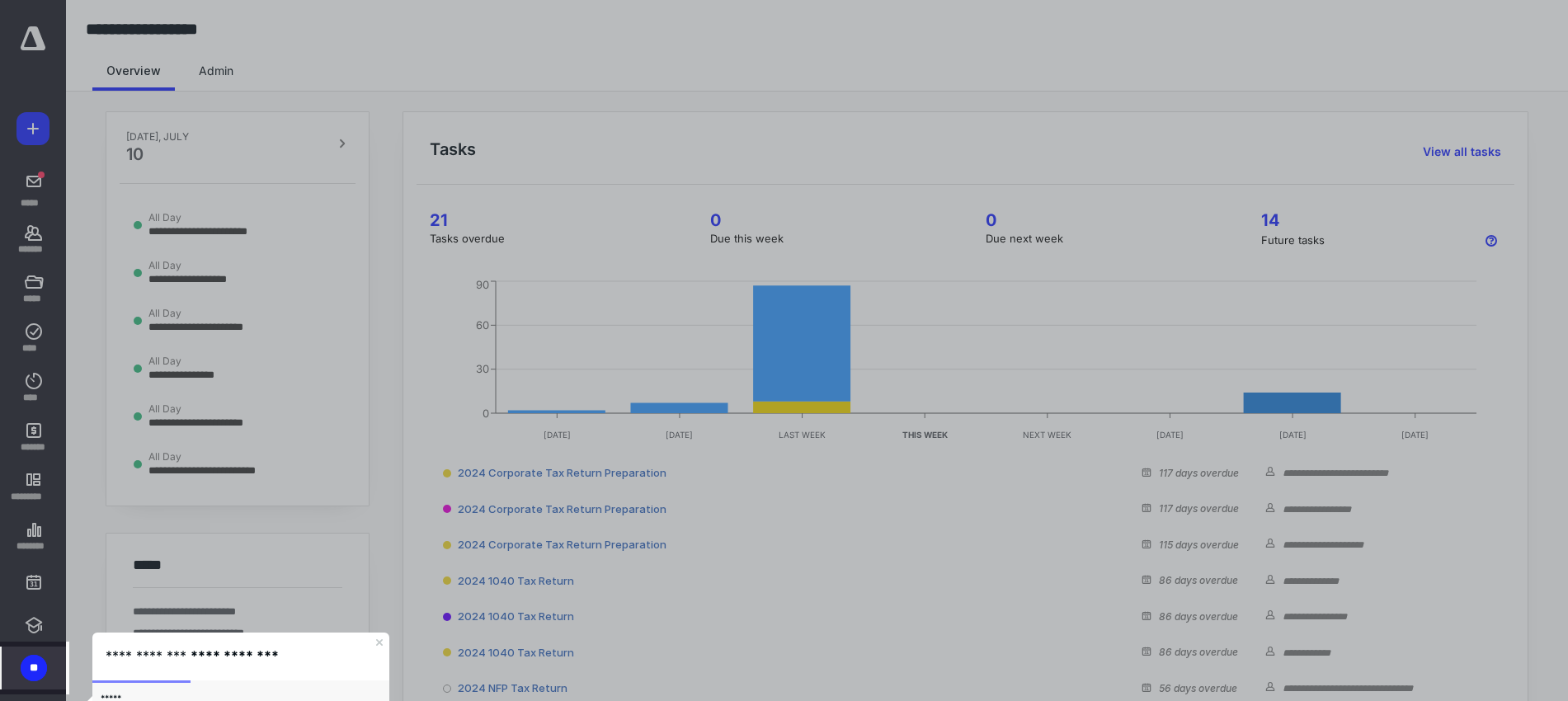 click on "**" at bounding box center [34, 668] 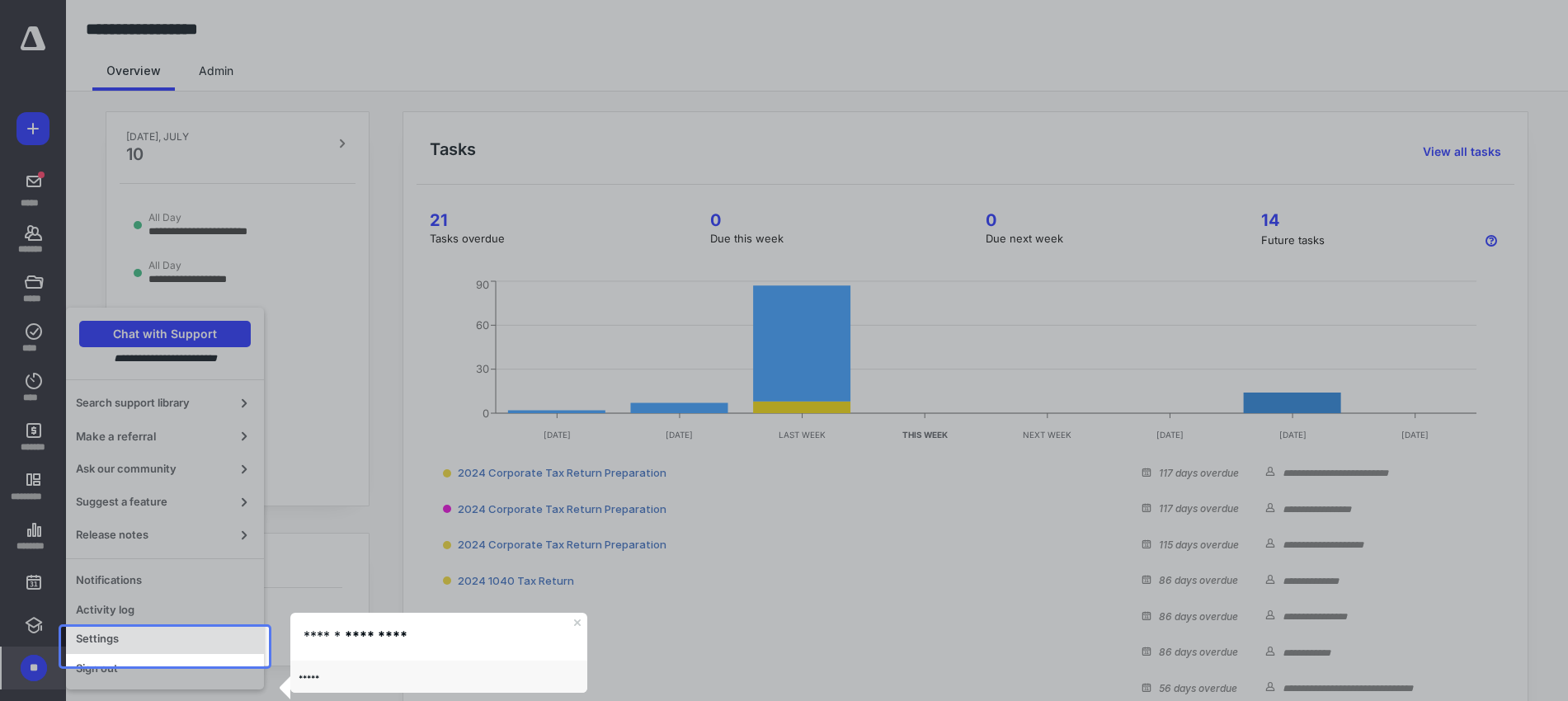 click on "Settings" at bounding box center (165, 639) 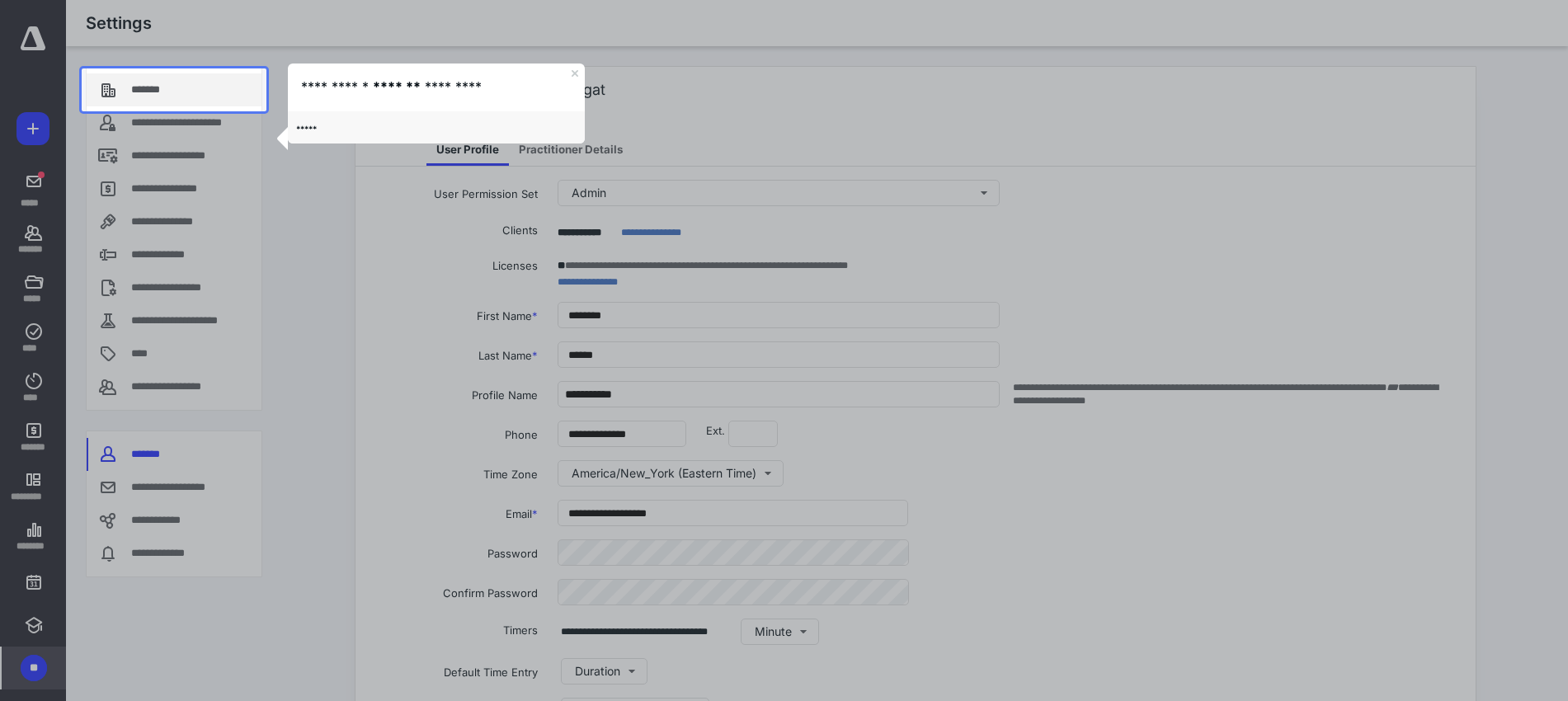 click on "*******" at bounding box center [174, 90] 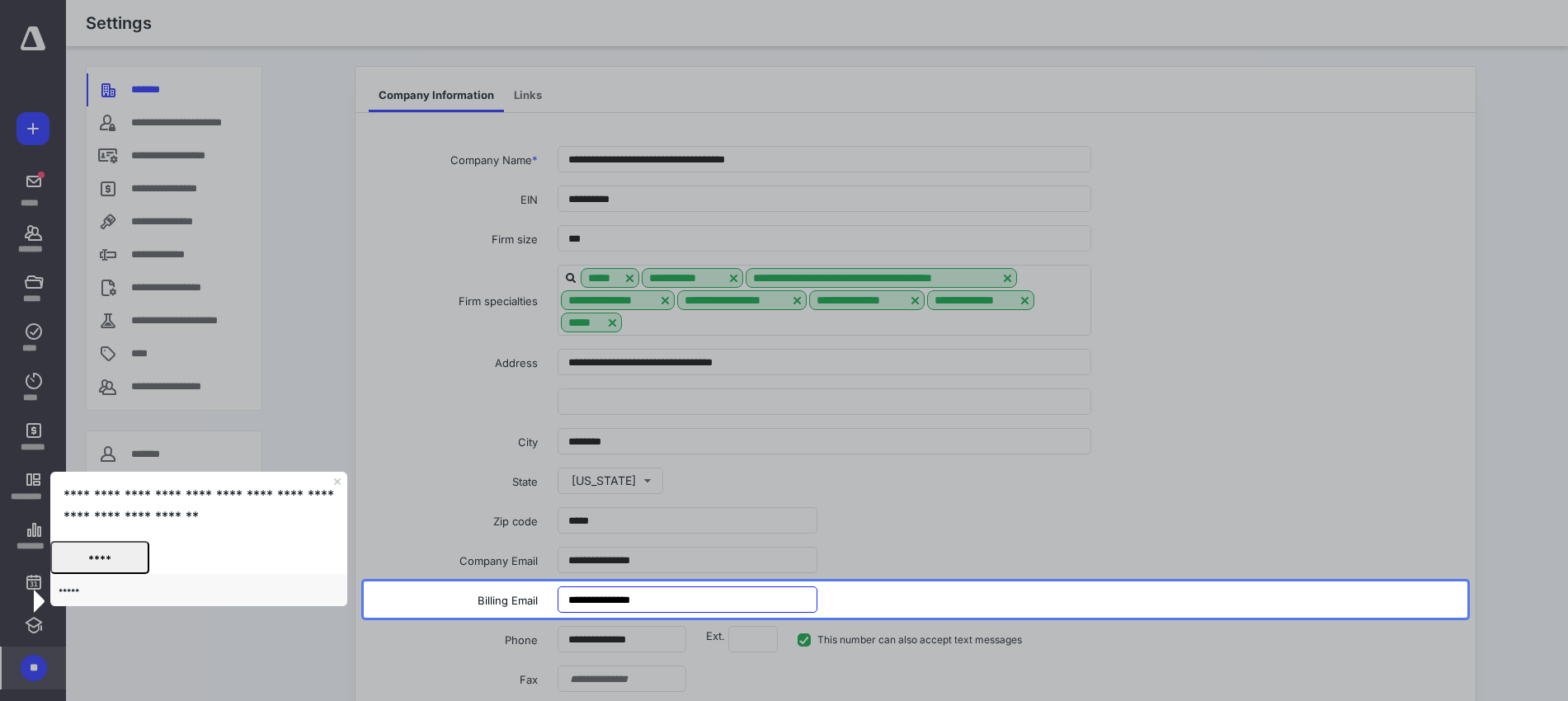 click on "**********" at bounding box center [688, 600] 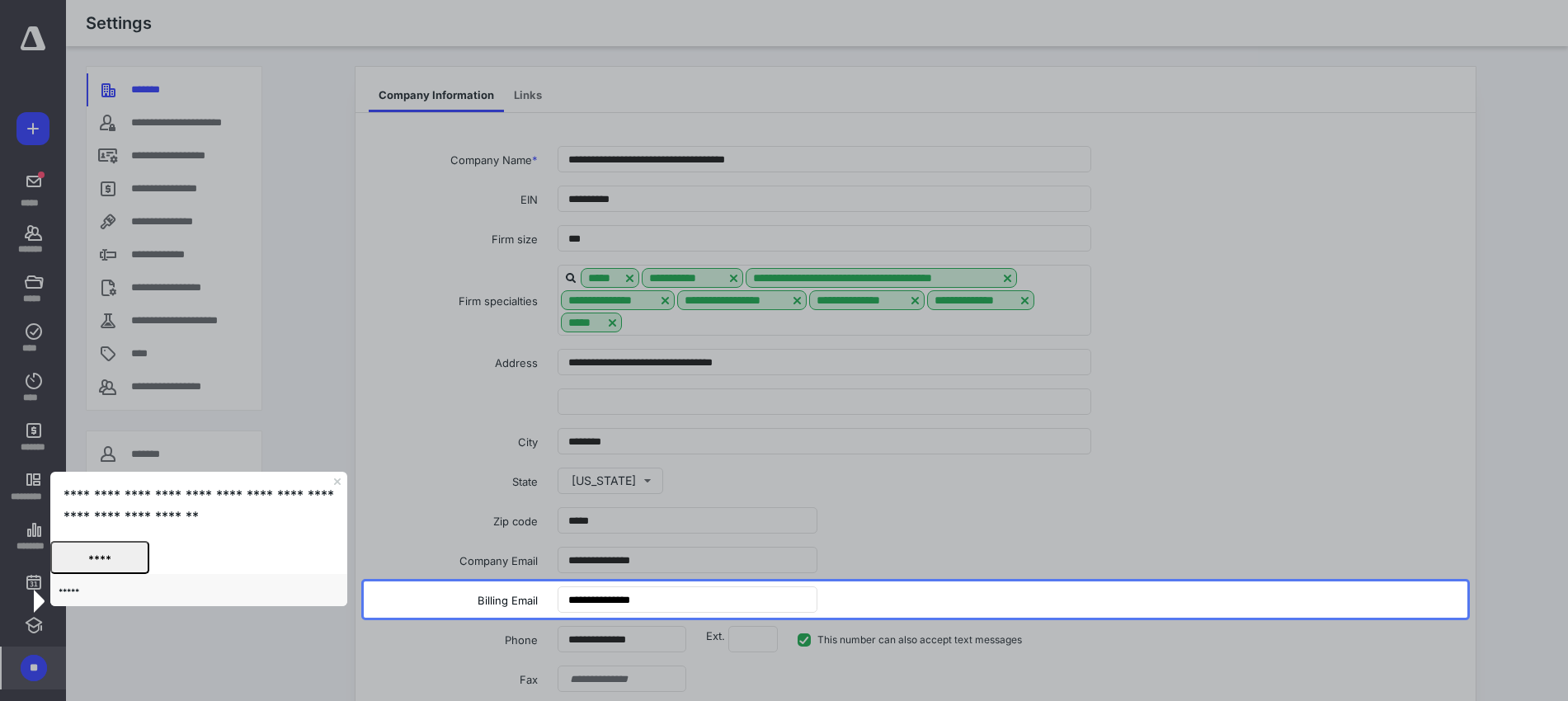 click on "****" at bounding box center [99, 558] 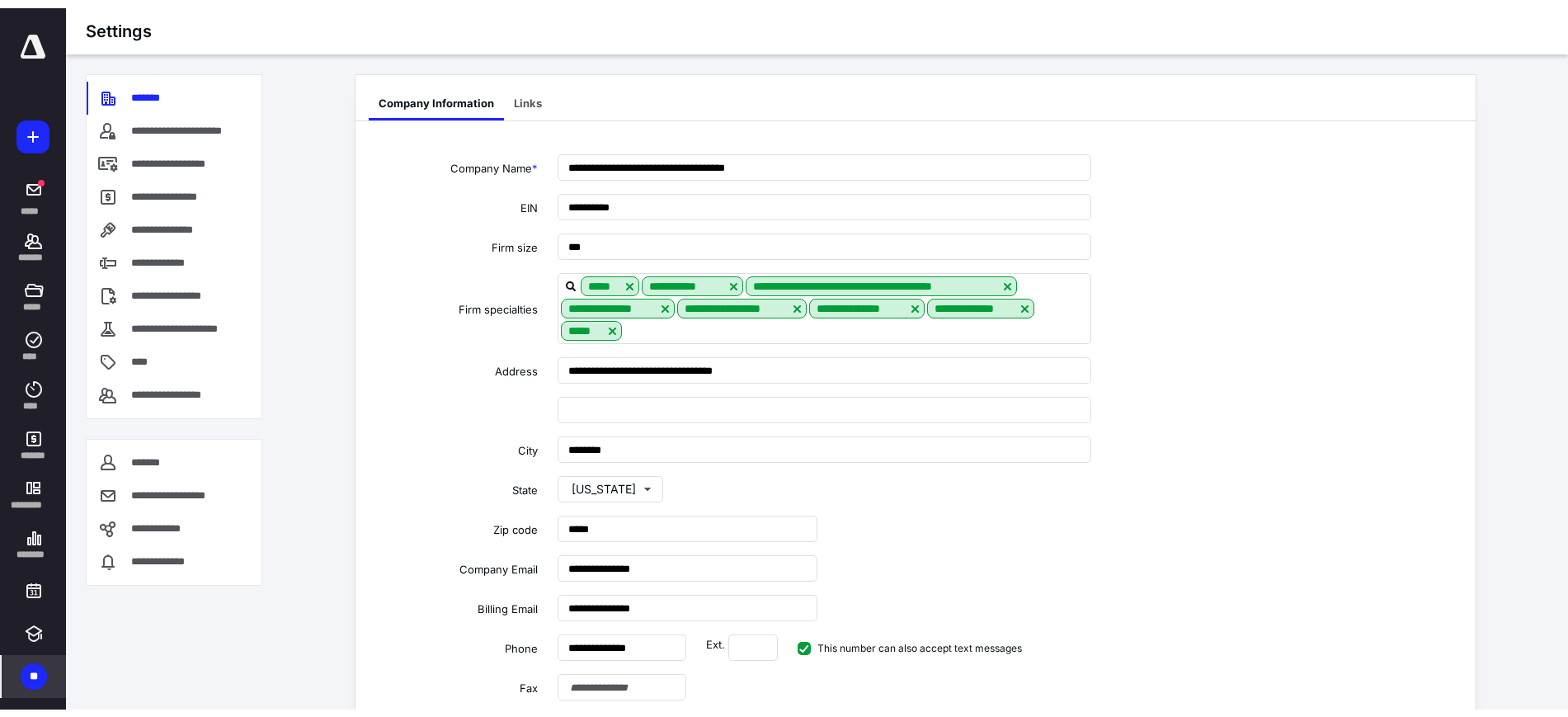 scroll, scrollTop: 130, scrollLeft: 0, axis: vertical 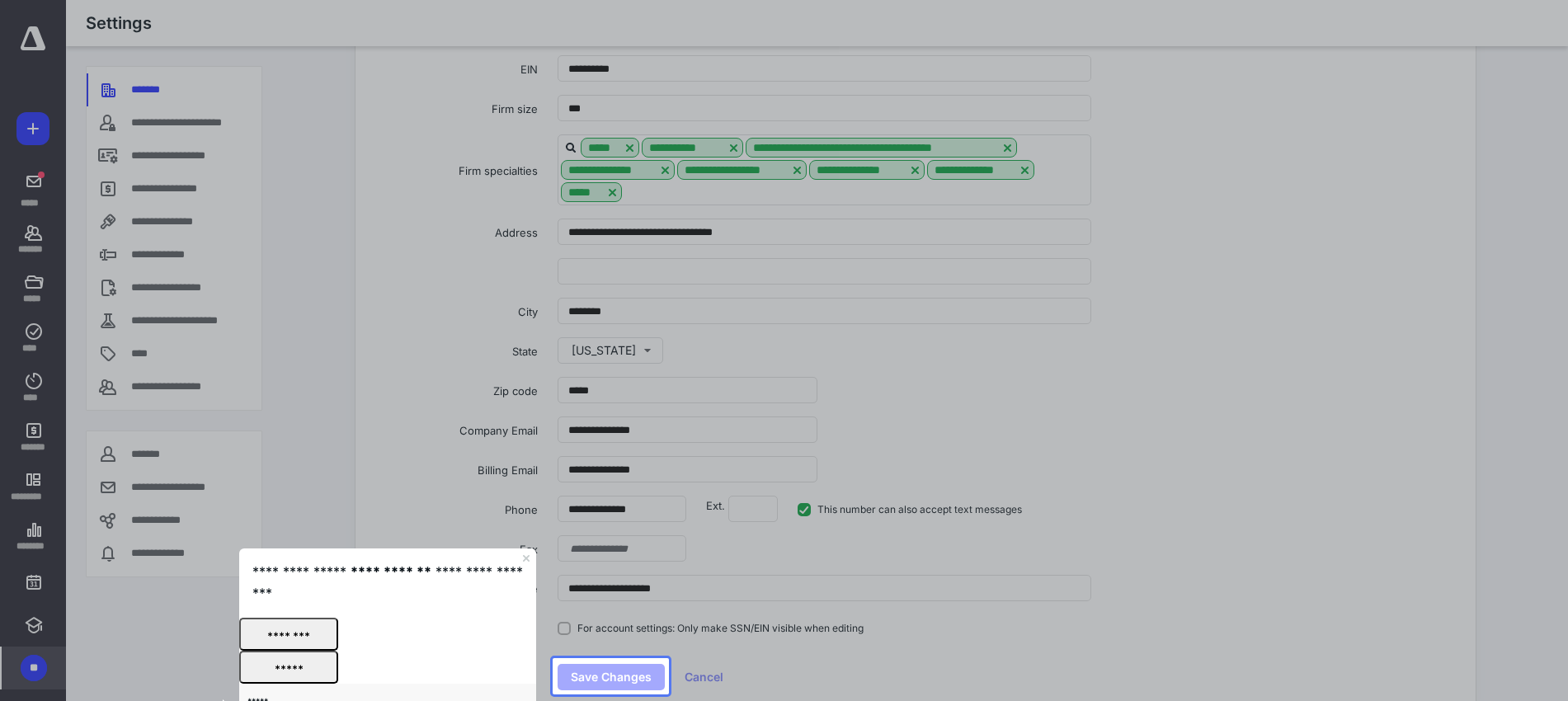 click on "*****" at bounding box center (288, 667) 